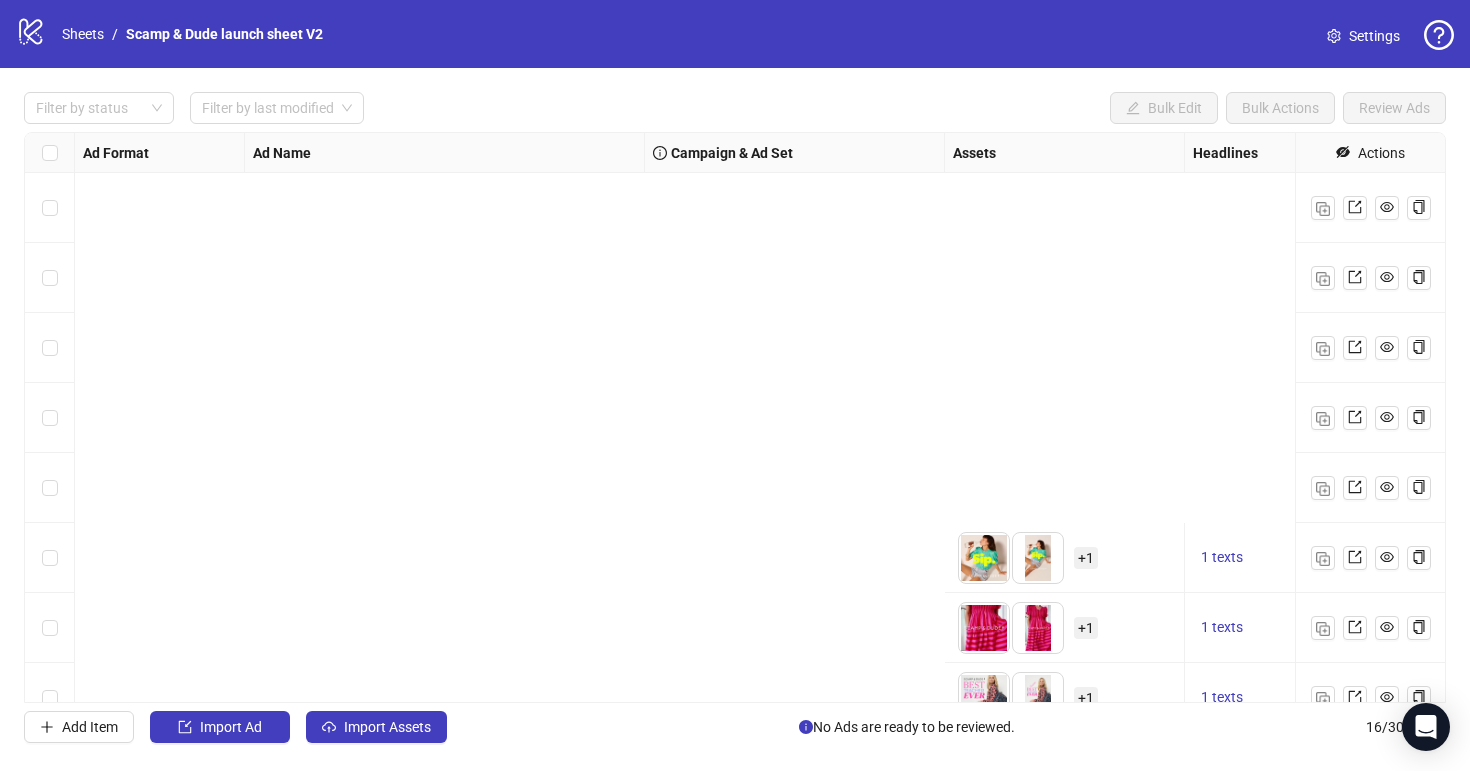 scroll, scrollTop: 0, scrollLeft: 0, axis: both 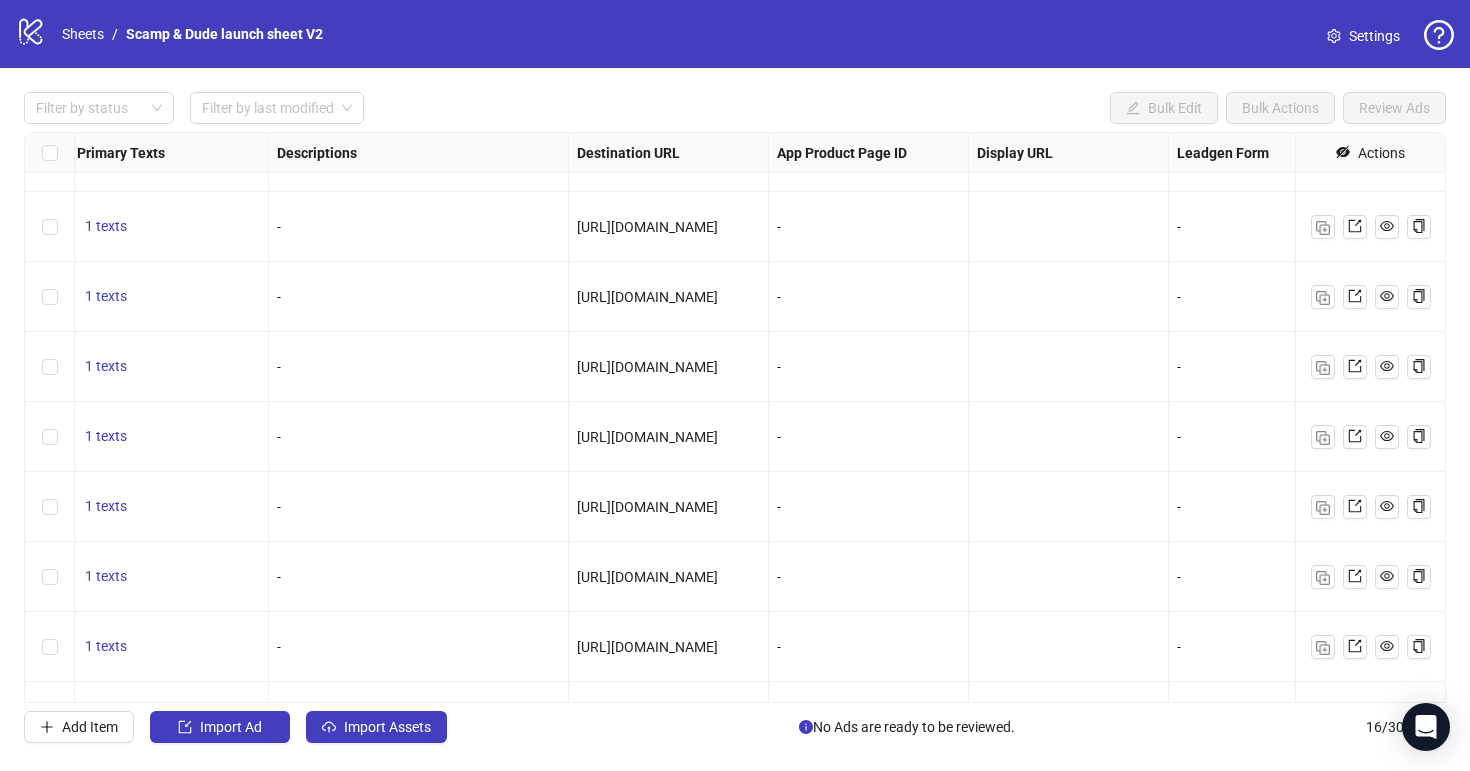 click on "logo/logo-mobile Sheets / Scamp & Dude launch sheet V2" at bounding box center (173, 34) 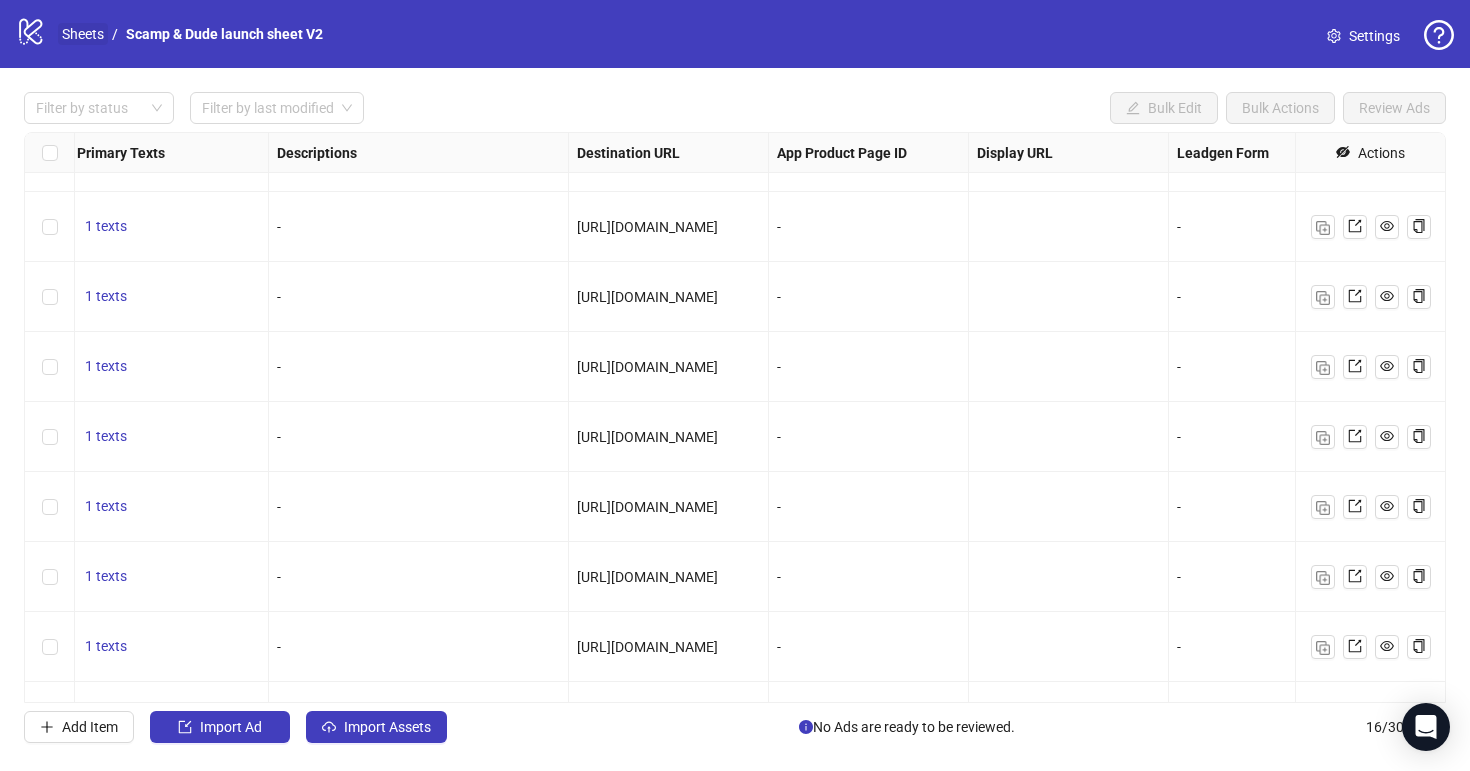 click on "Sheets" at bounding box center [83, 34] 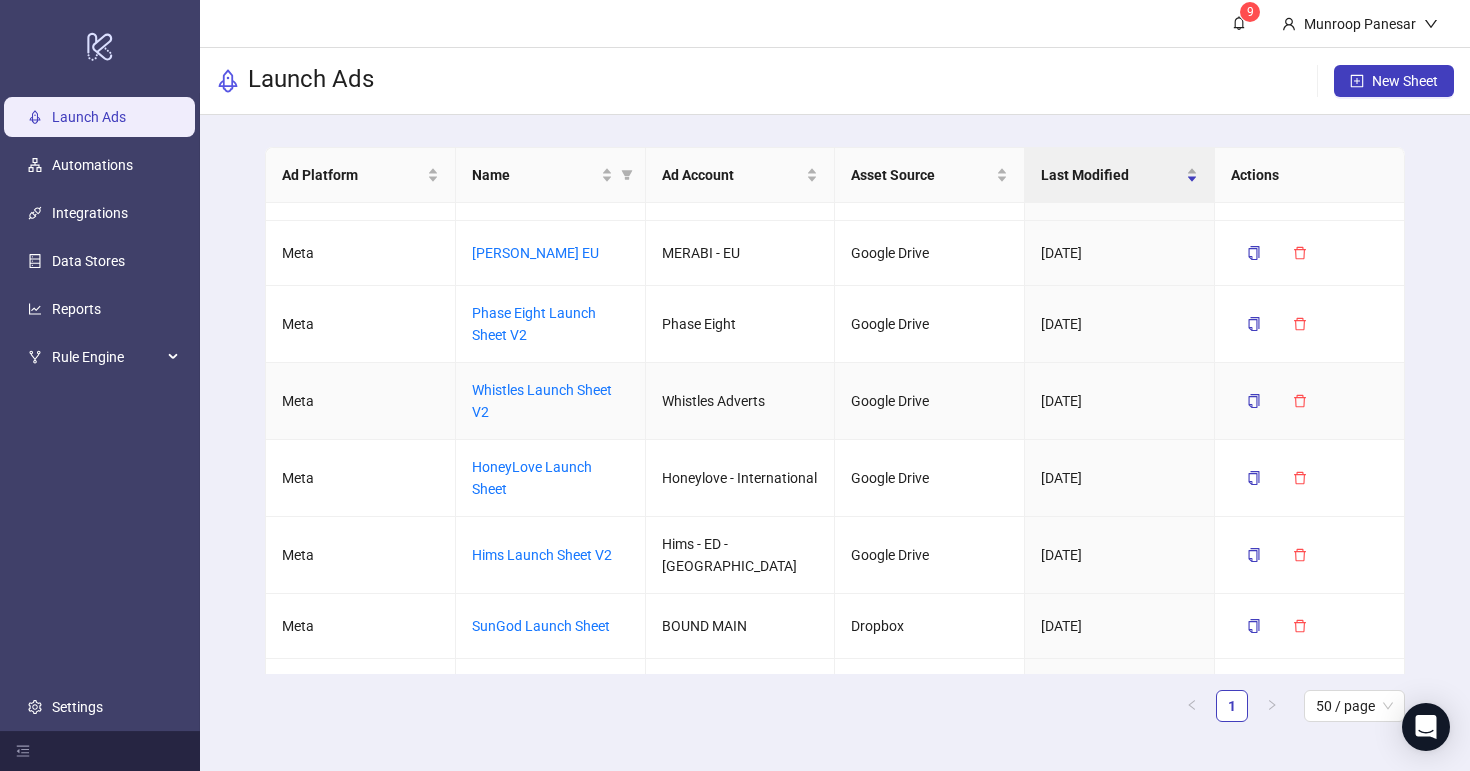 scroll, scrollTop: 13, scrollLeft: 0, axis: vertical 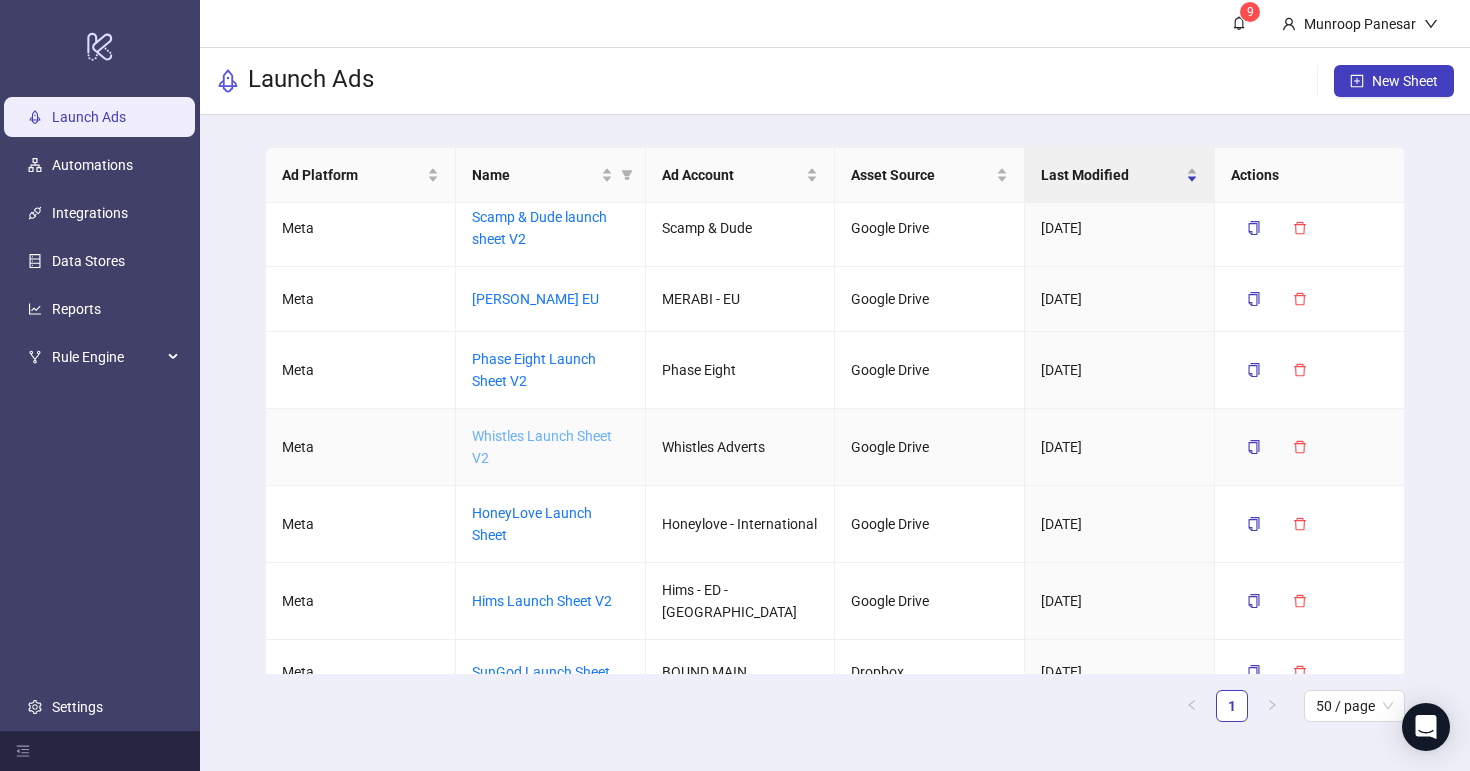 click on "Whistles Launch Sheet V2" at bounding box center (542, 447) 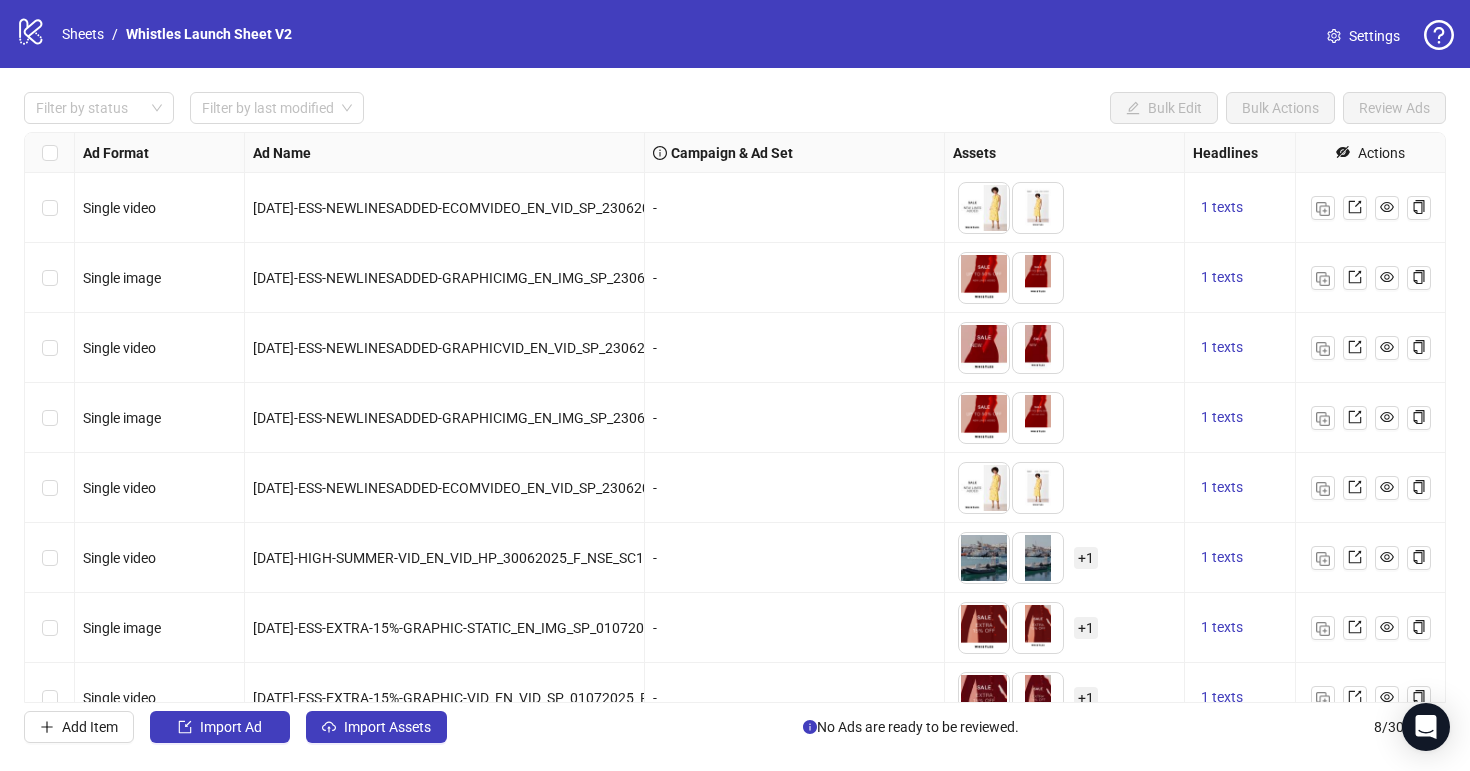 scroll, scrollTop: 31, scrollLeft: 0, axis: vertical 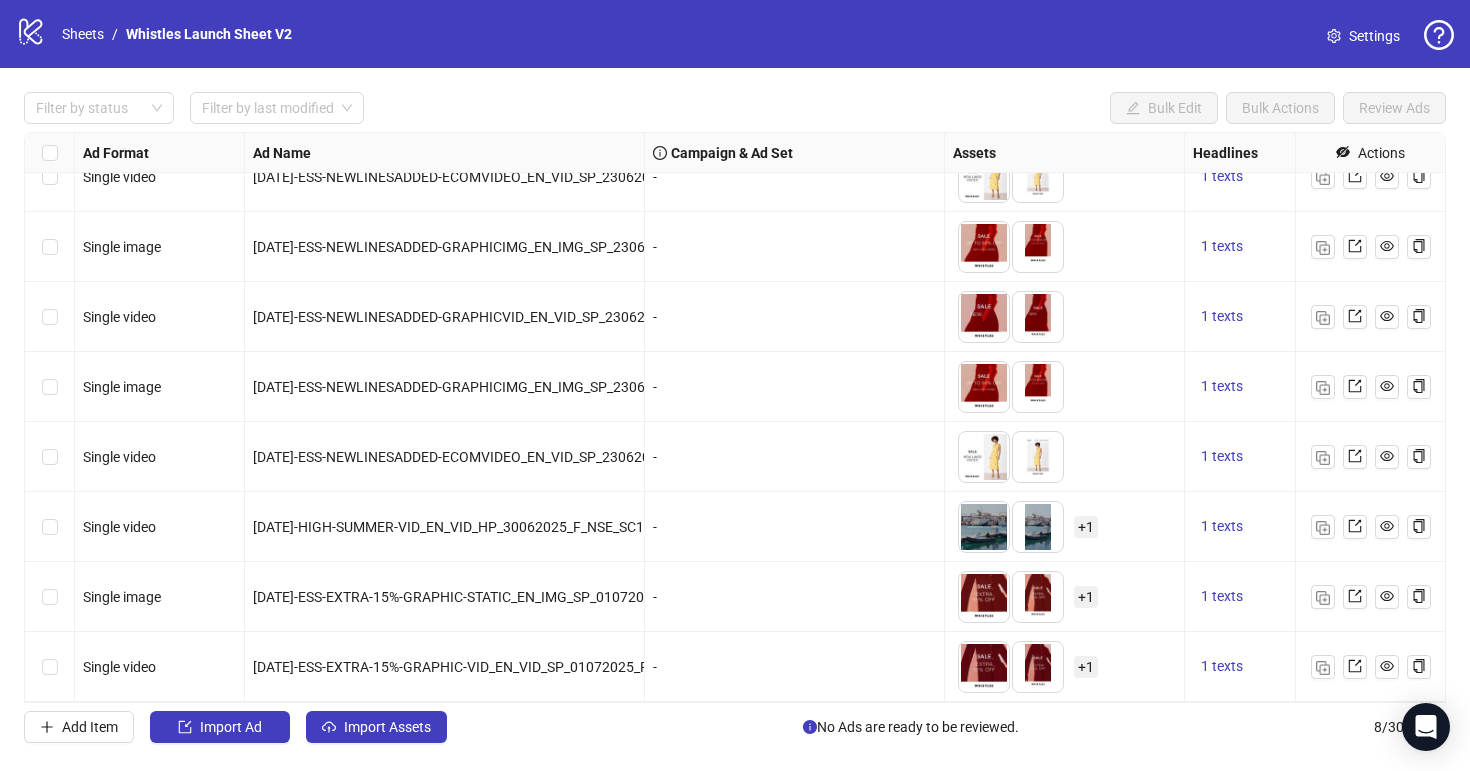 drag, startPoint x: 86, startPoint y: 720, endPoint x: 145, endPoint y: 681, distance: 70.724815 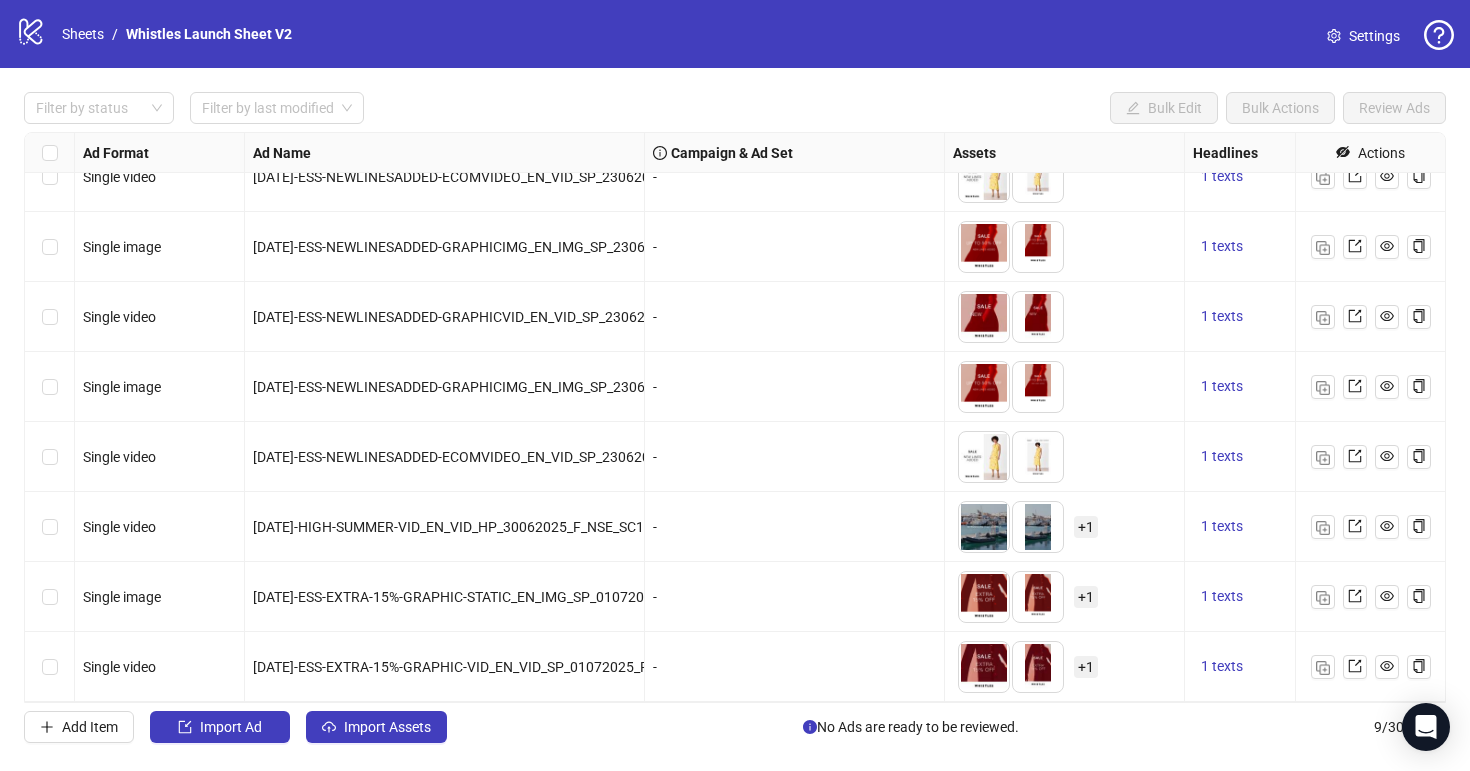 scroll, scrollTop: 101, scrollLeft: 0, axis: vertical 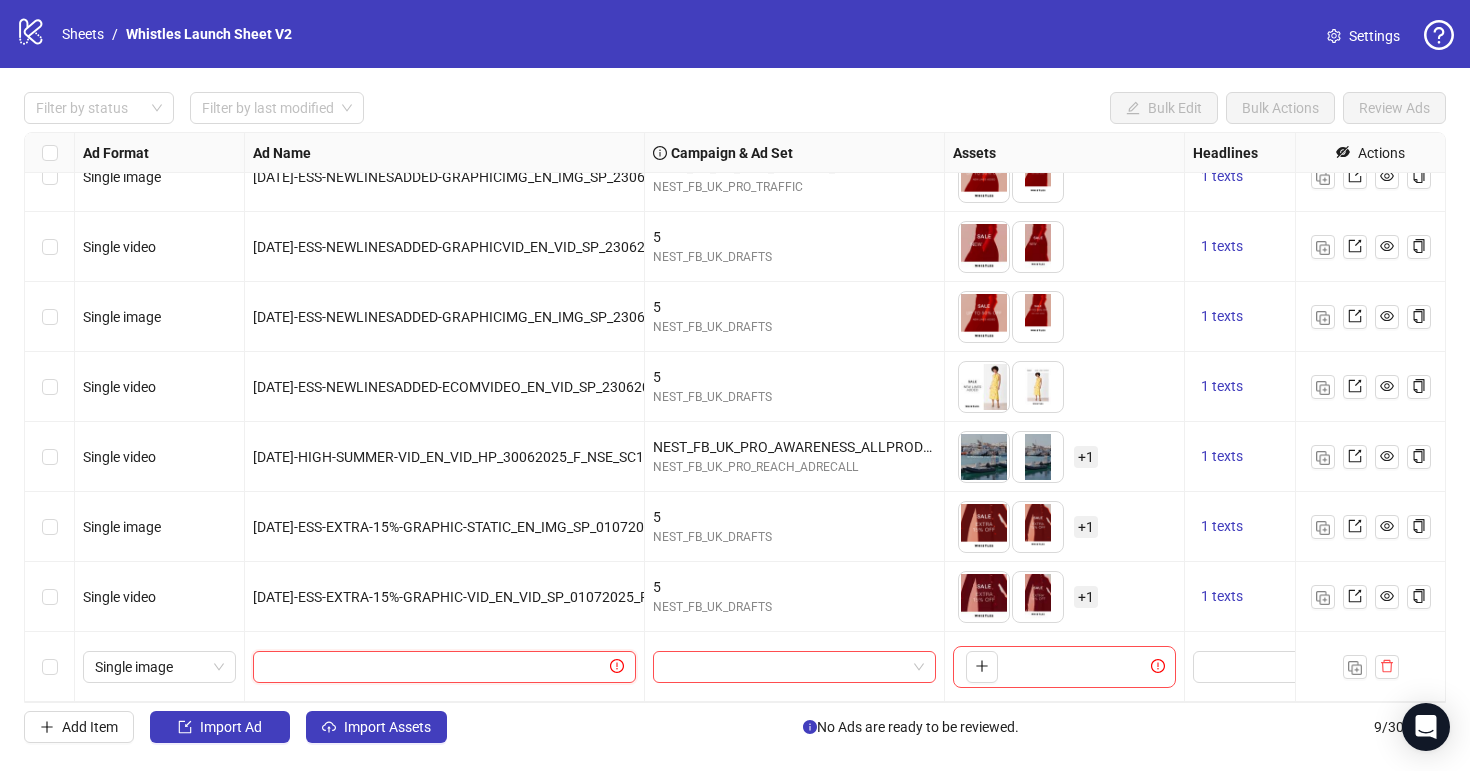 click at bounding box center (435, 667) 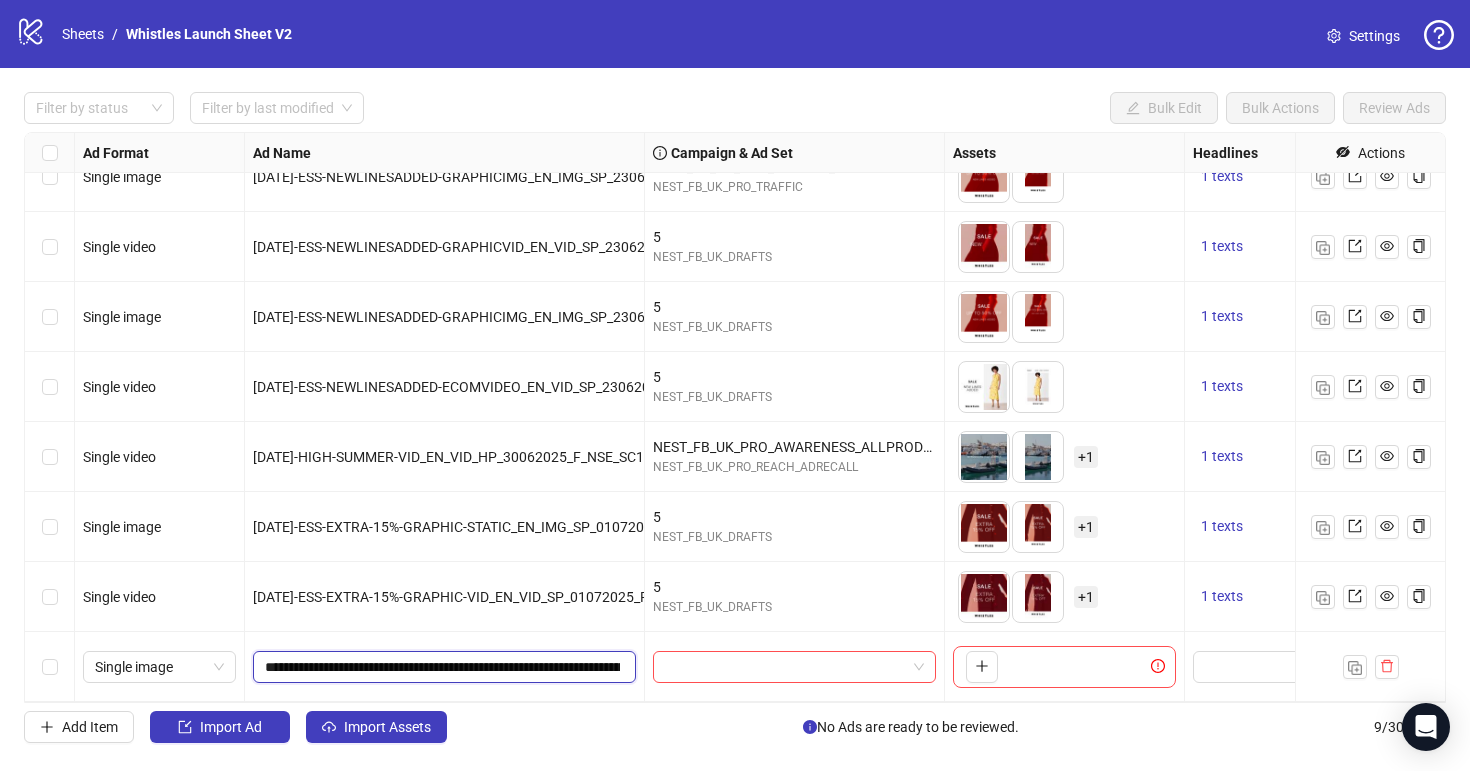 scroll, scrollTop: 0, scrollLeft: 288, axis: horizontal 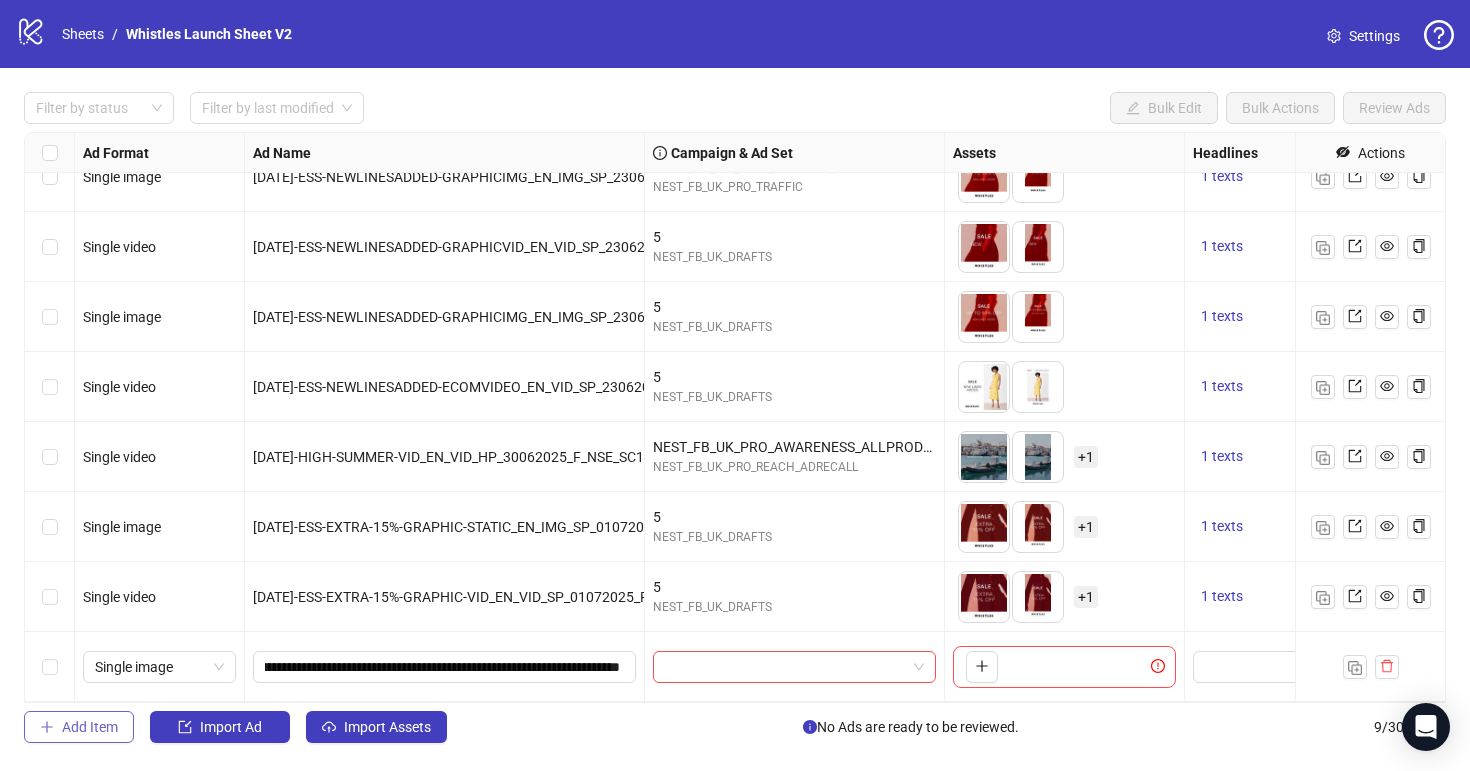 click on "Add Item" at bounding box center (90, 727) 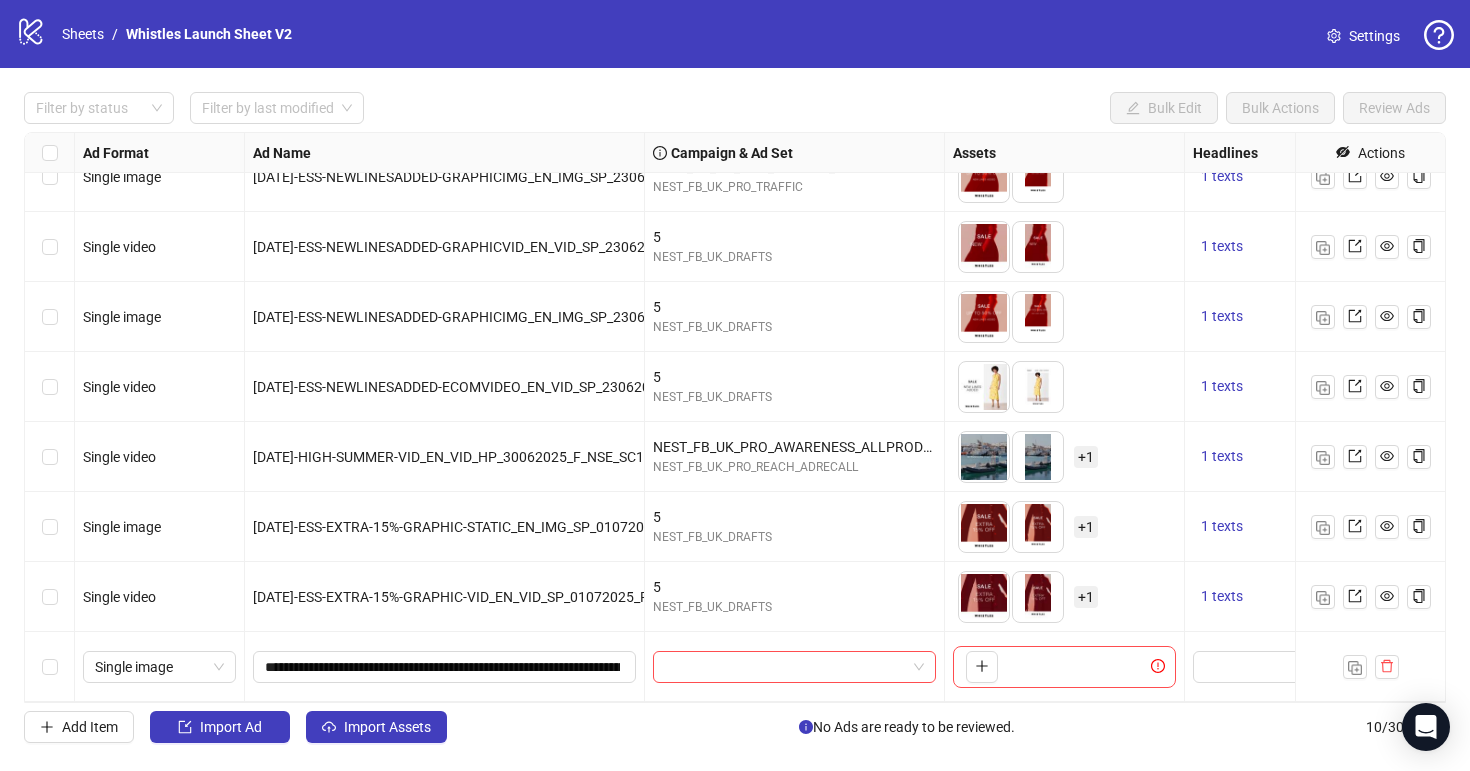 scroll, scrollTop: 171, scrollLeft: 0, axis: vertical 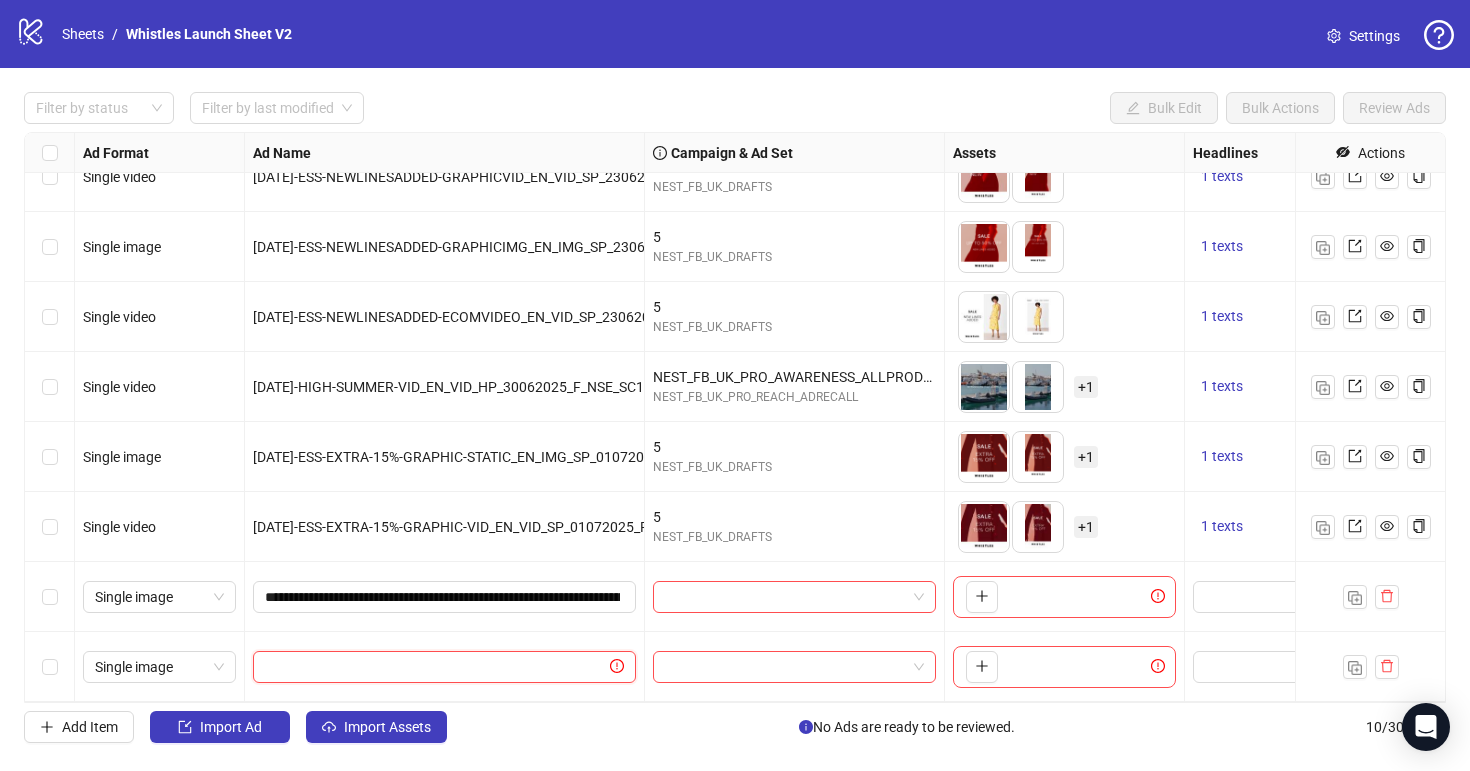 click at bounding box center [435, 667] 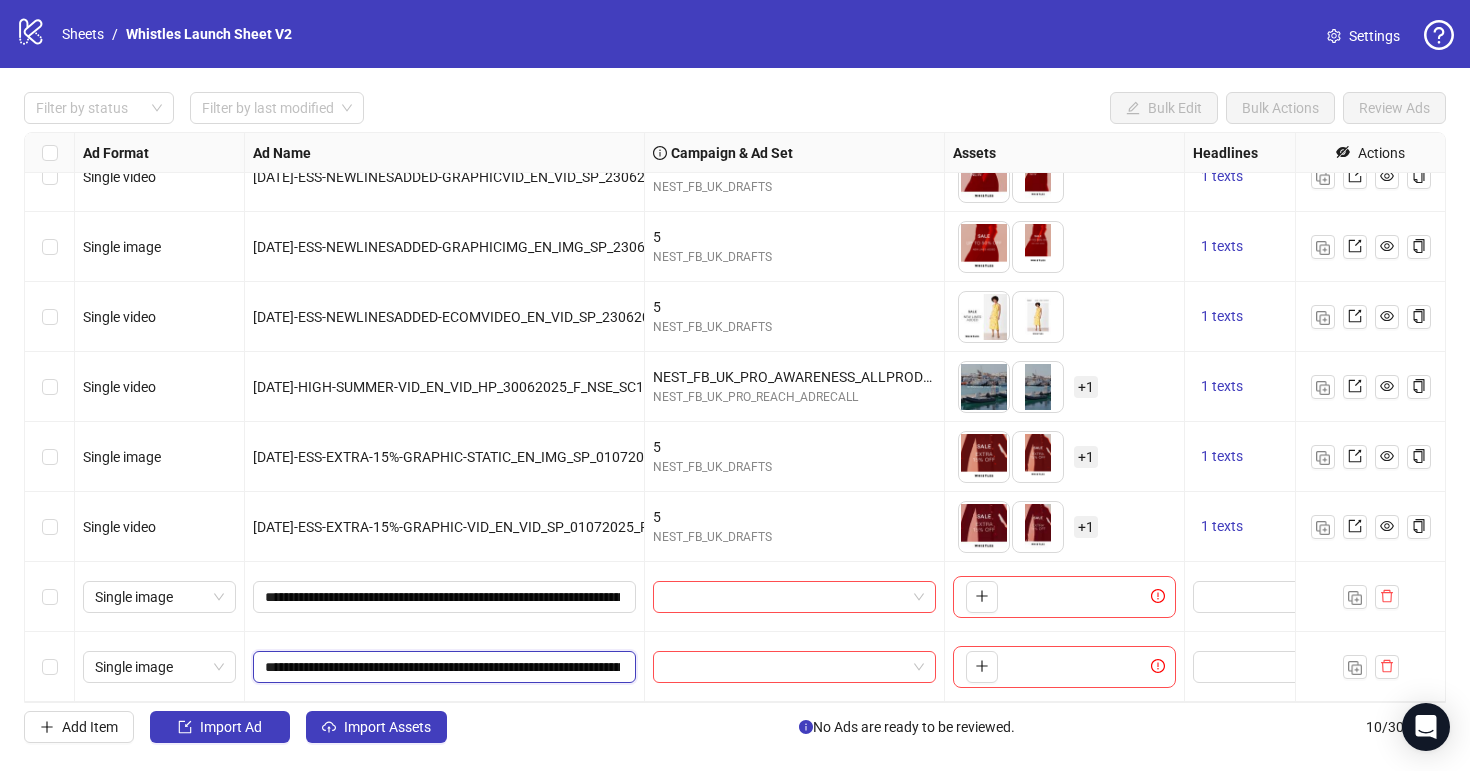 scroll, scrollTop: 0, scrollLeft: 289, axis: horizontal 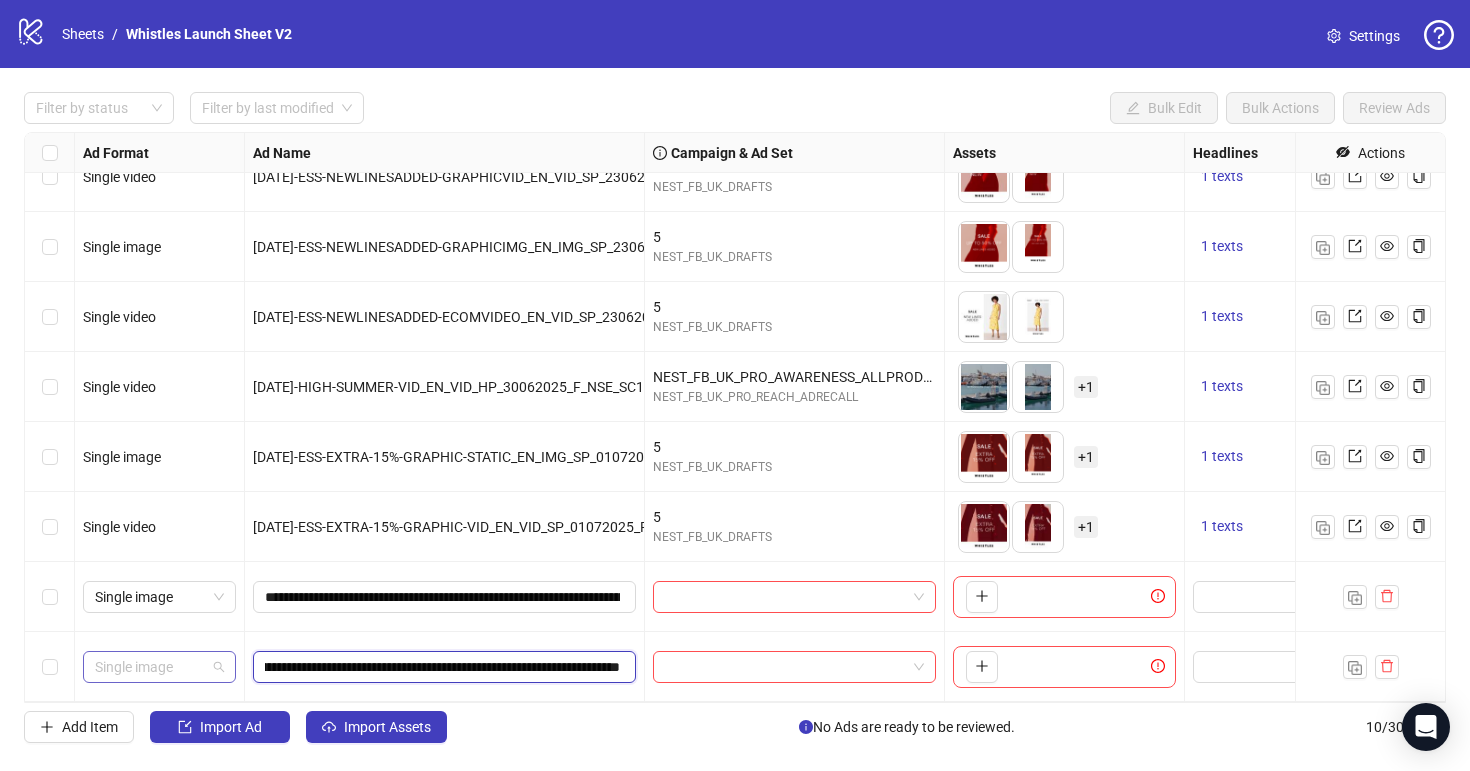 click on "Single image" at bounding box center [159, 667] 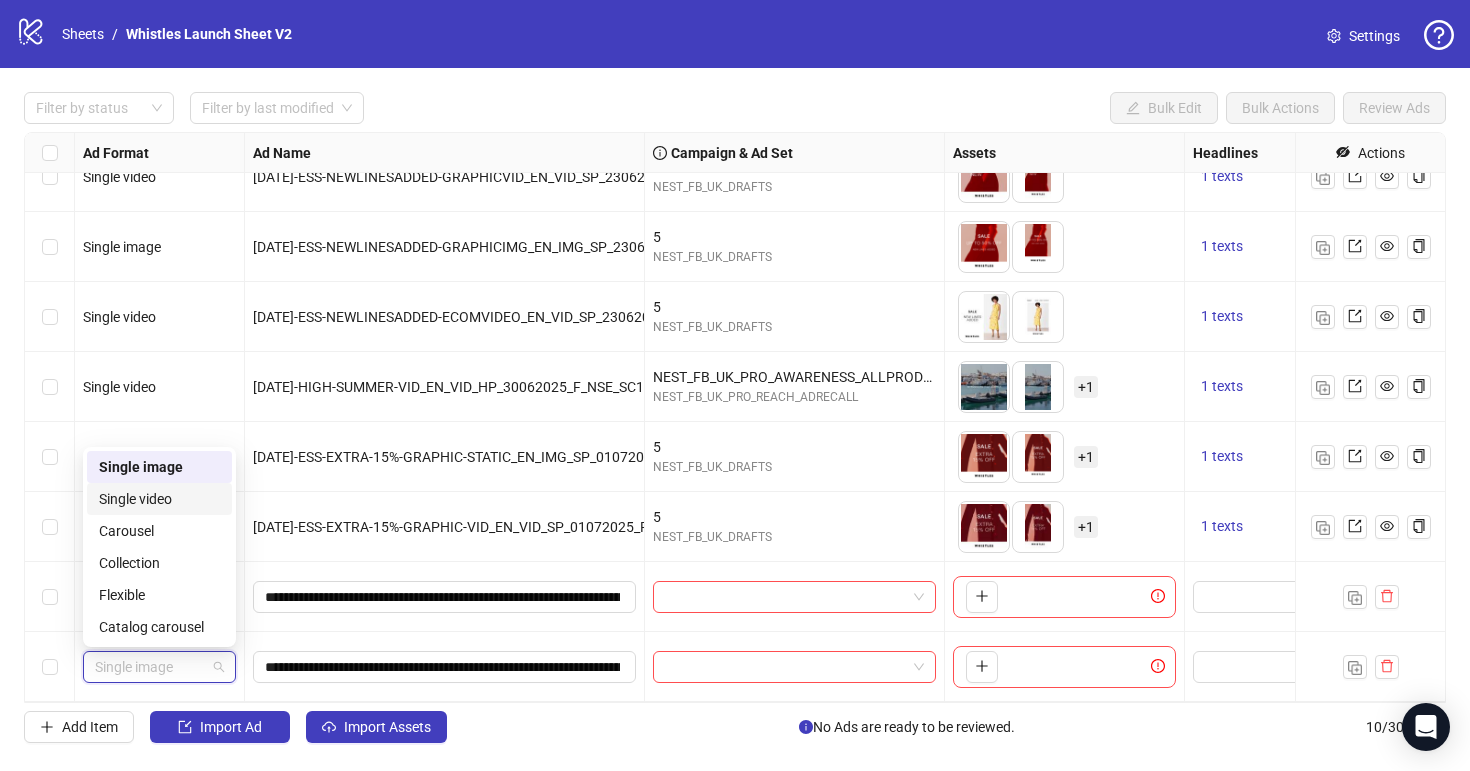 click on "Single video" at bounding box center (159, 499) 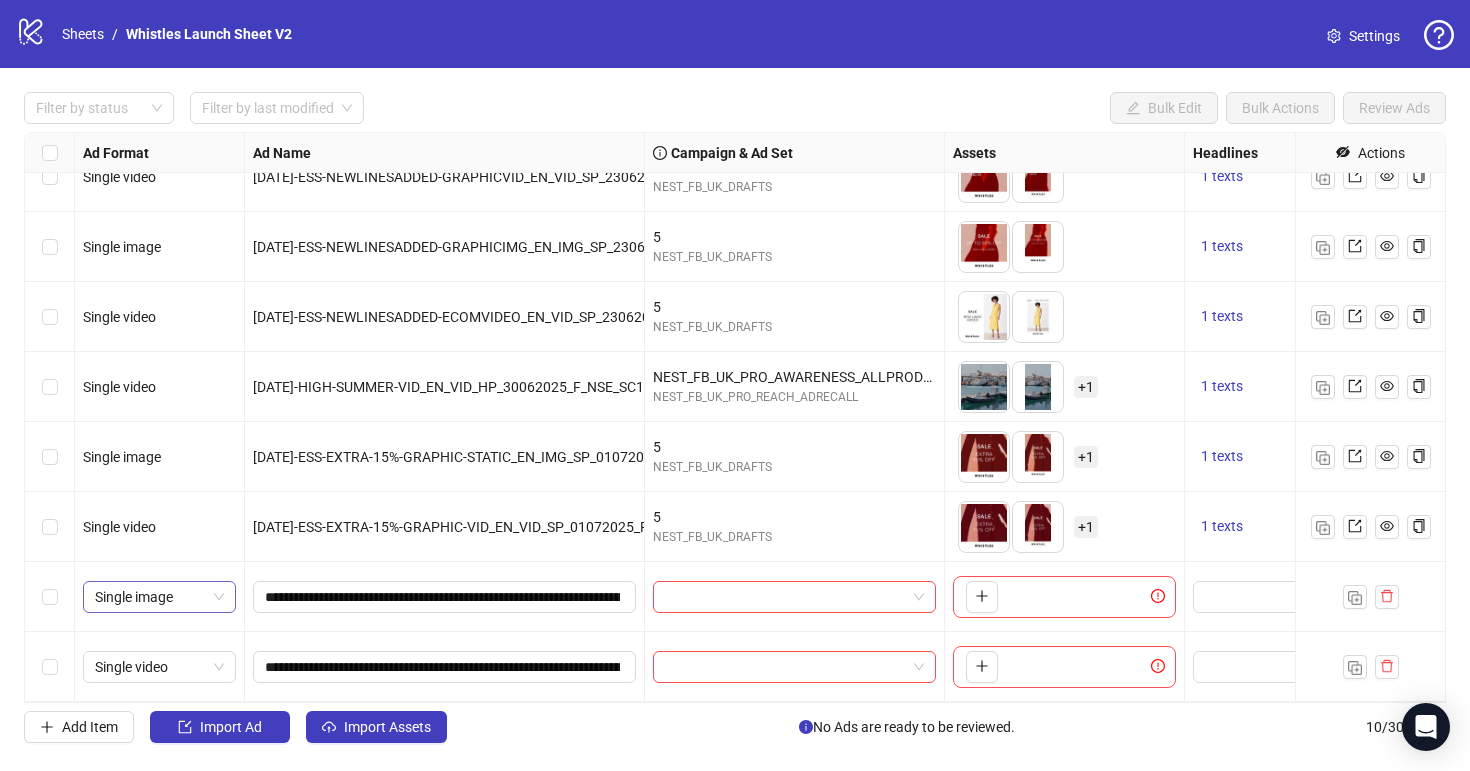 click on "Single image" at bounding box center (159, 597) 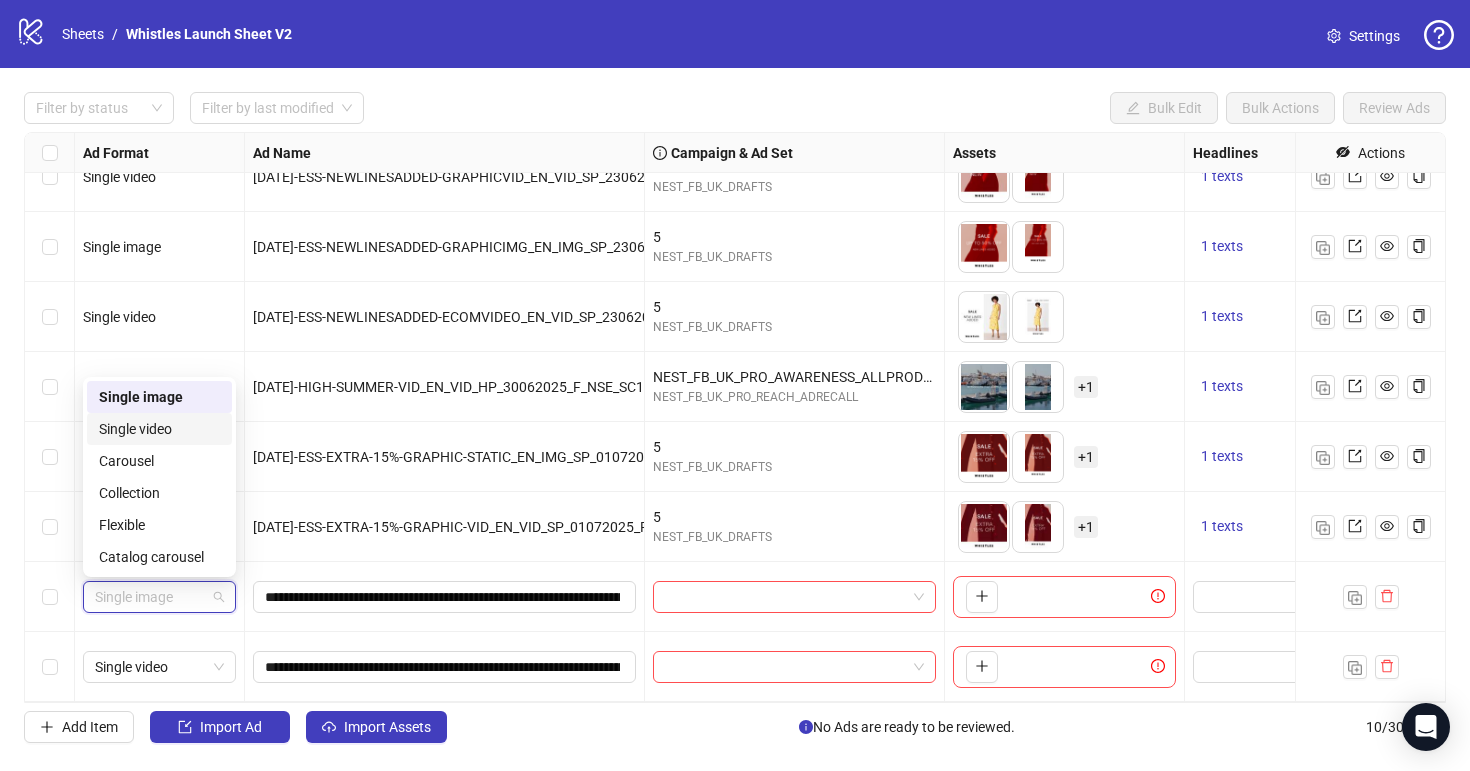 click on "Single video" at bounding box center [159, 429] 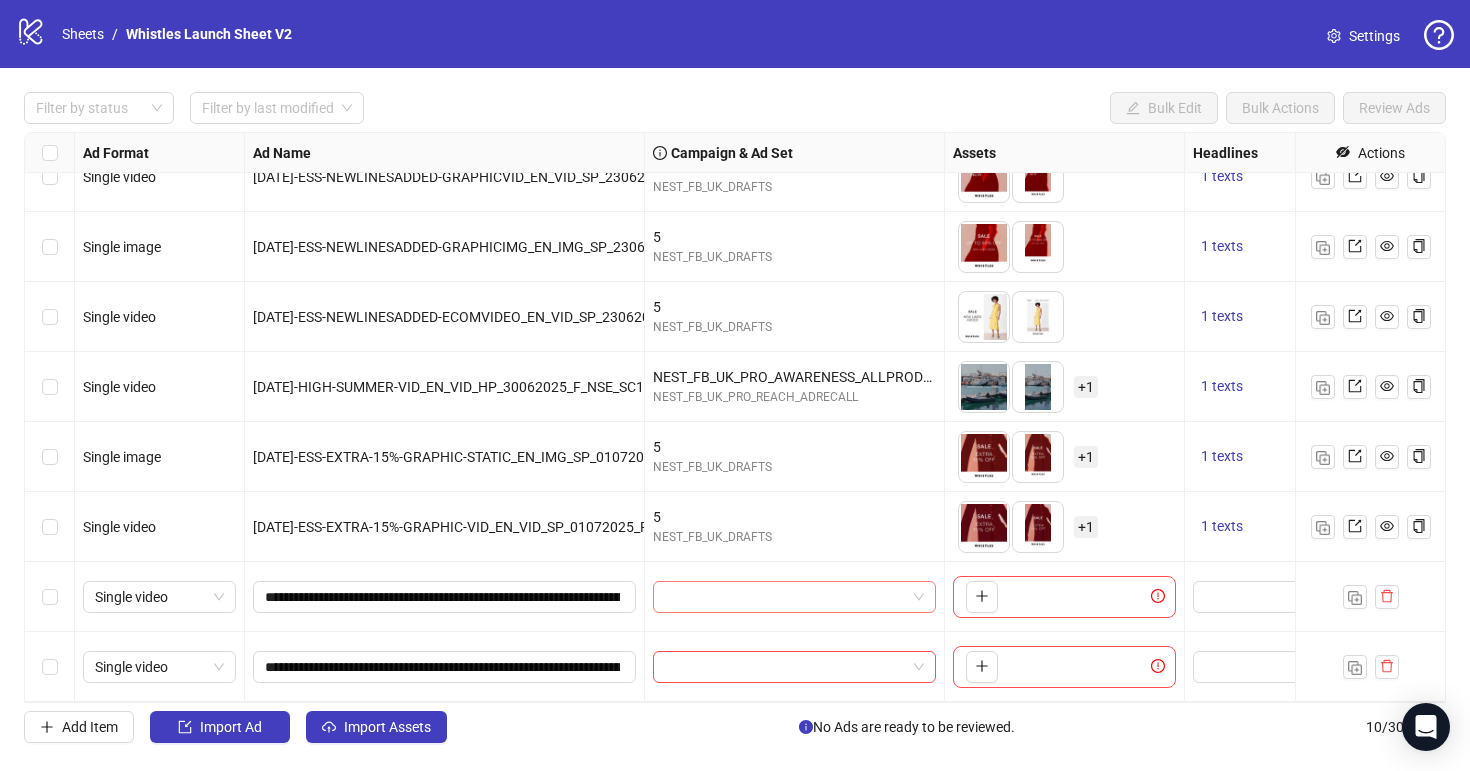 click at bounding box center (785, 597) 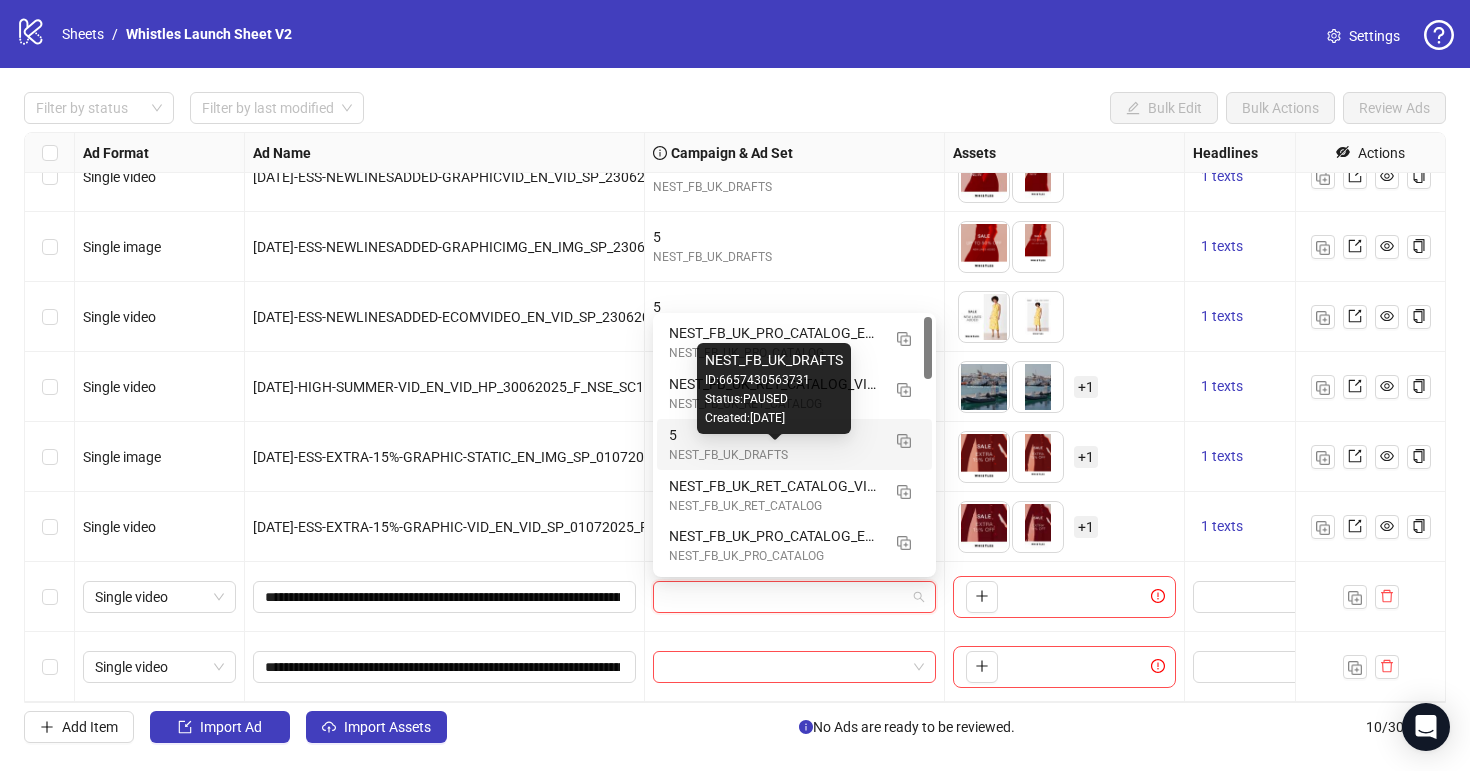 click on "NEST_FB_UK_DRAFTS" at bounding box center (774, 455) 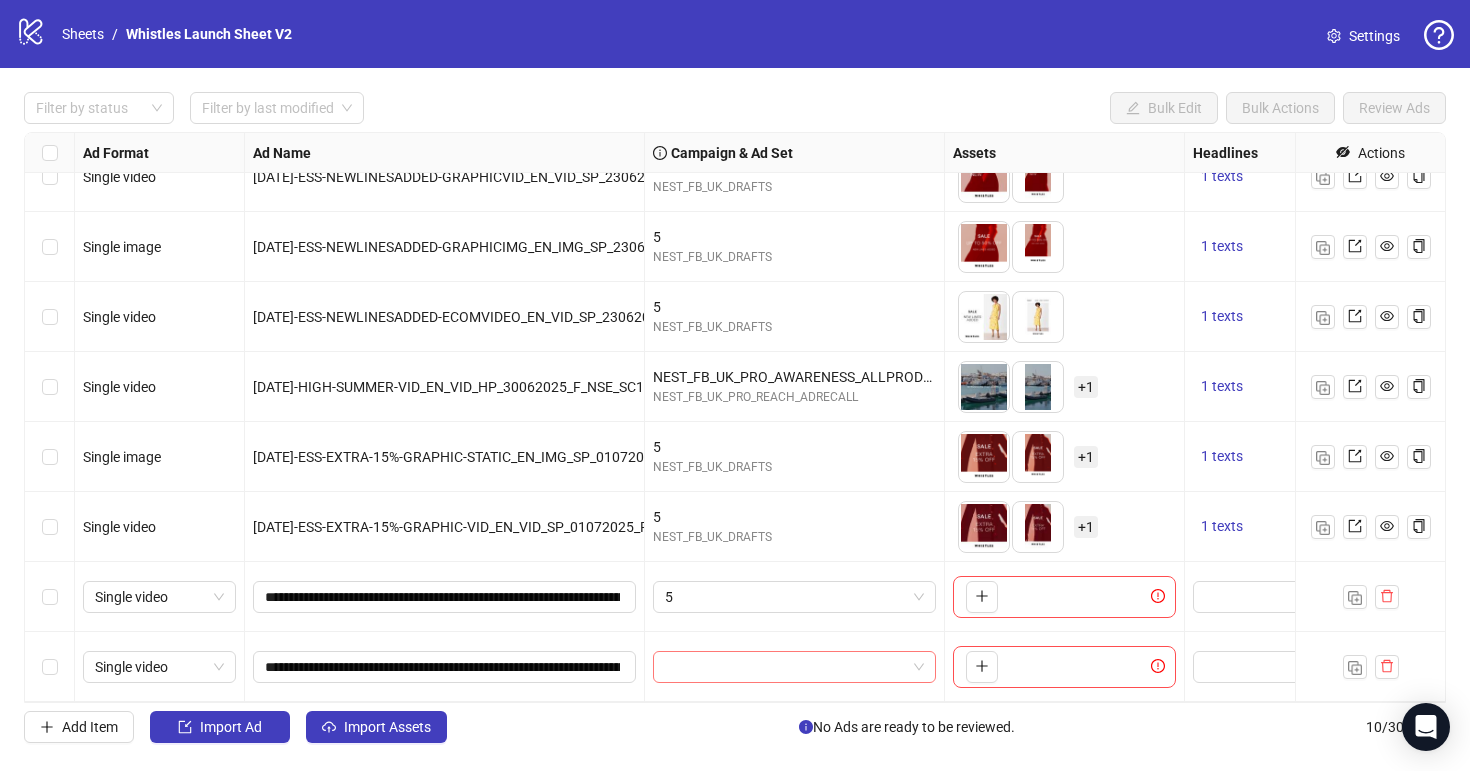 click at bounding box center (785, 667) 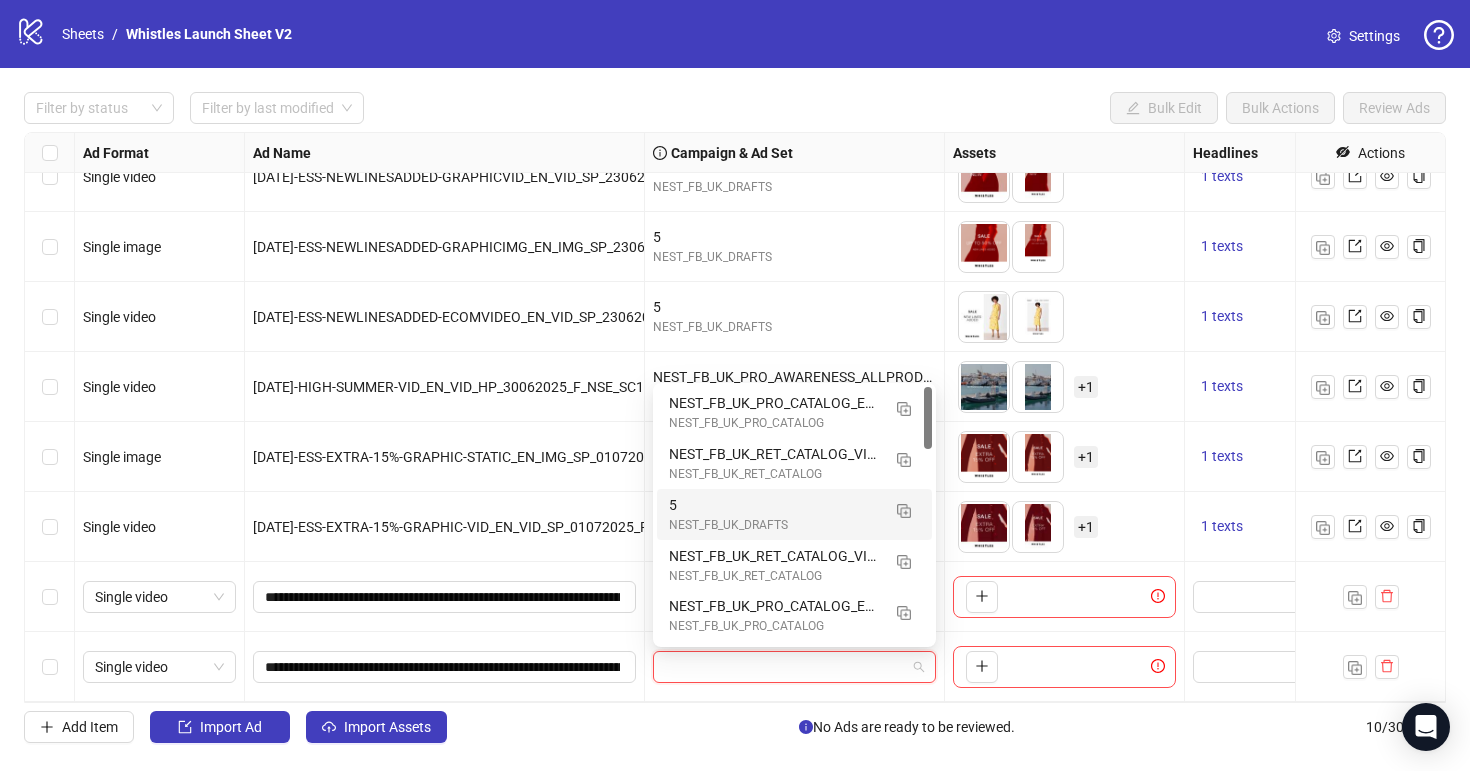 click on "5" at bounding box center (774, 505) 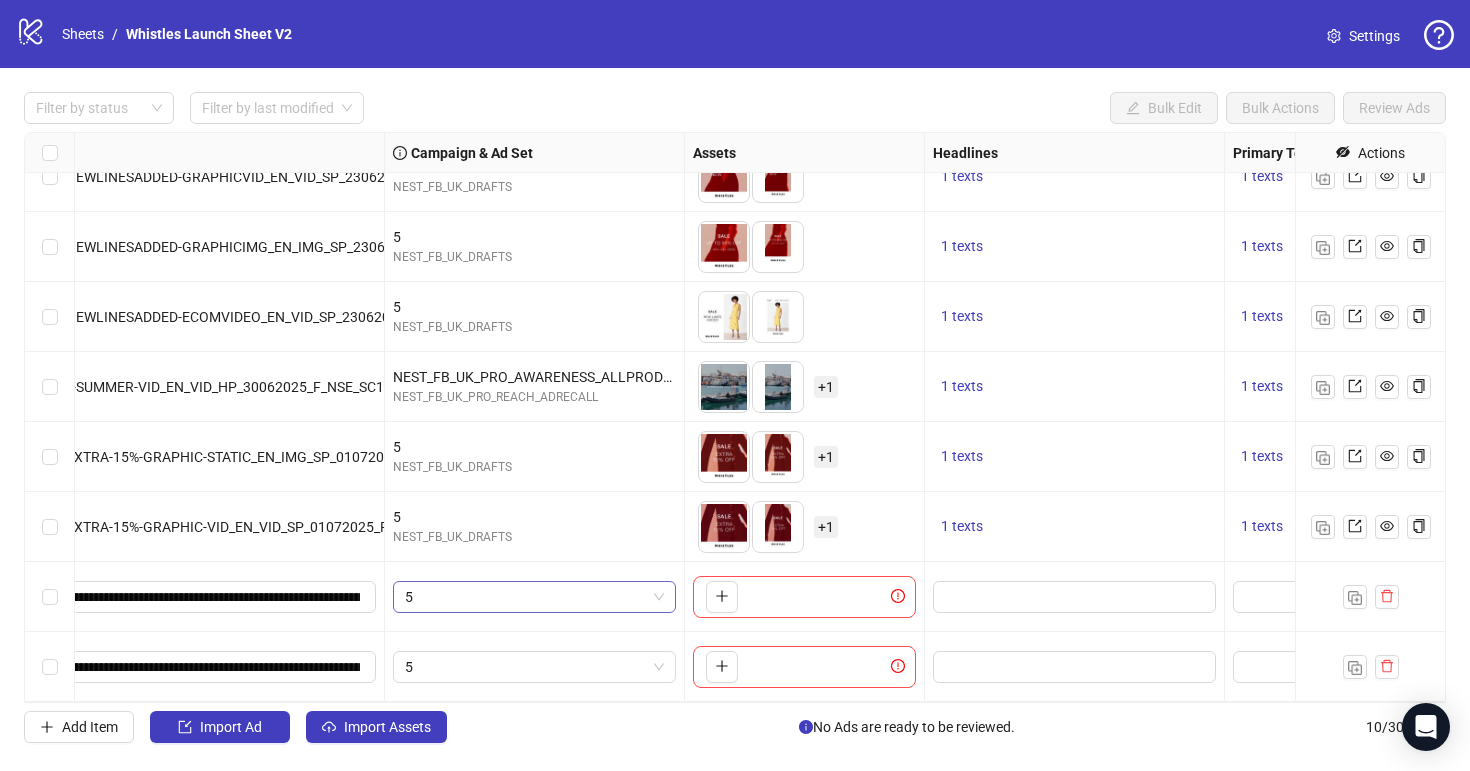 scroll, scrollTop: 171, scrollLeft: 320, axis: both 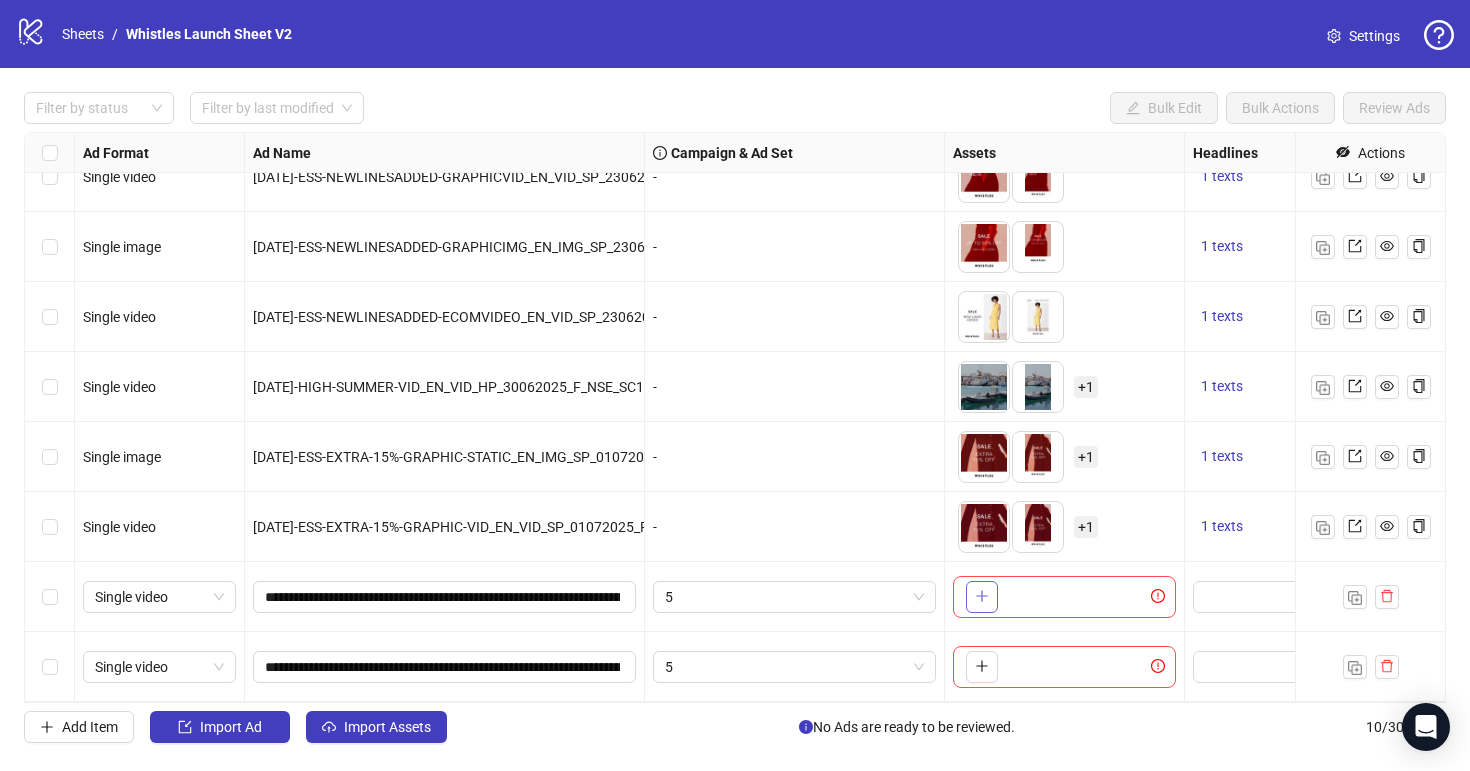click 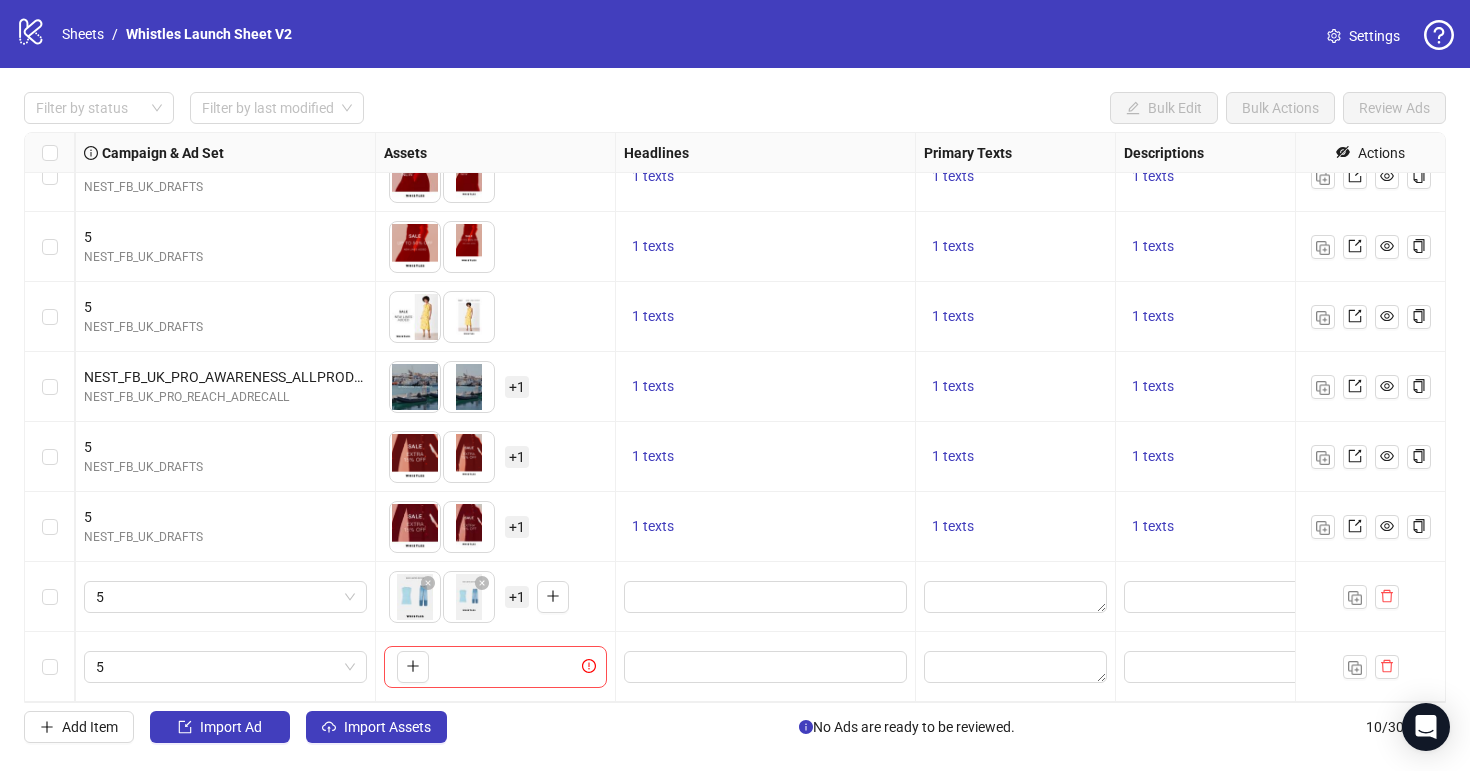 scroll, scrollTop: 171, scrollLeft: 642, axis: both 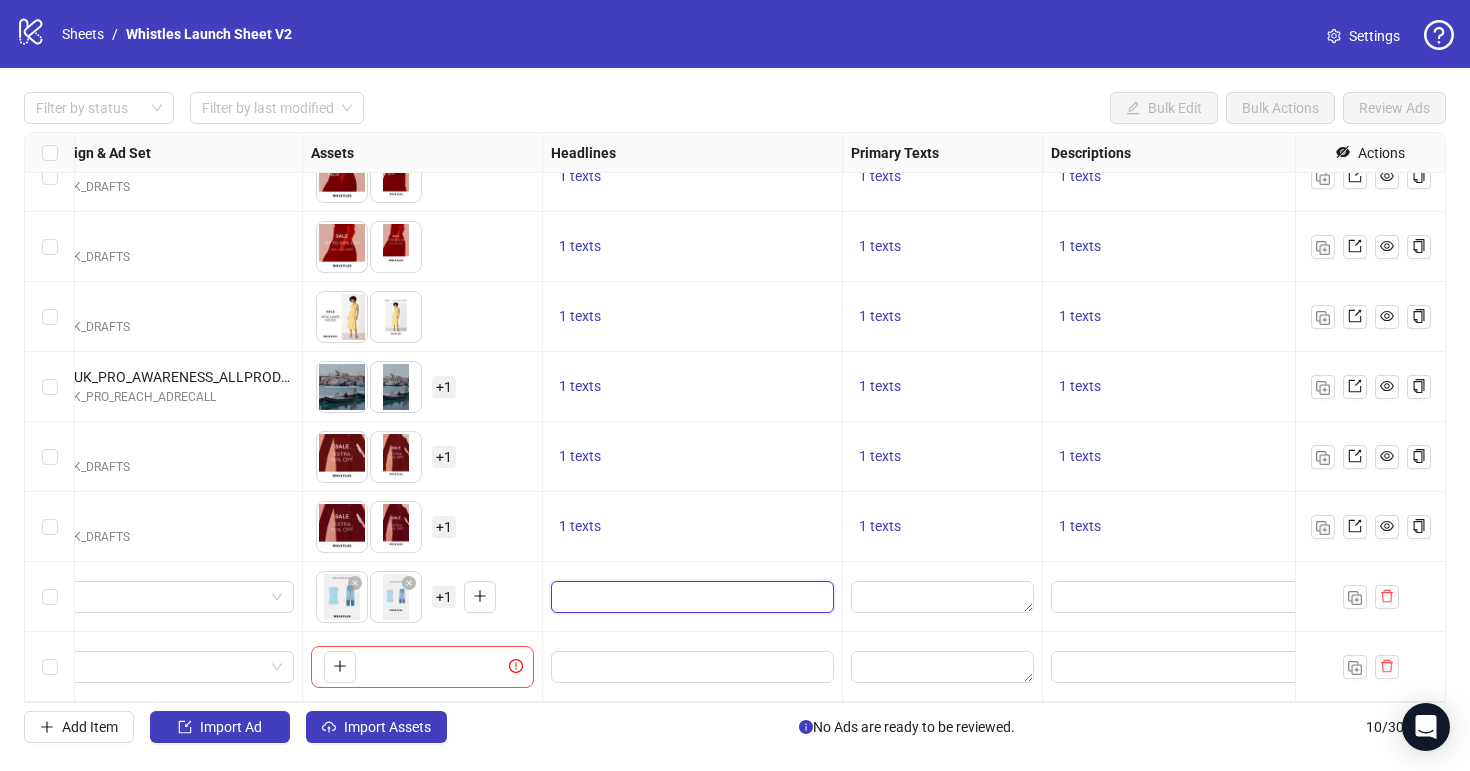 click at bounding box center [690, 597] 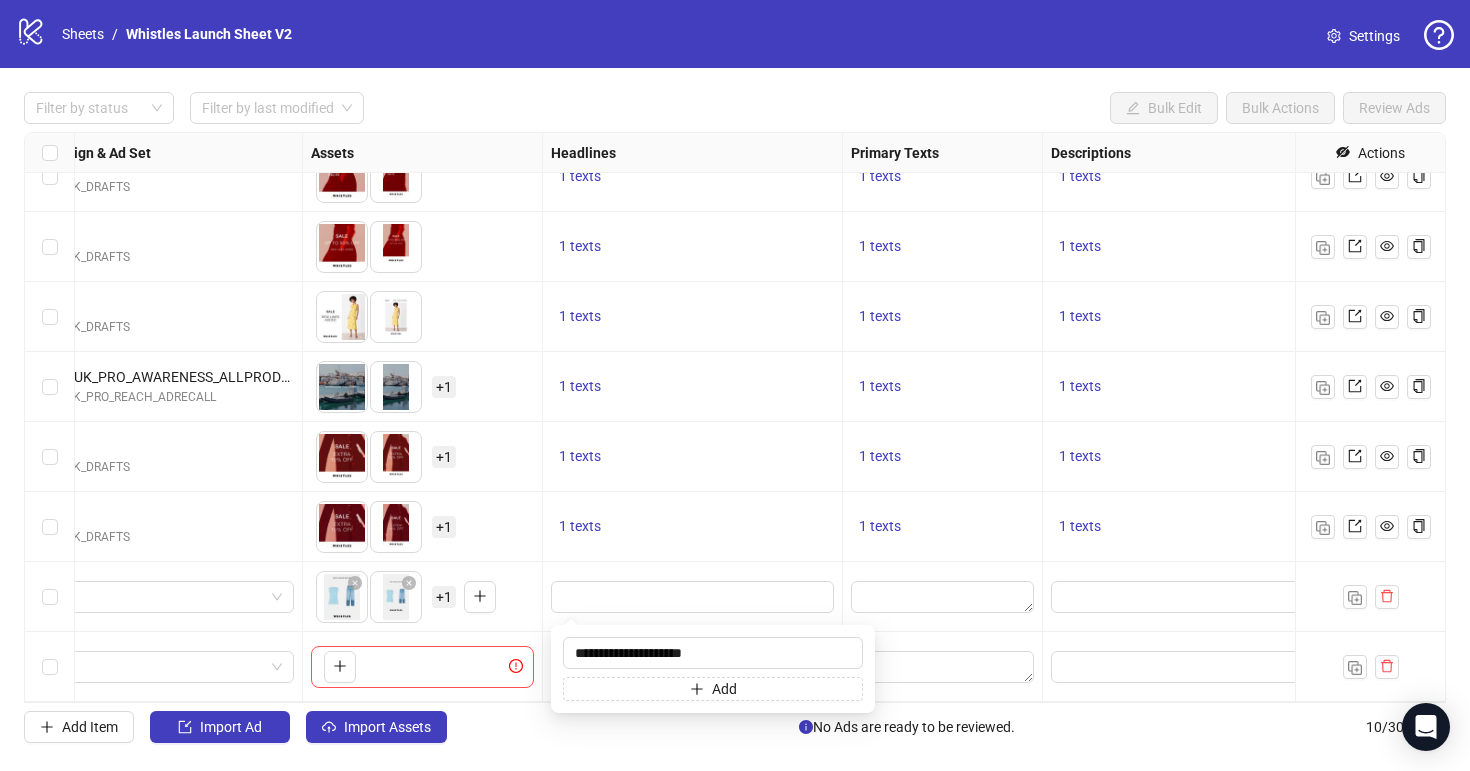 type on "**********" 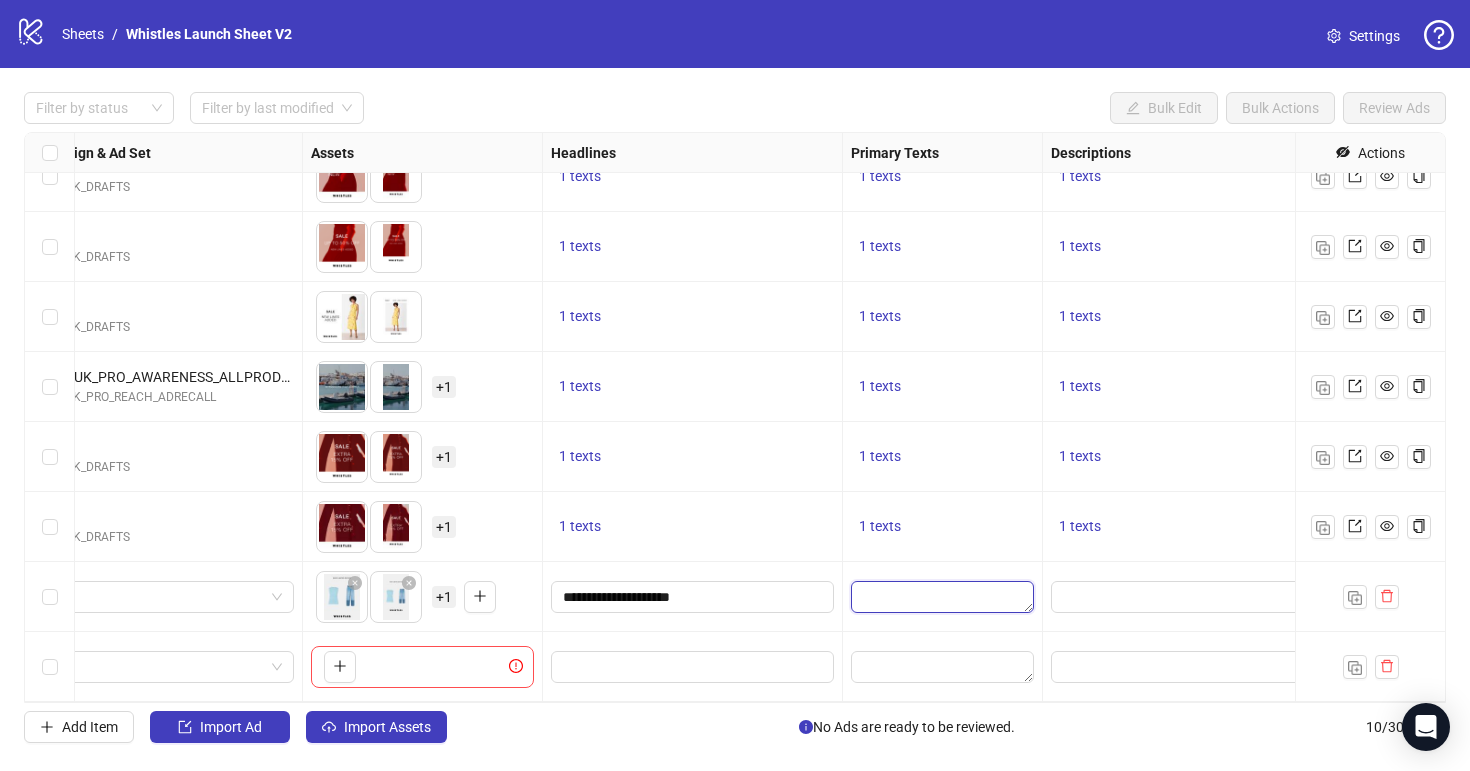 click at bounding box center (942, 597) 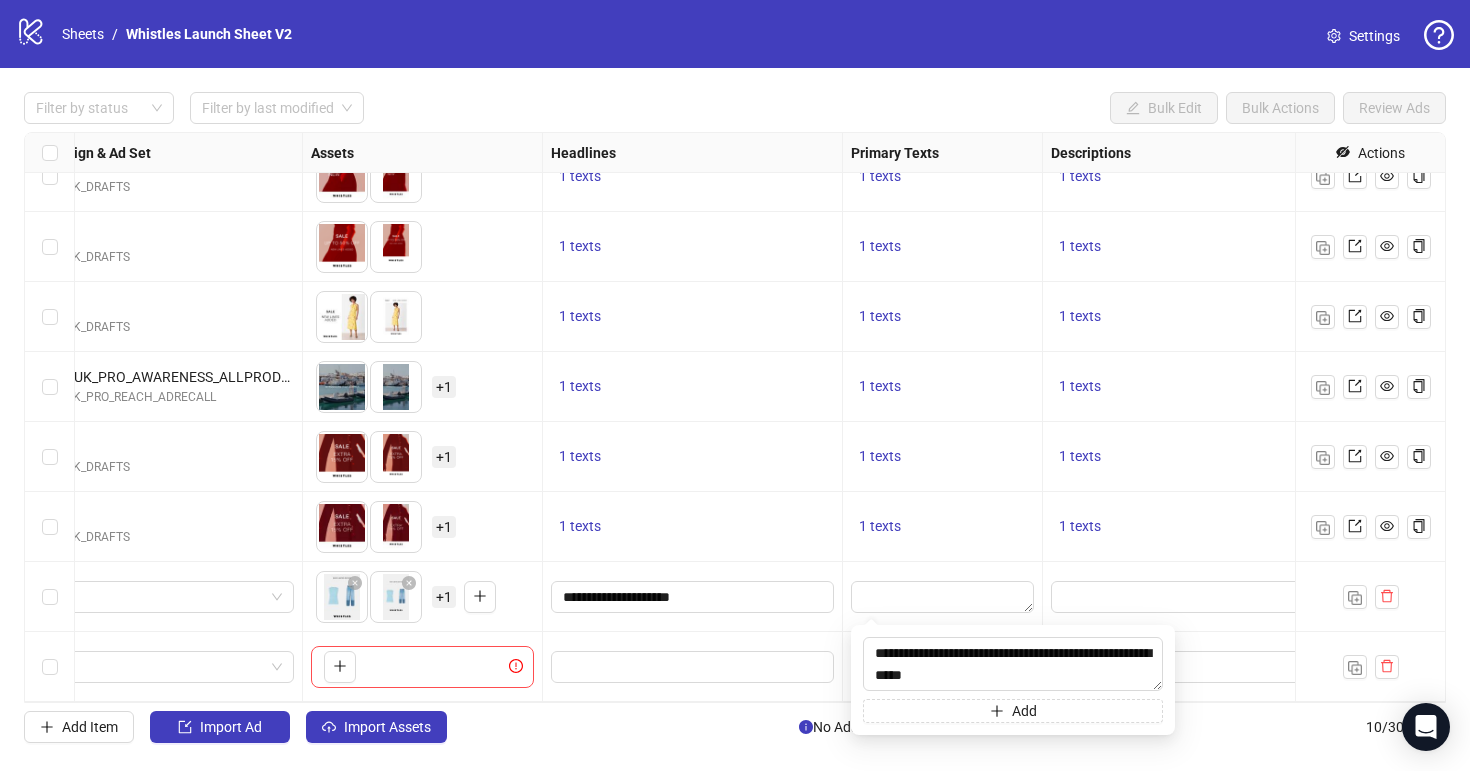type on "**********" 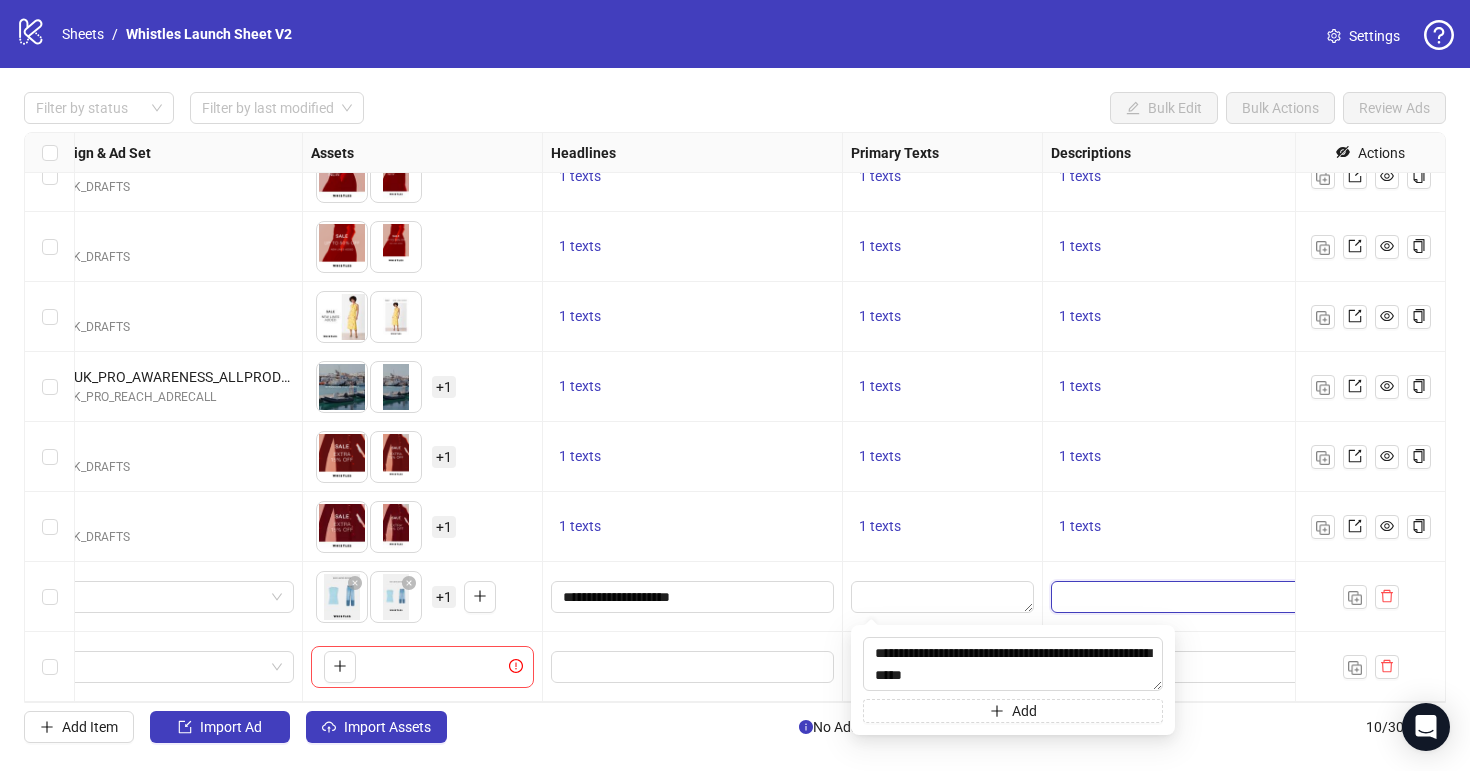 click at bounding box center (1192, 597) 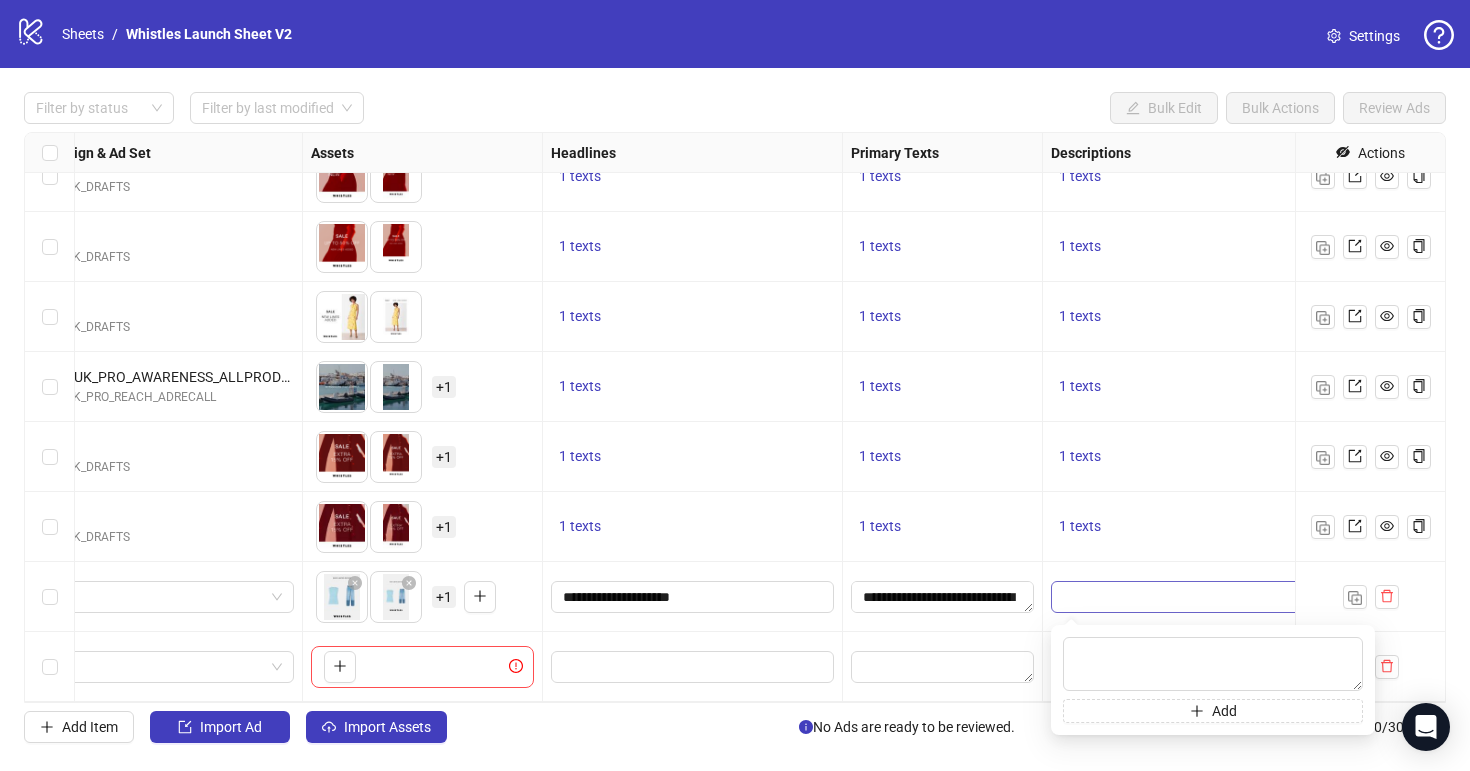 type on "**********" 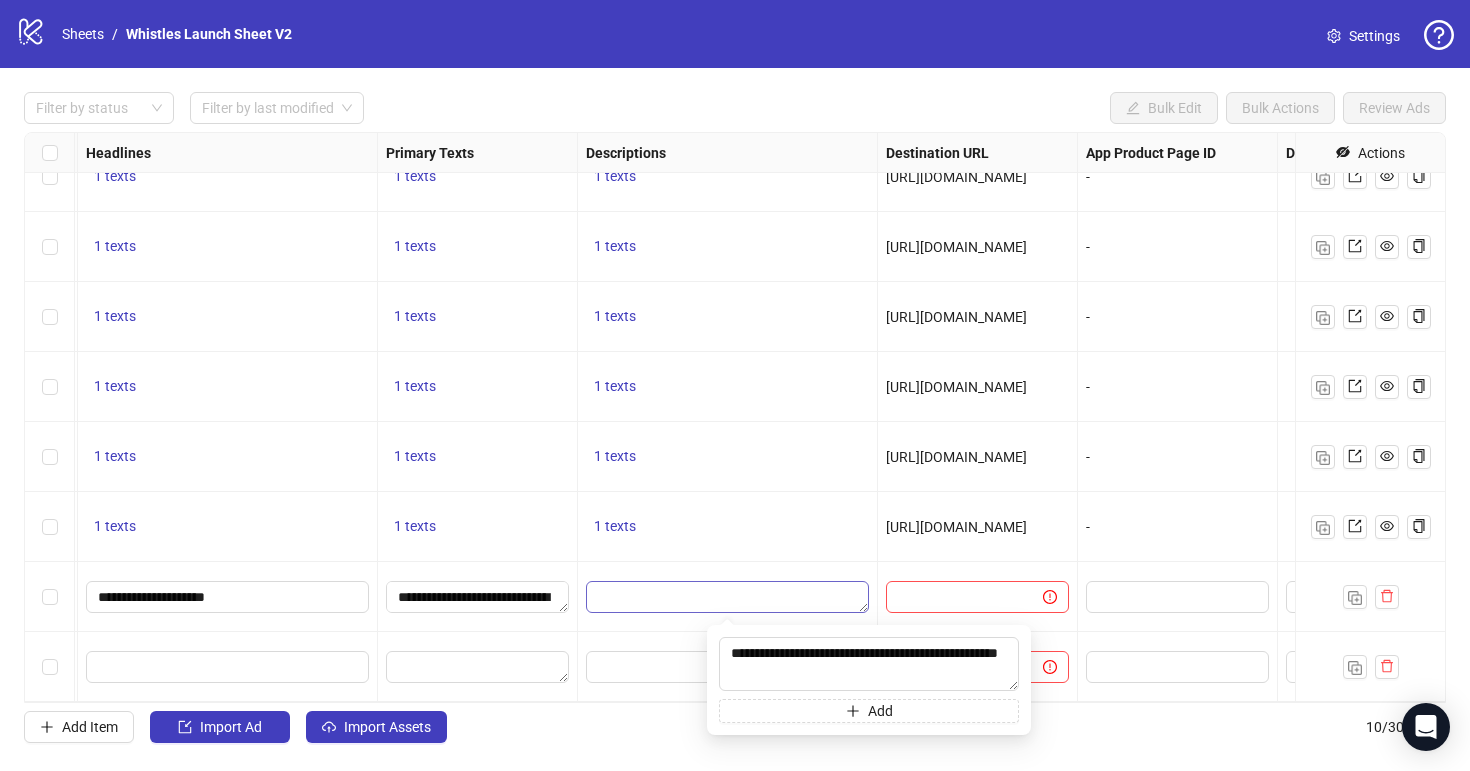 scroll, scrollTop: 171, scrollLeft: 1165, axis: both 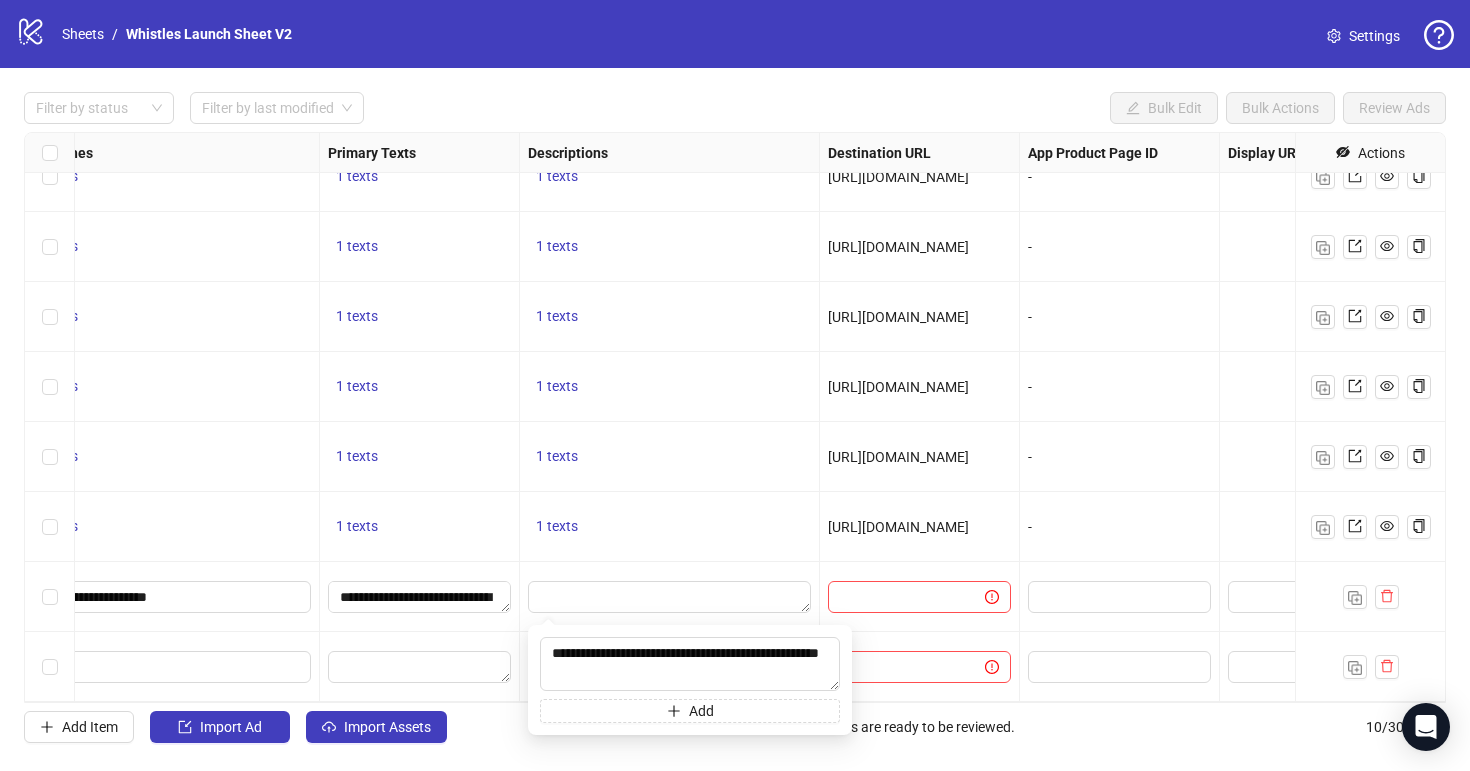 type 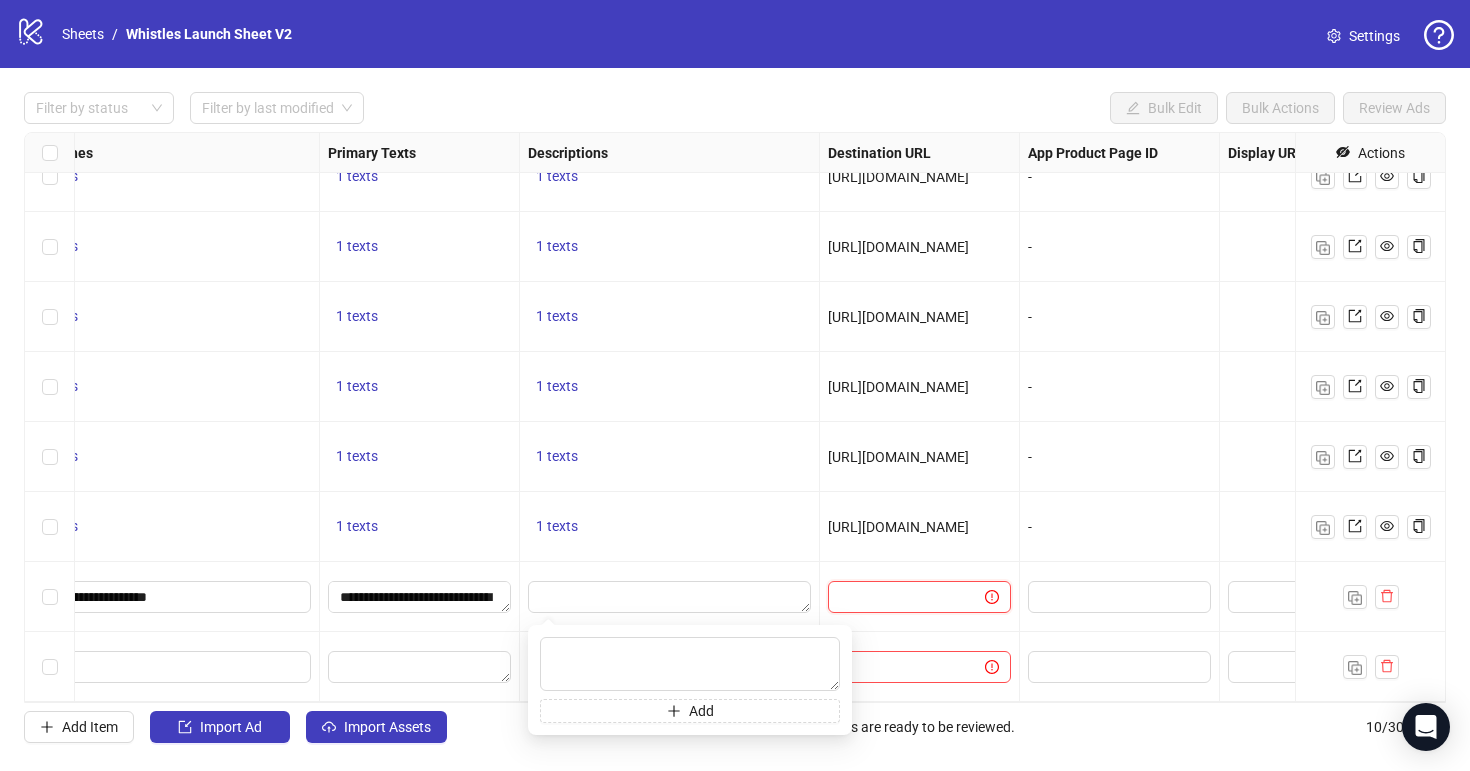 click at bounding box center (898, 597) 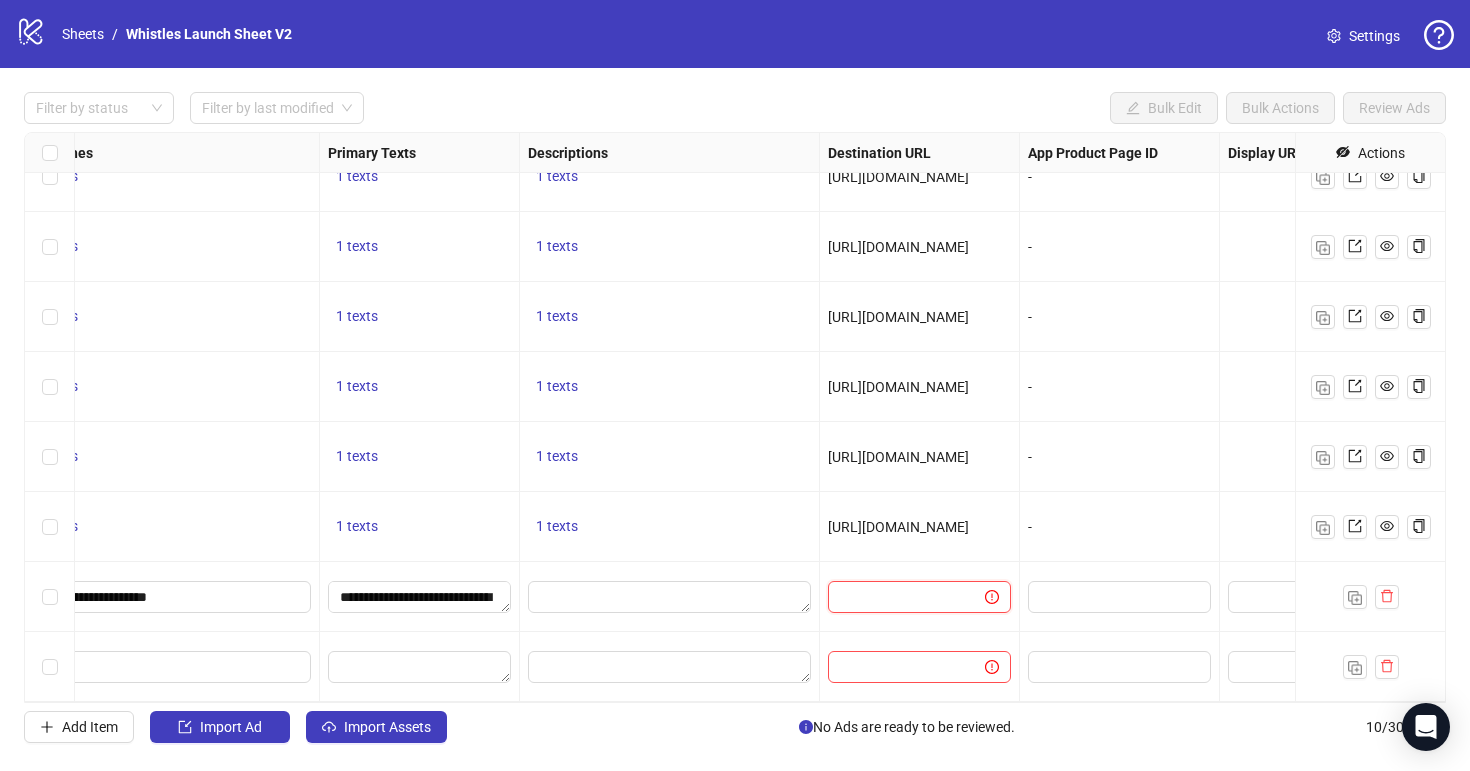 paste on "**********" 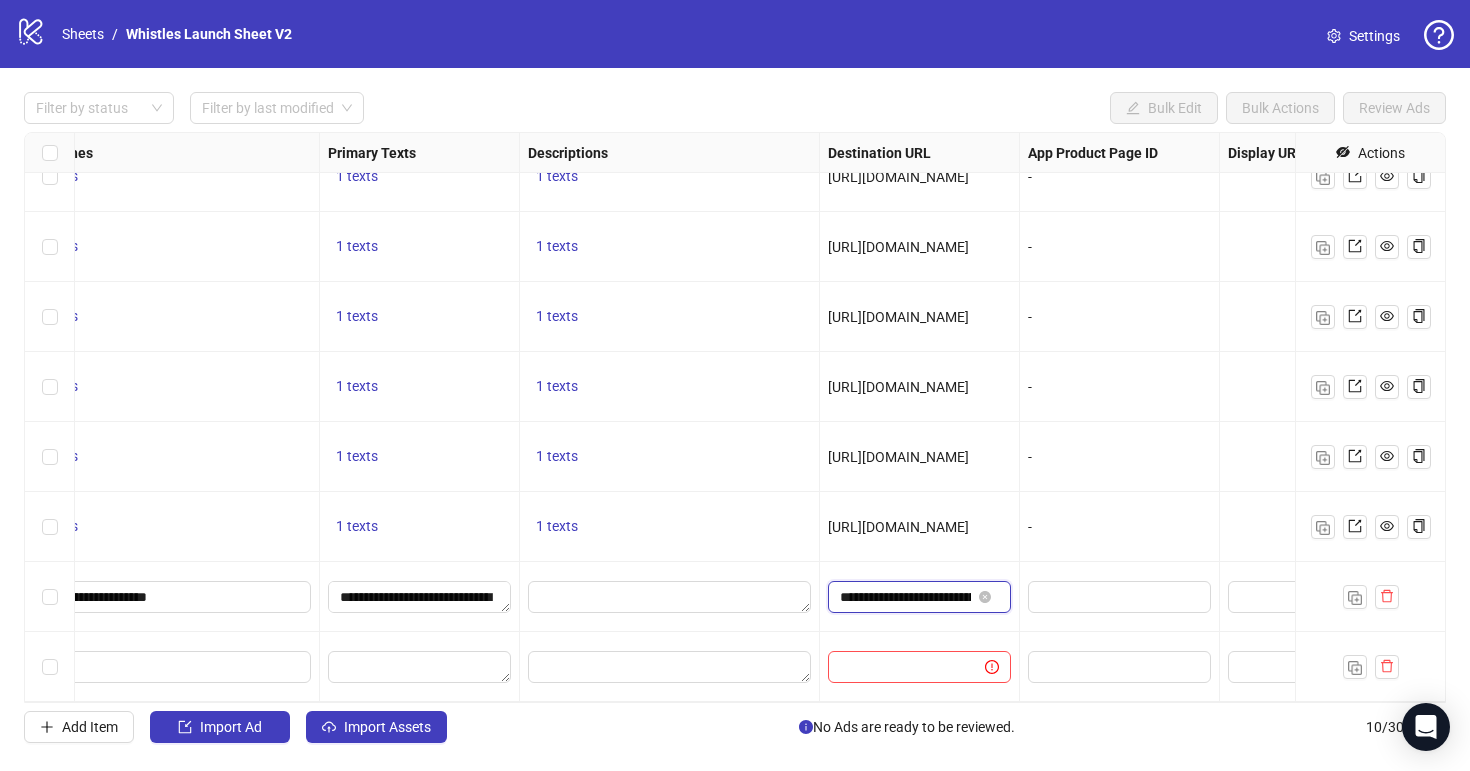 scroll, scrollTop: 0, scrollLeft: 205, axis: horizontal 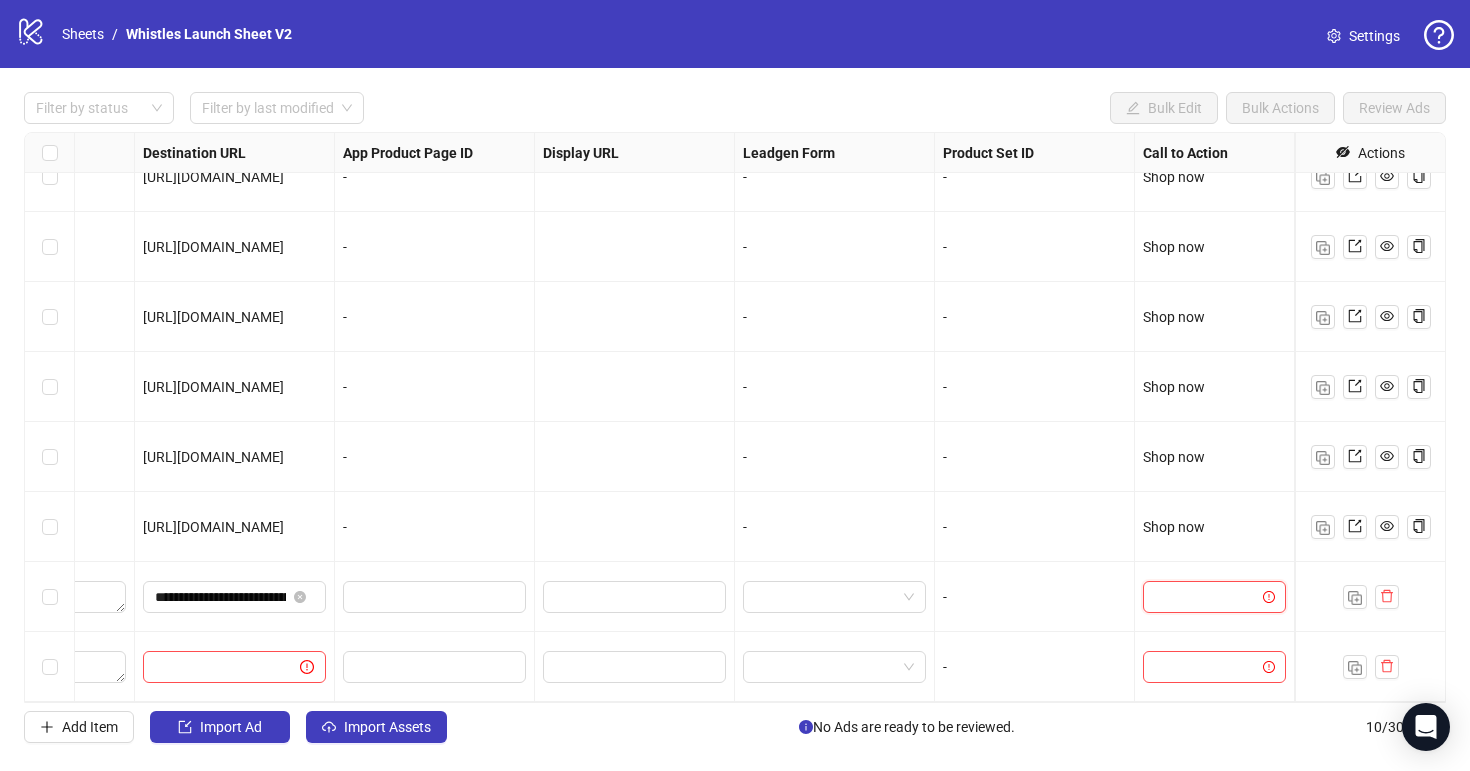 click at bounding box center [1205, 597] 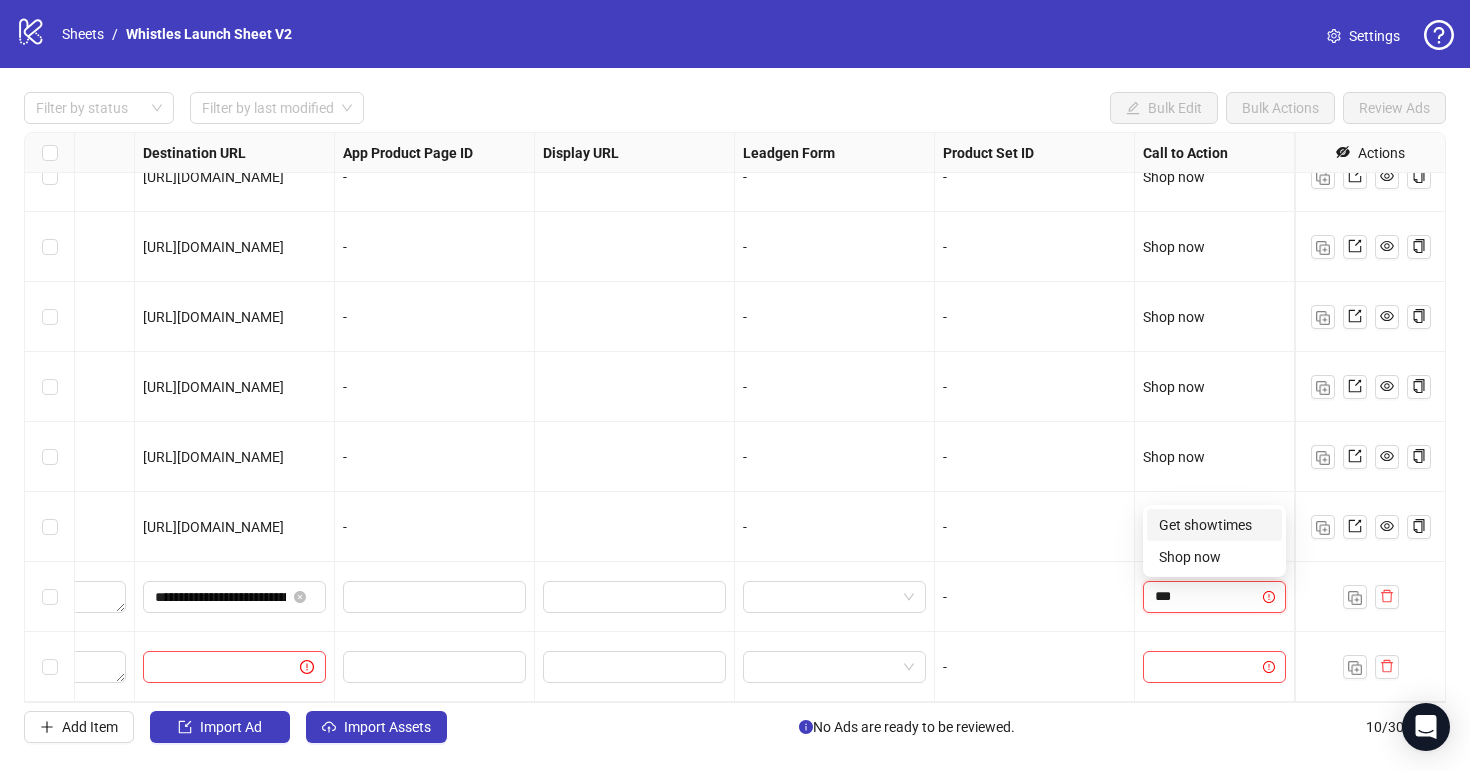 type on "****" 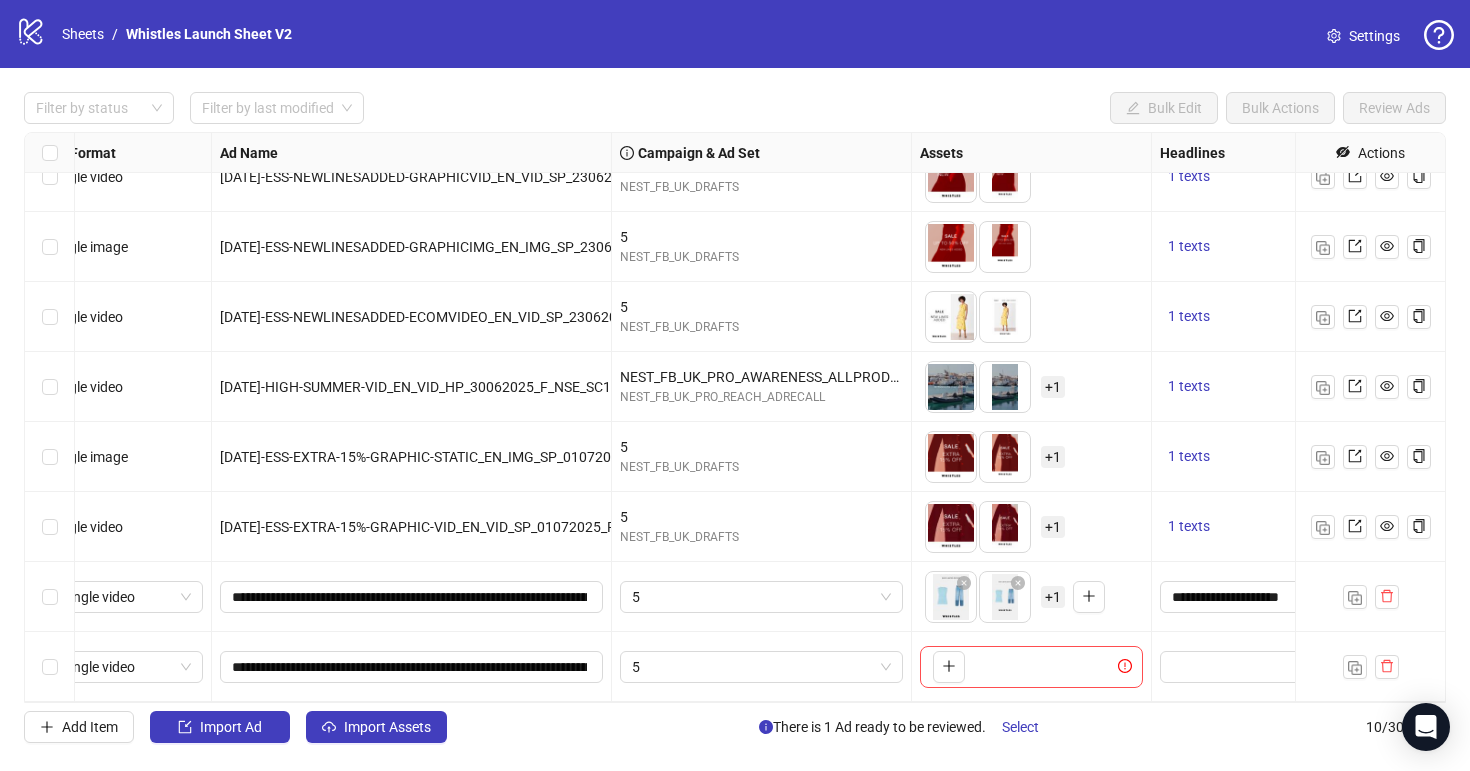 scroll, scrollTop: 171, scrollLeft: 43, axis: both 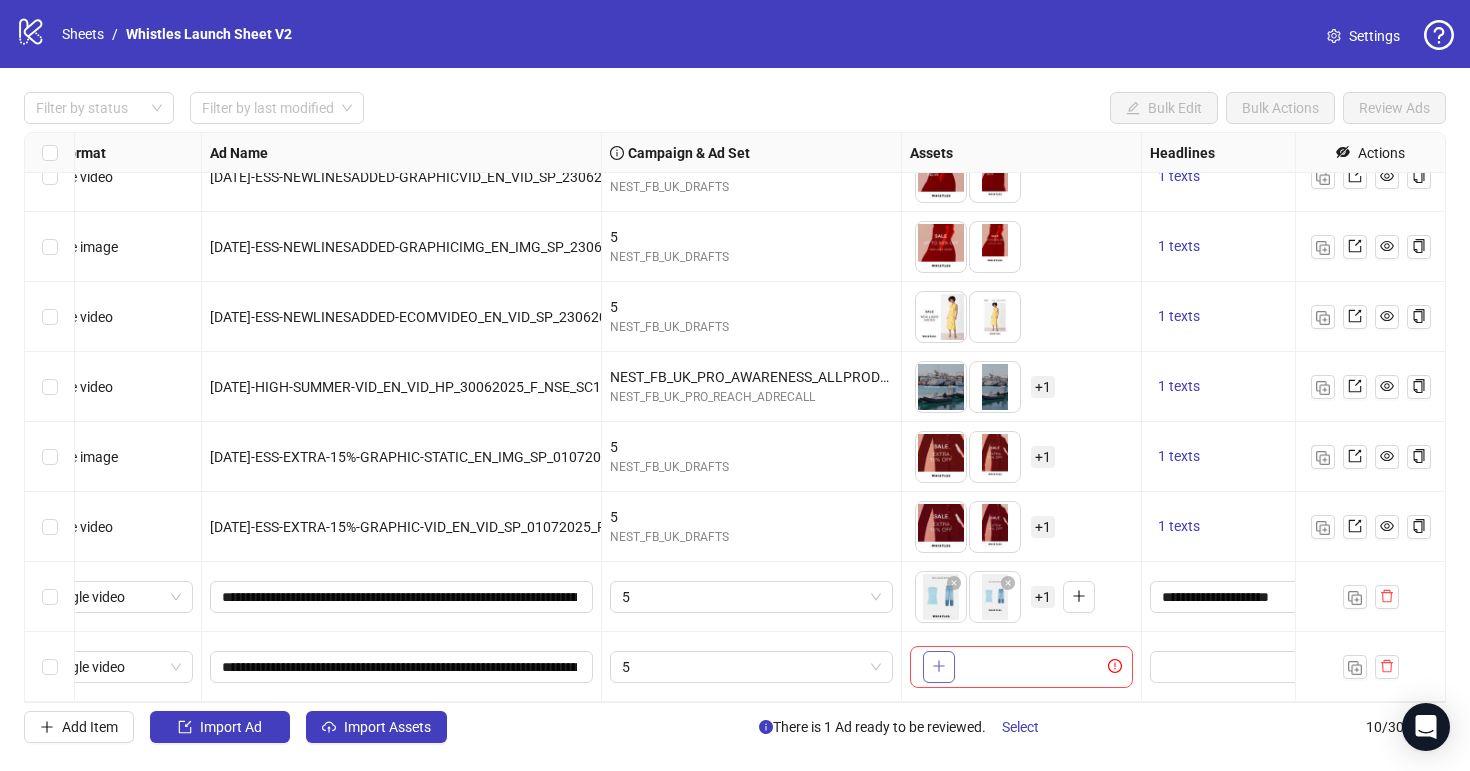 click at bounding box center [939, 667] 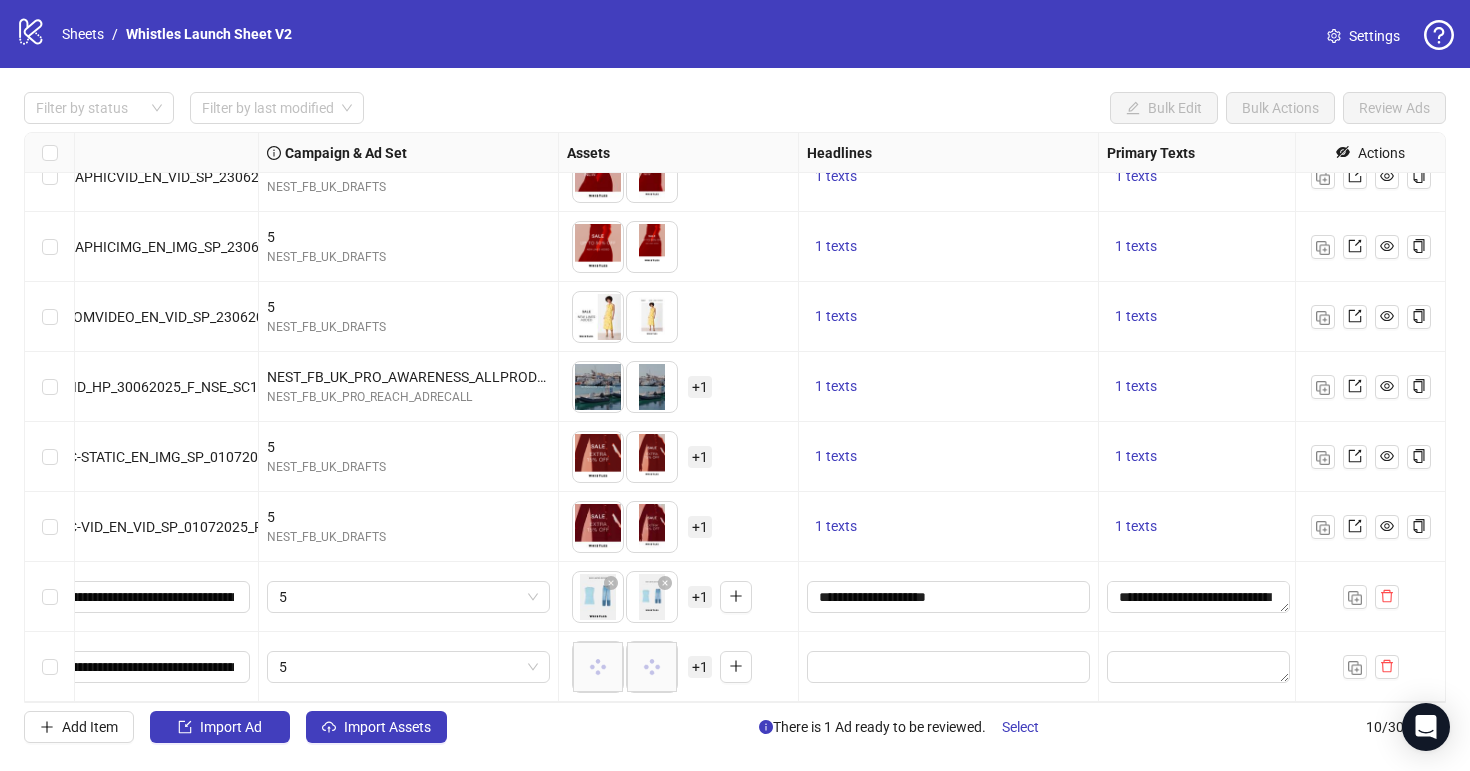 scroll, scrollTop: 171, scrollLeft: 448, axis: both 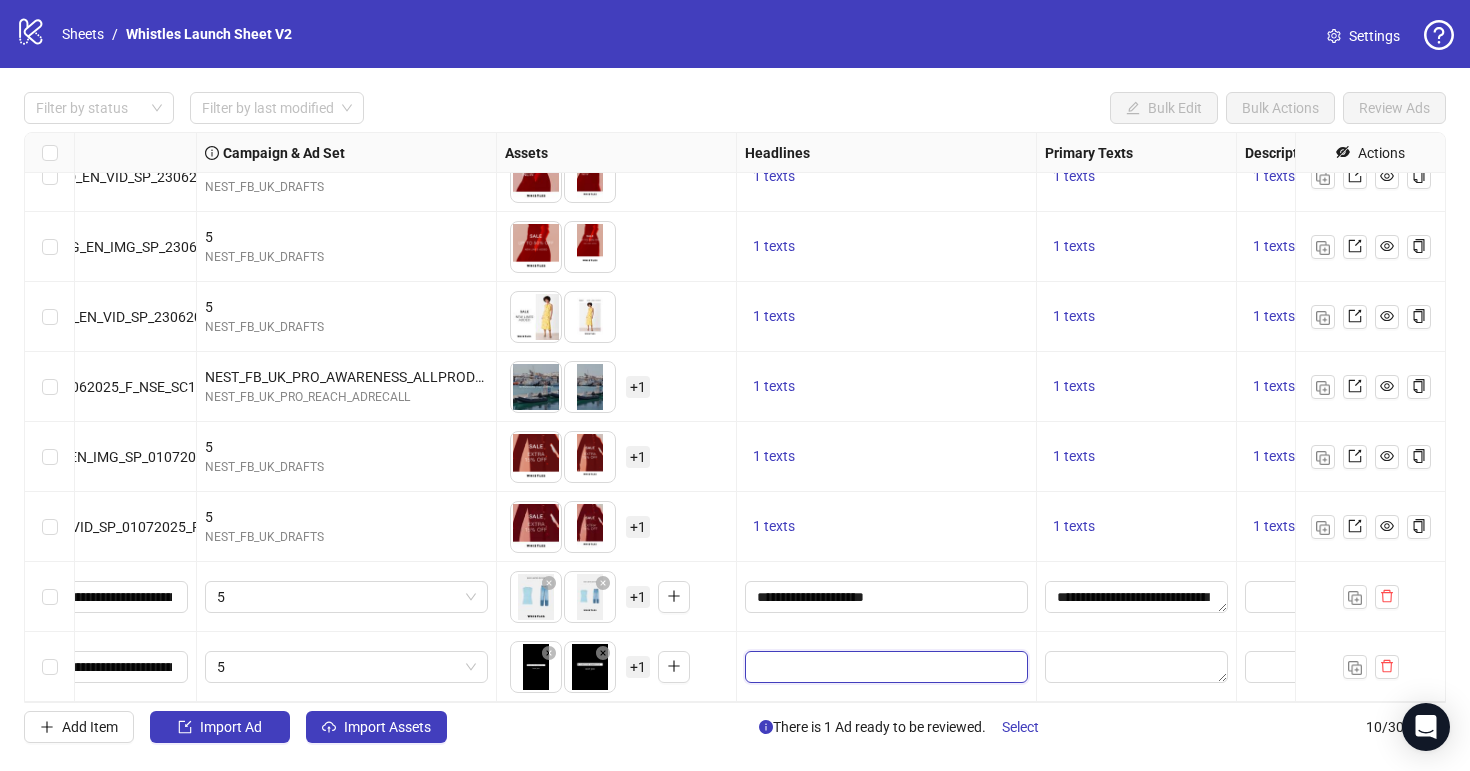 click at bounding box center [884, 667] 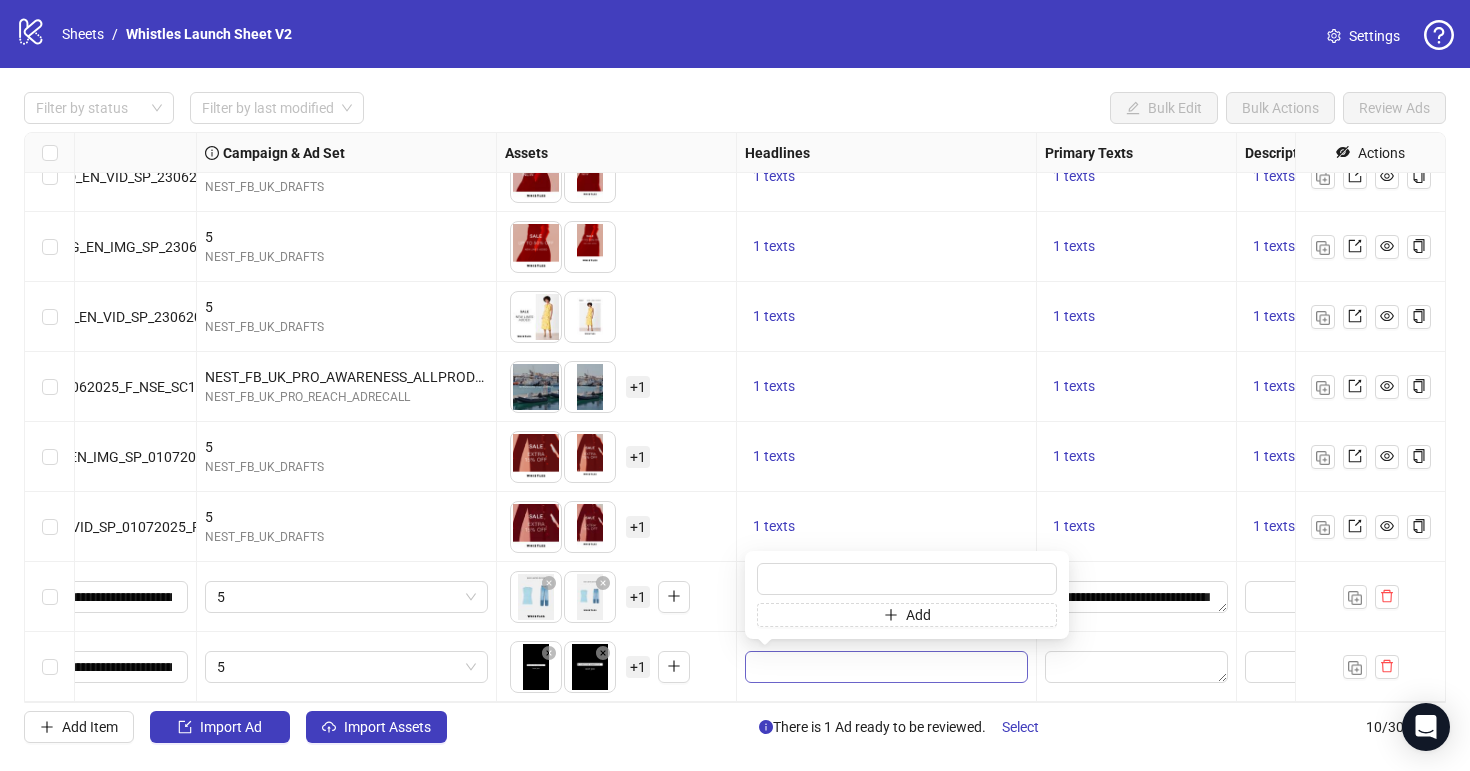 type on "**********" 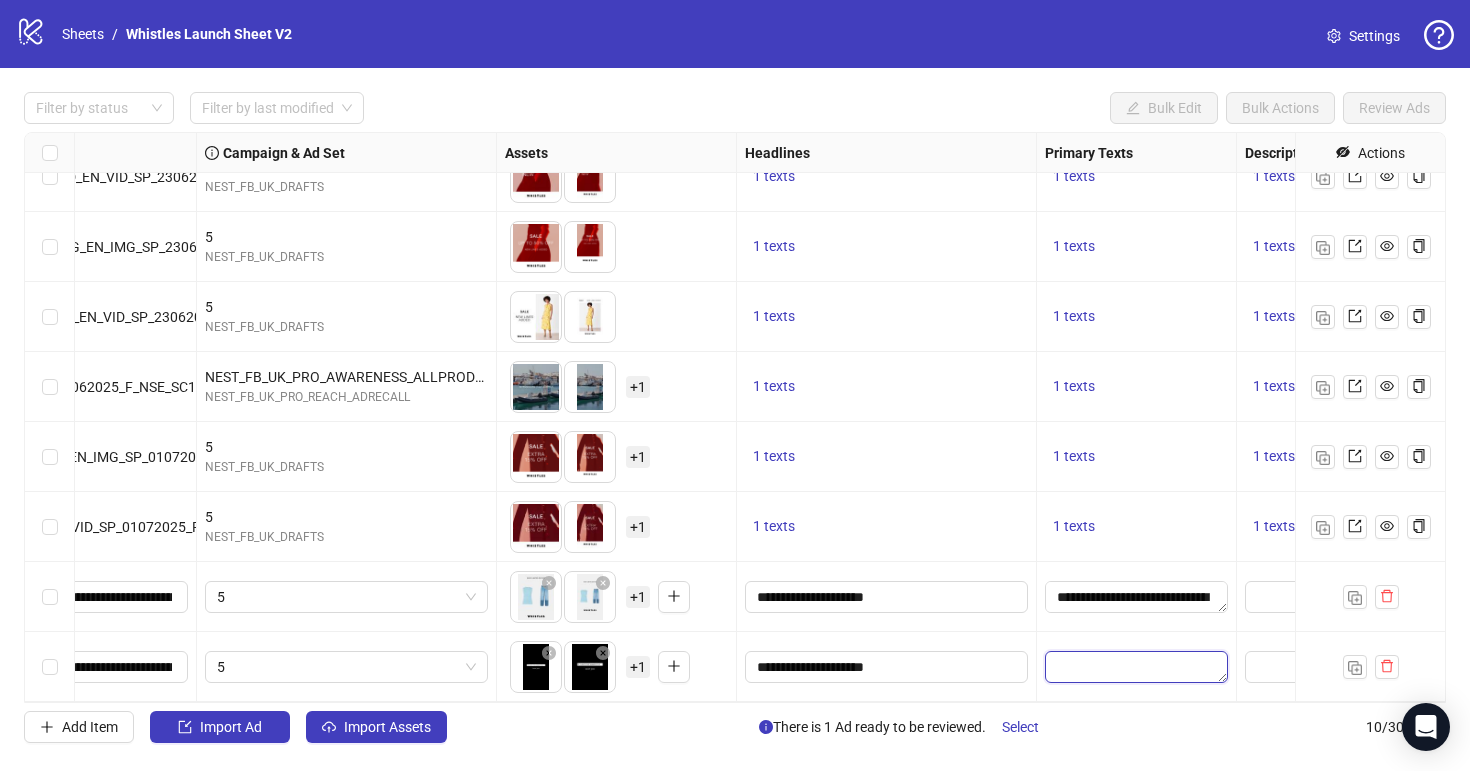 click at bounding box center [1136, 667] 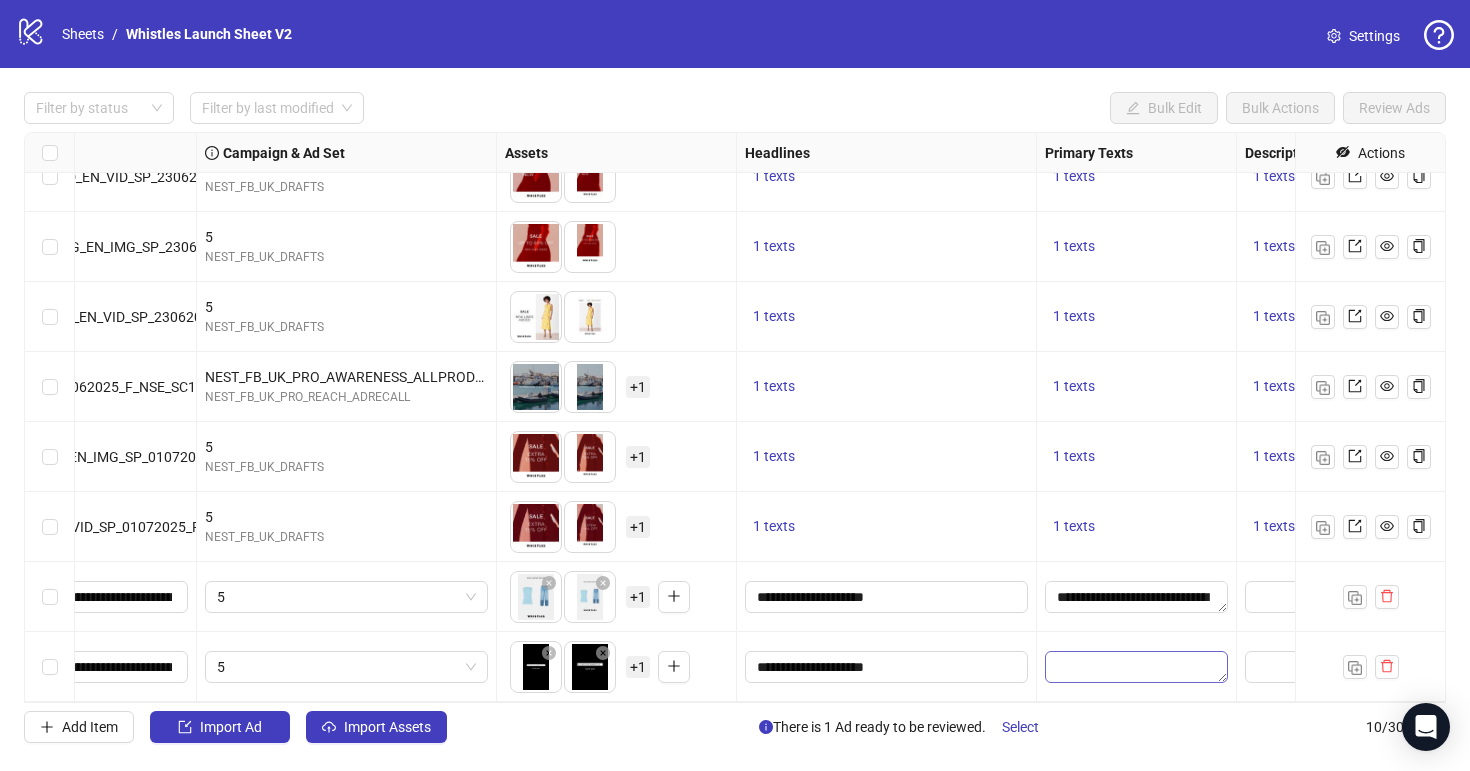 type on "**********" 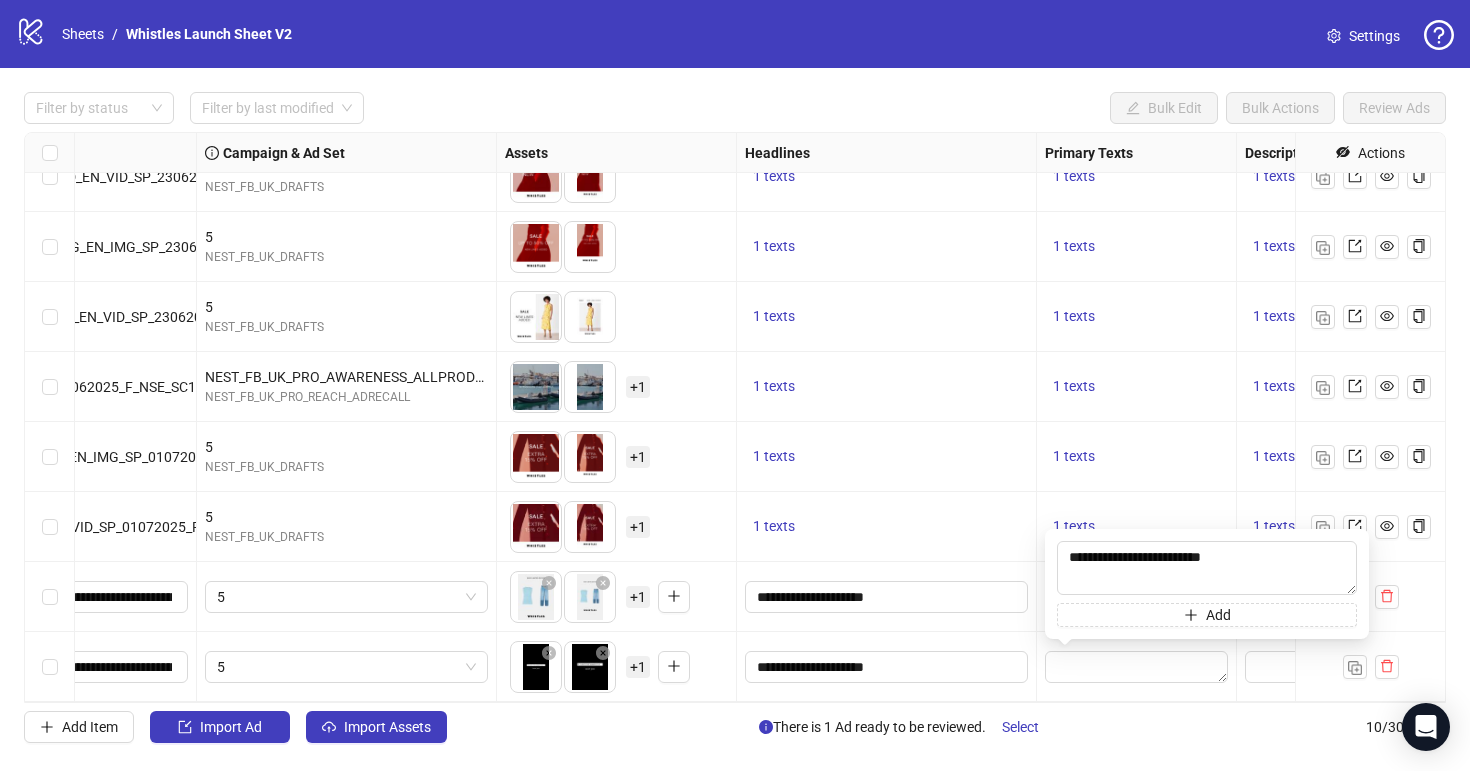 click at bounding box center [1137, 667] 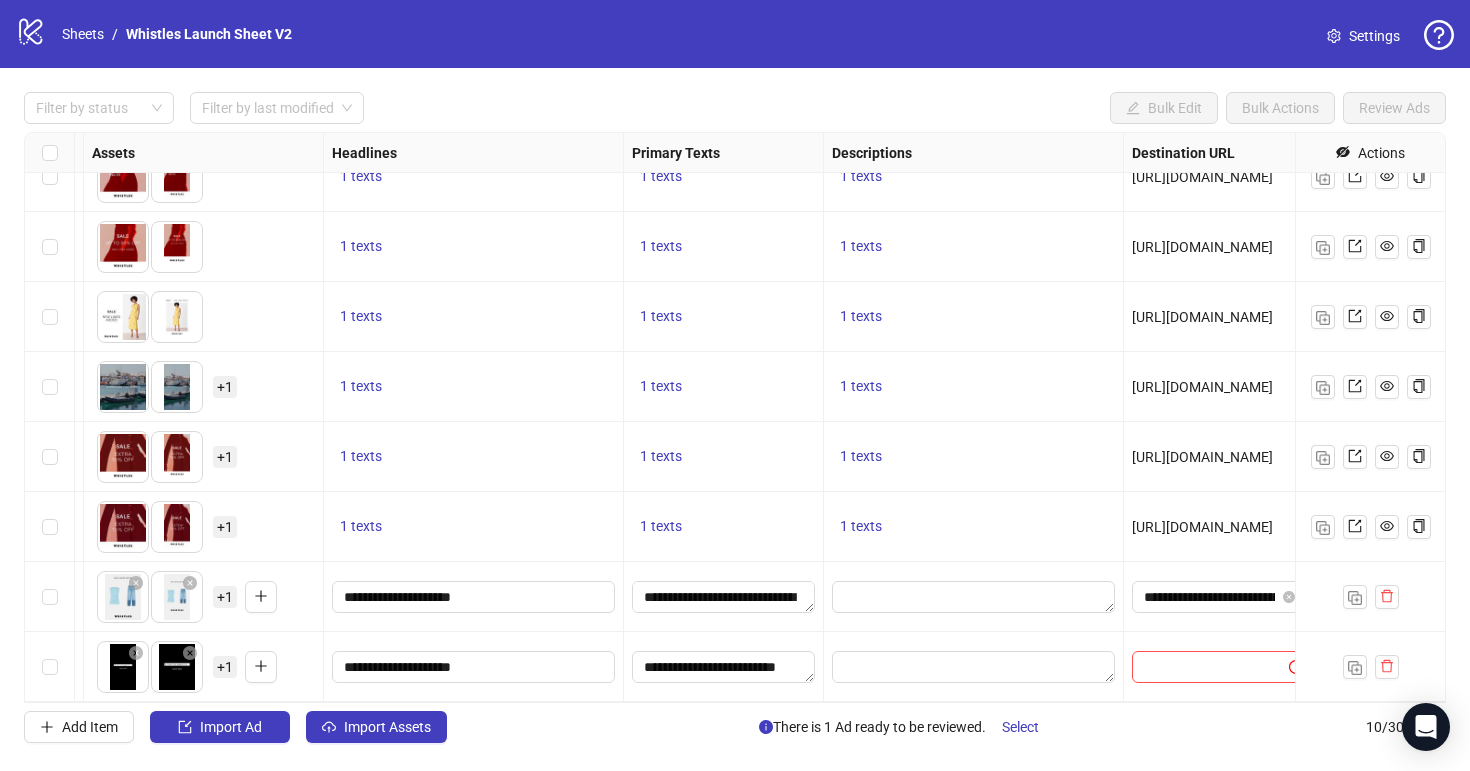 scroll, scrollTop: 171, scrollLeft: 865, axis: both 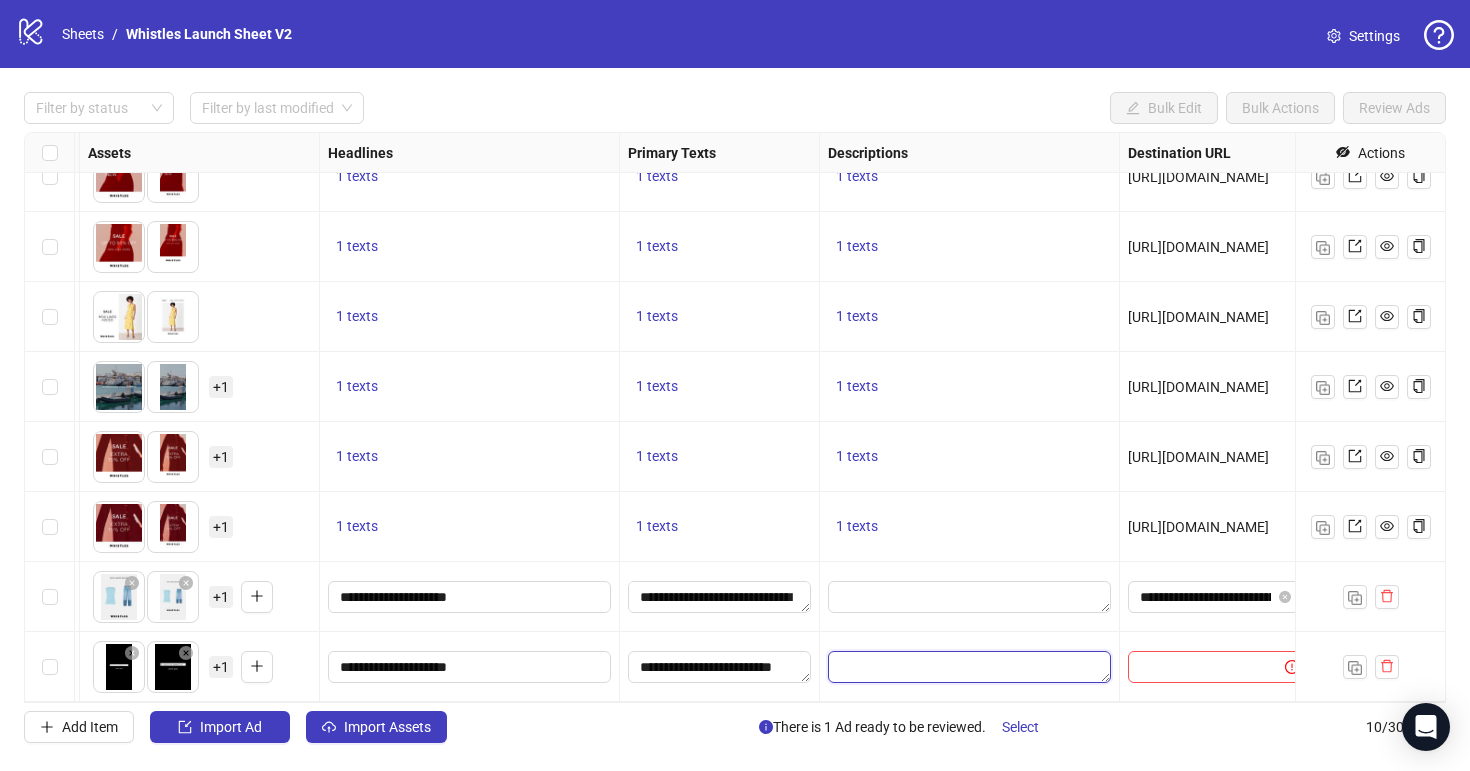 click at bounding box center [969, 667] 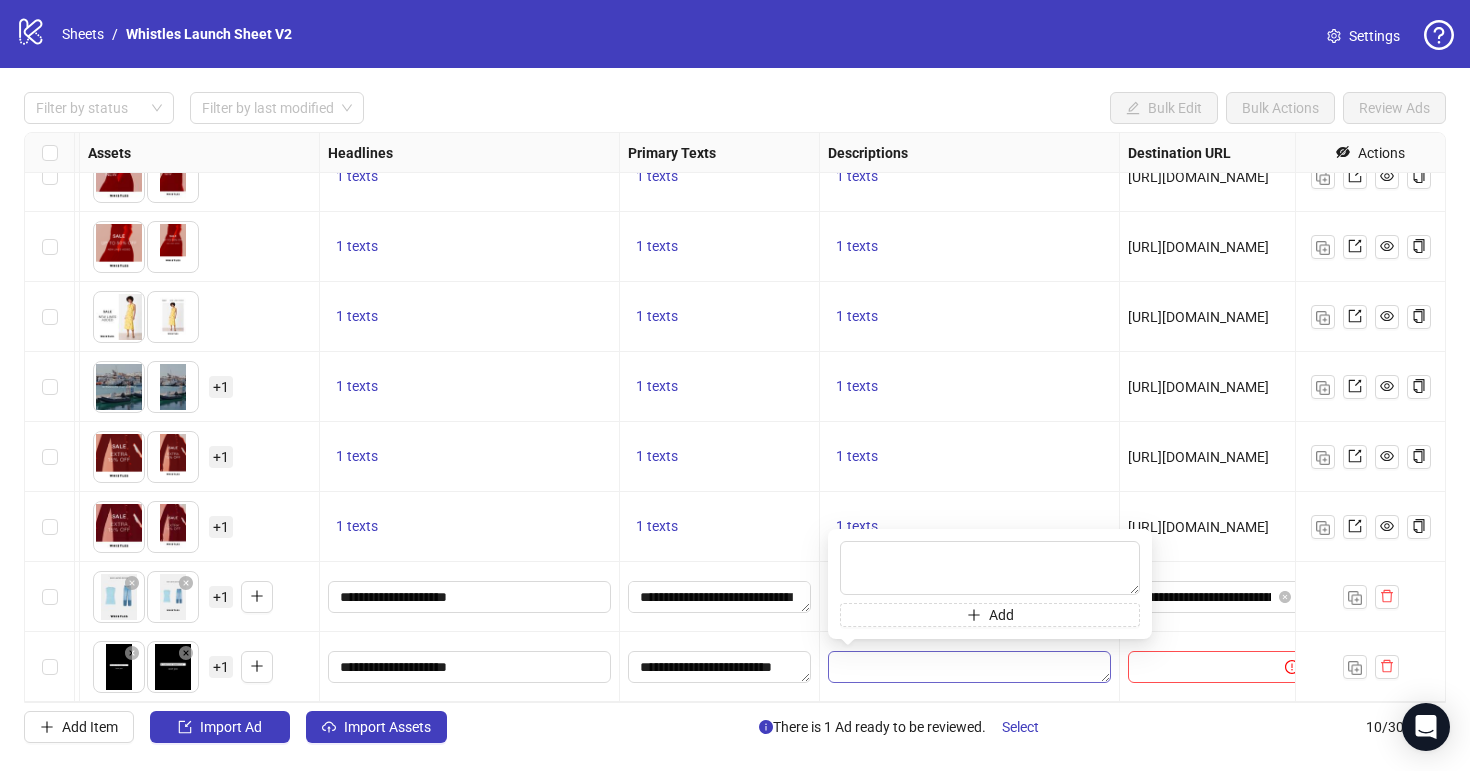 type on "**********" 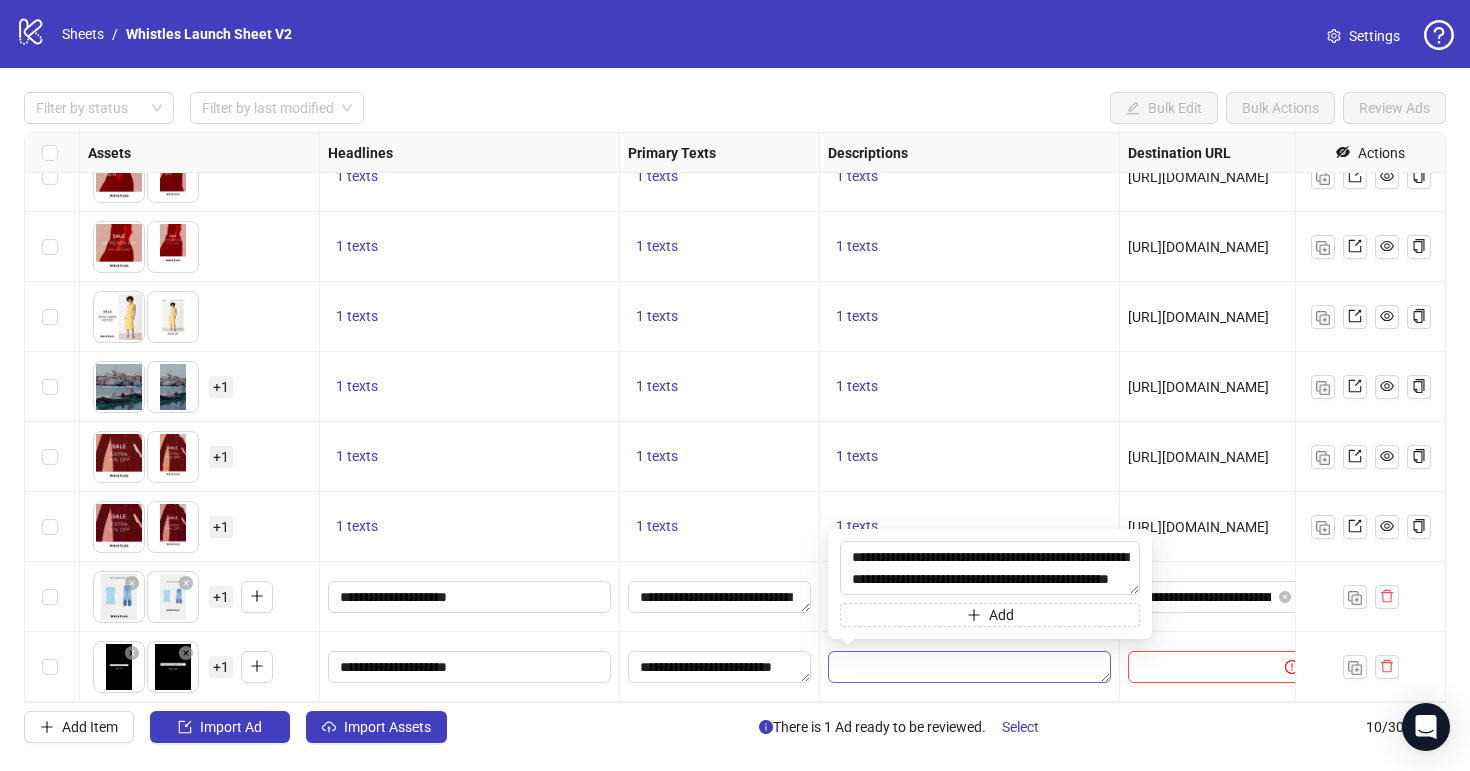 scroll, scrollTop: 15, scrollLeft: 0, axis: vertical 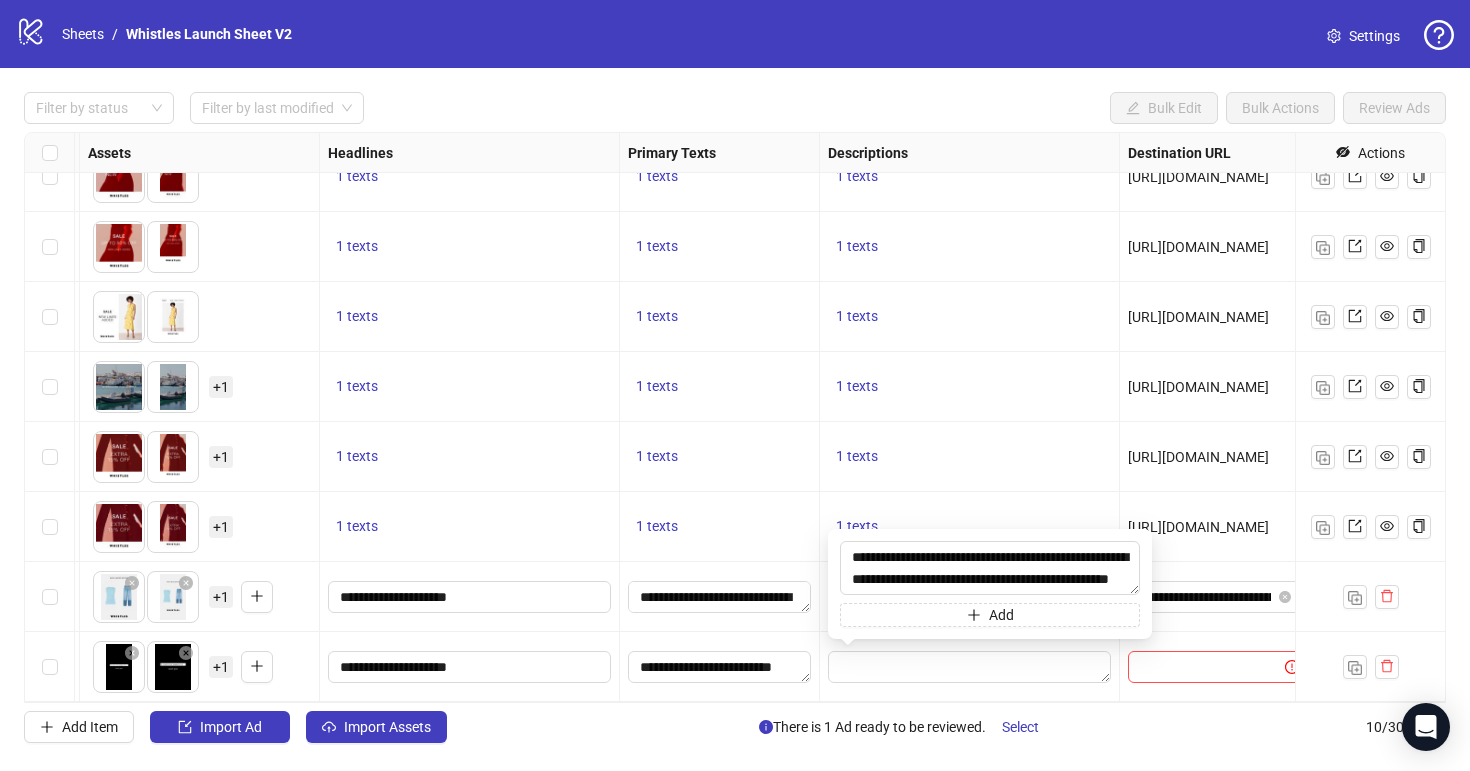 type 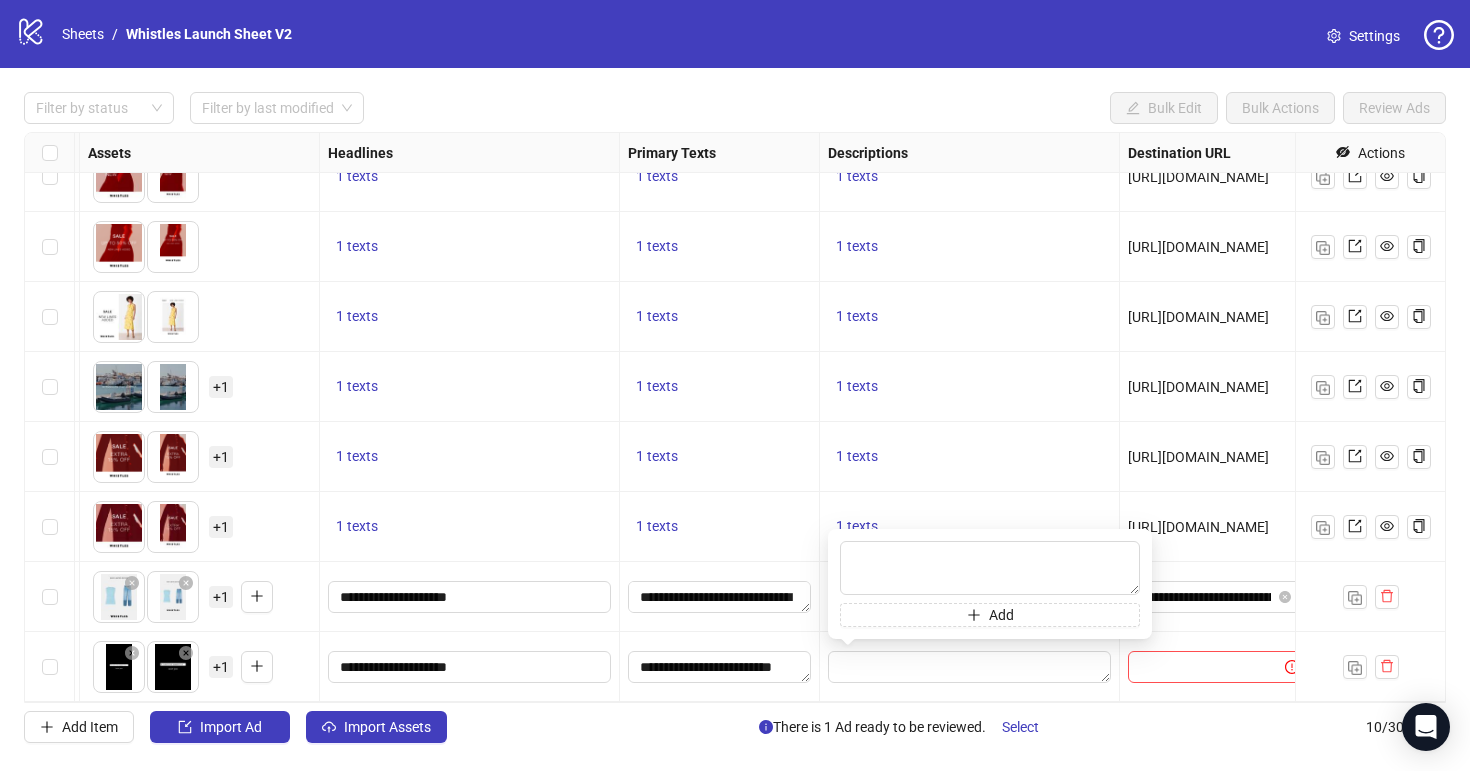 scroll, scrollTop: 0, scrollLeft: 0, axis: both 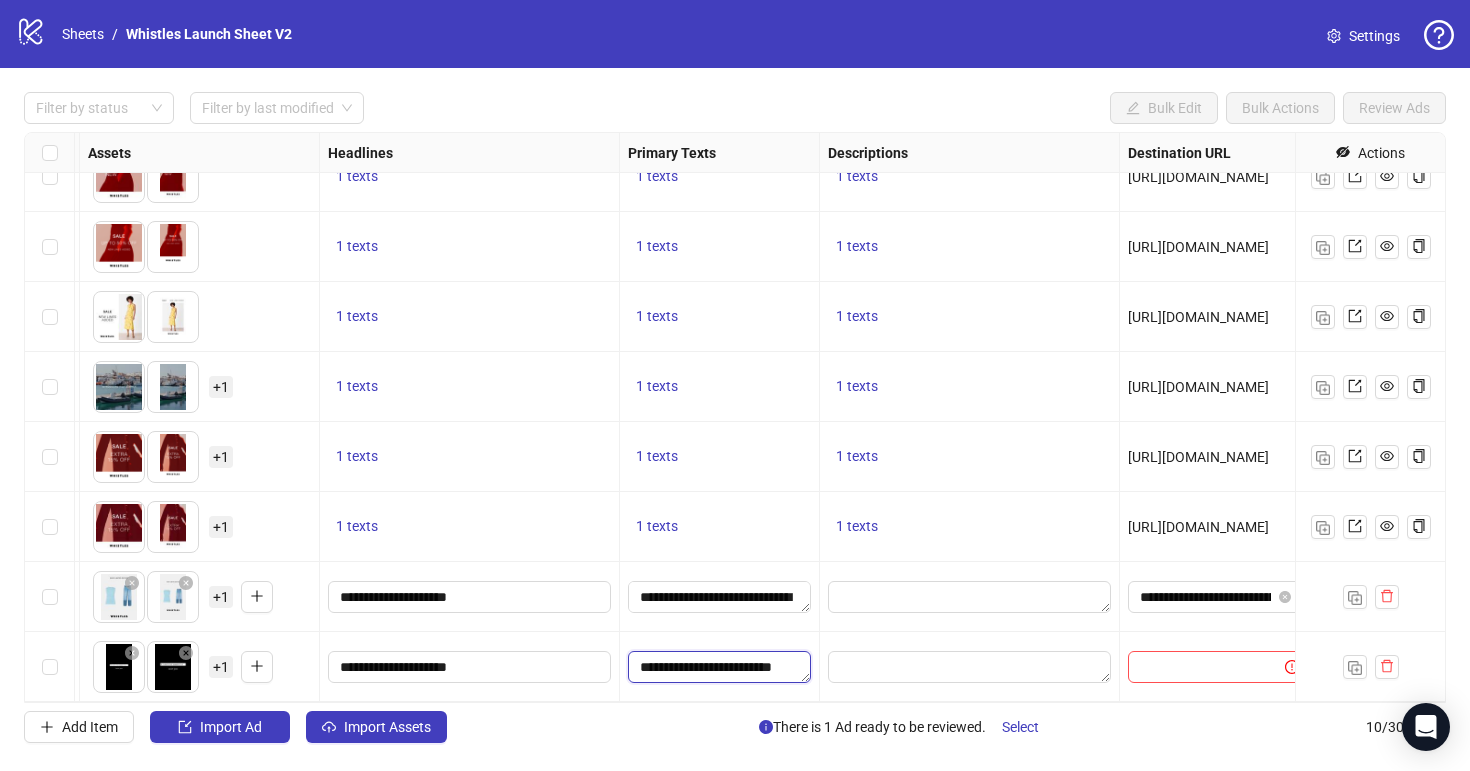 click on "**********" at bounding box center [719, 667] 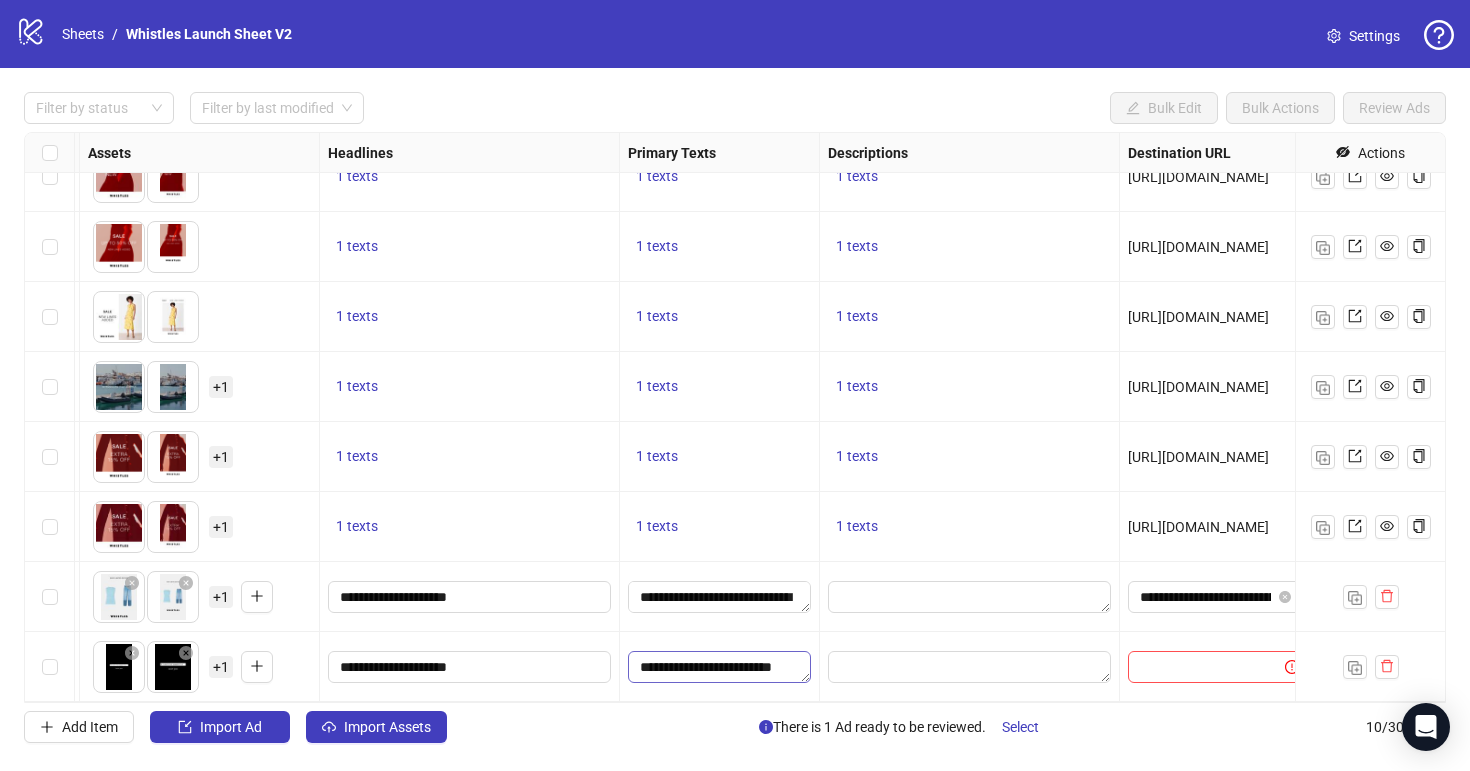 click on "**********" at bounding box center [719, 667] 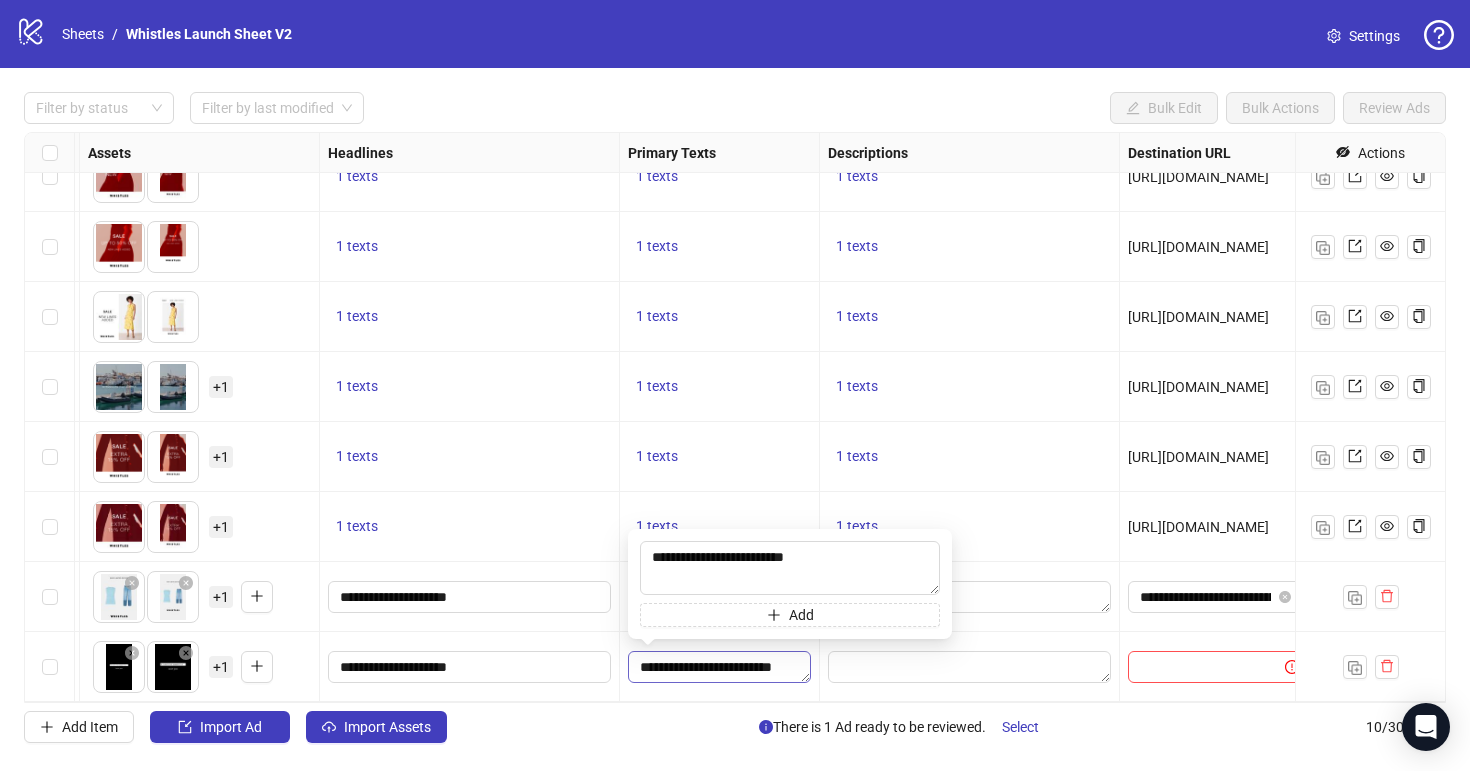 click on "**********" at bounding box center [719, 667] 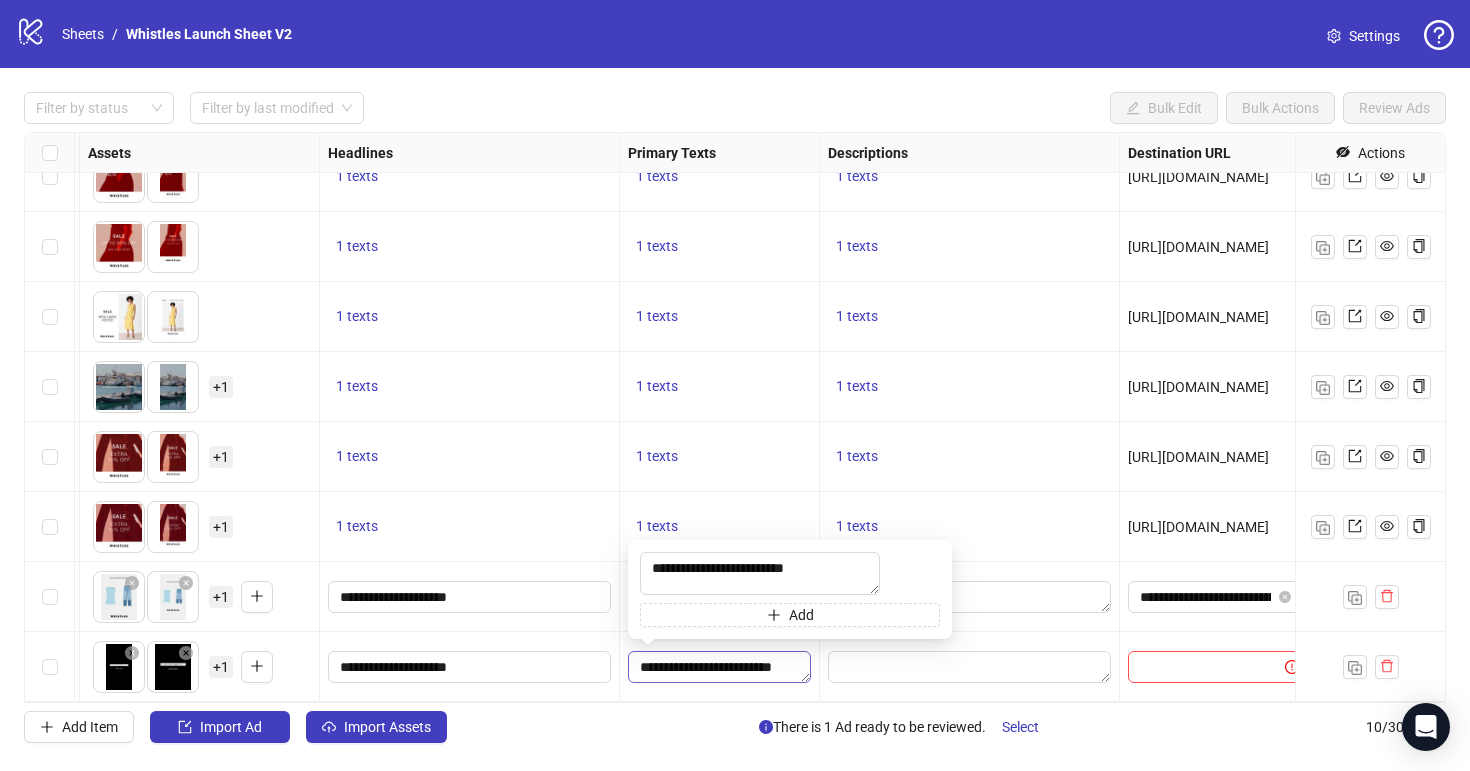 click on "**********" at bounding box center (719, 667) 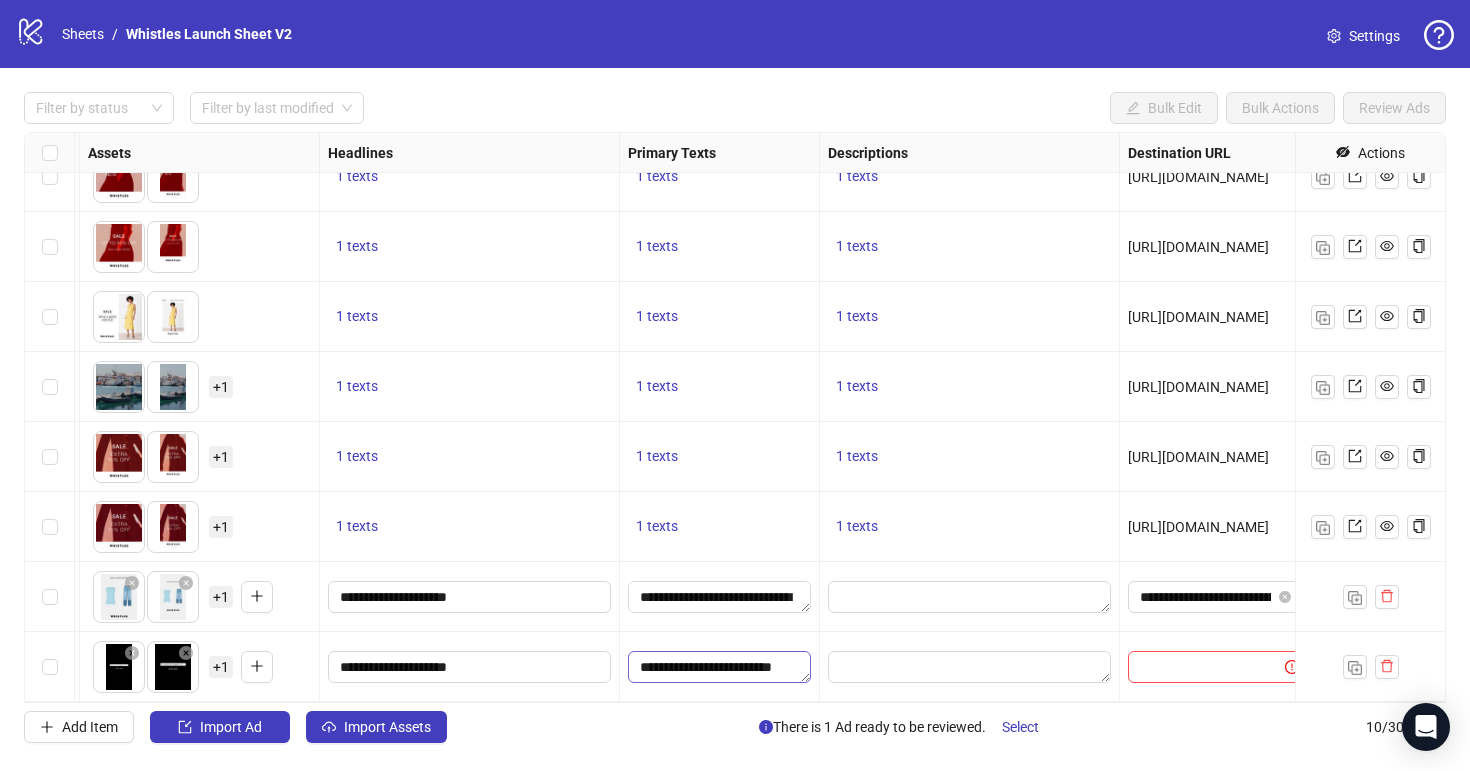 click on "**********" at bounding box center (719, 667) 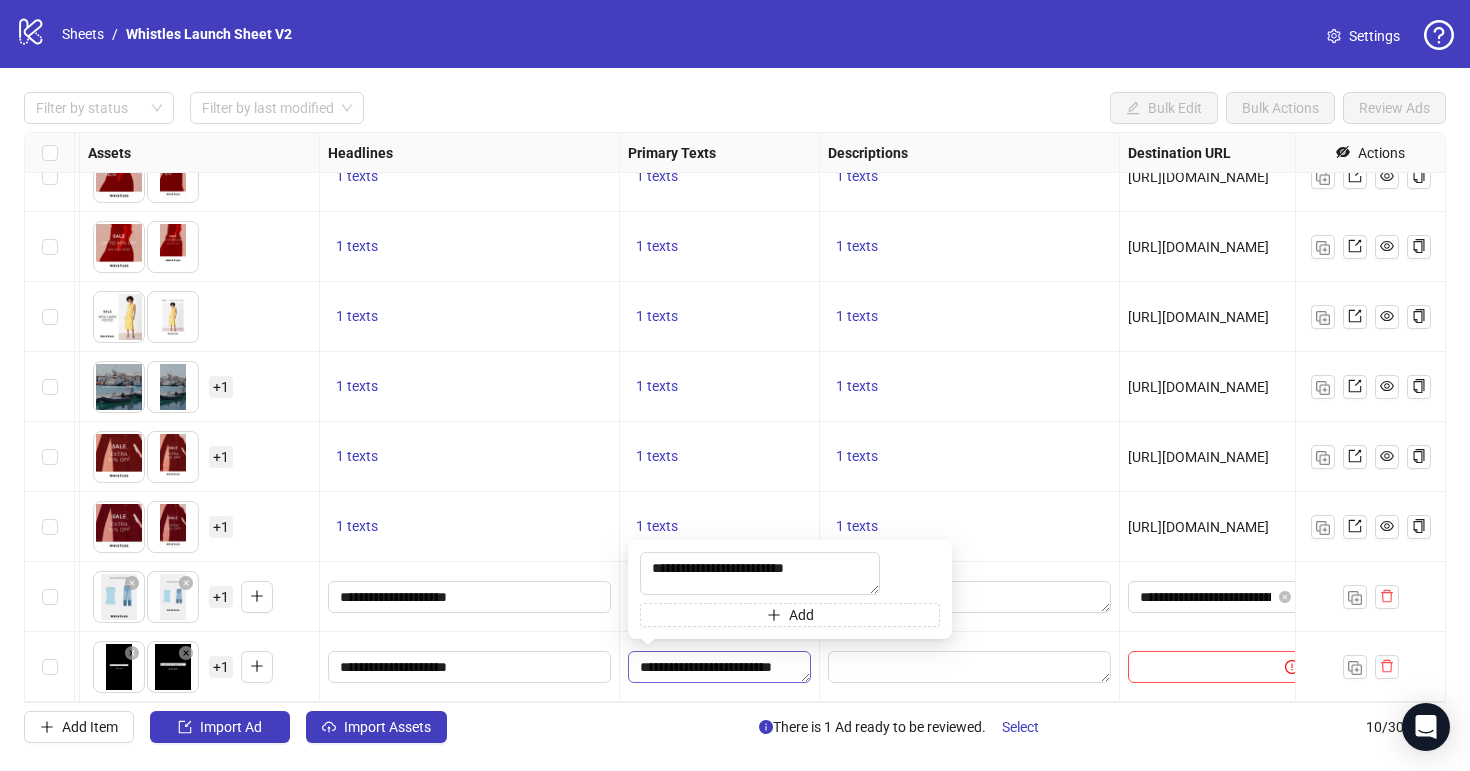 click on "**********" at bounding box center [719, 667] 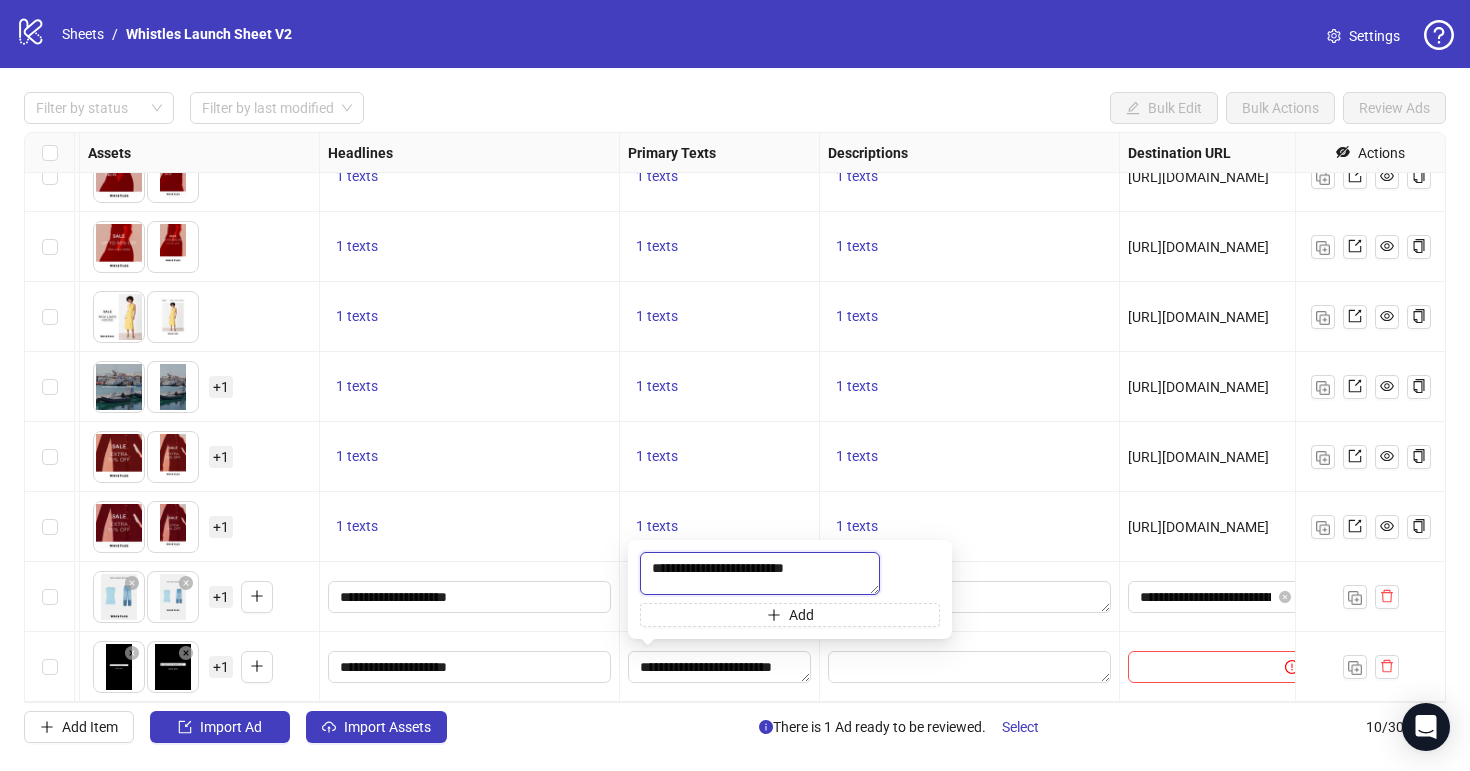 click on "**********" at bounding box center [760, 573] 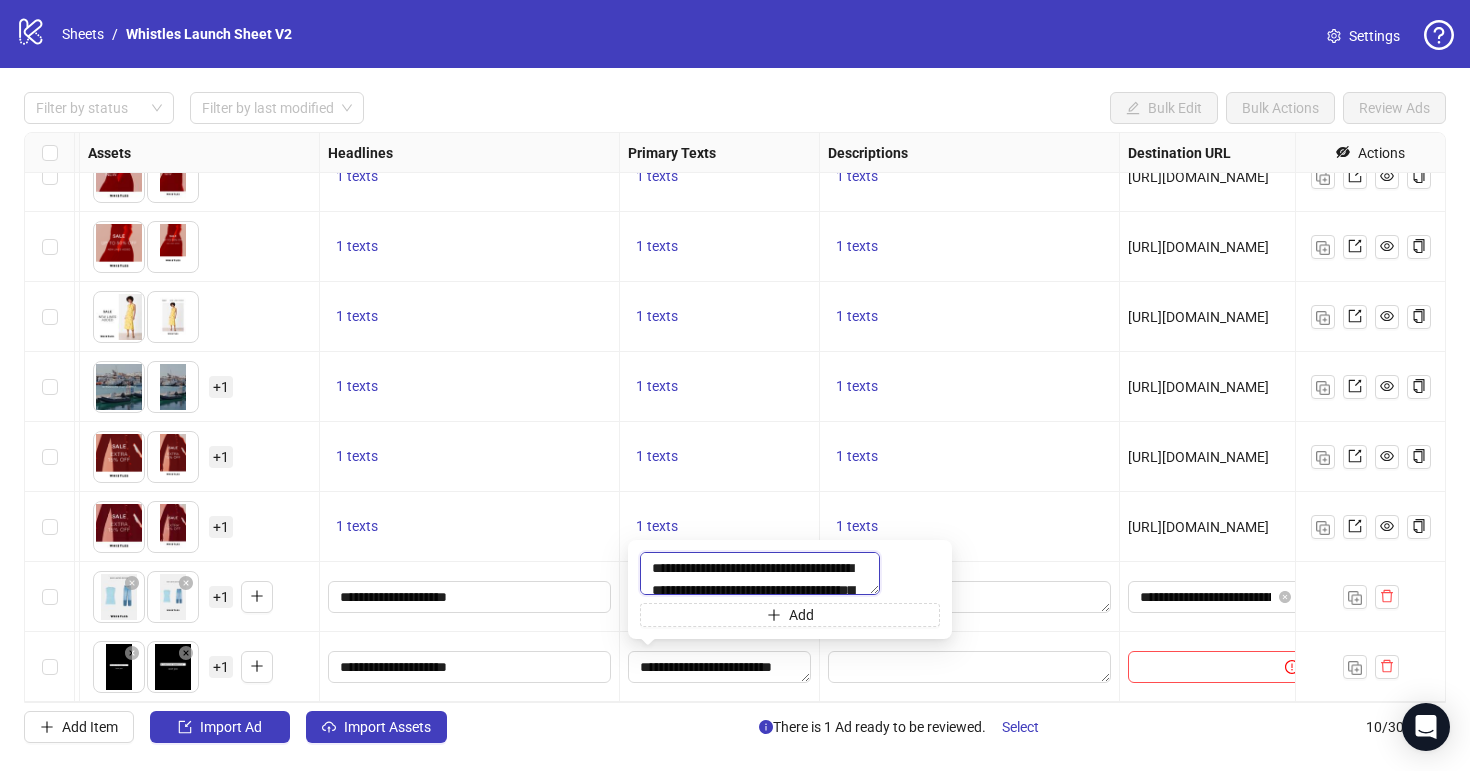 scroll, scrollTop: 15, scrollLeft: 0, axis: vertical 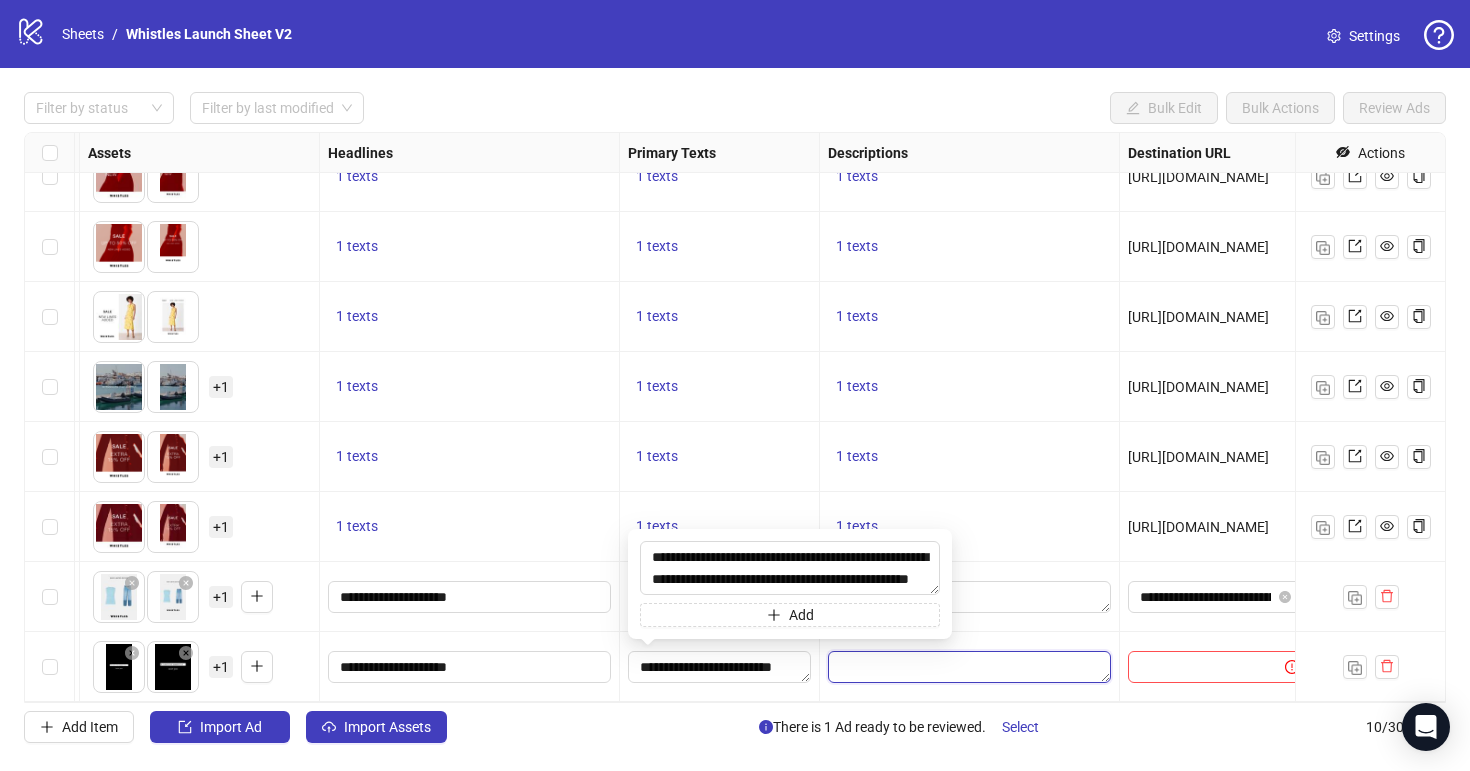 click at bounding box center [969, 667] 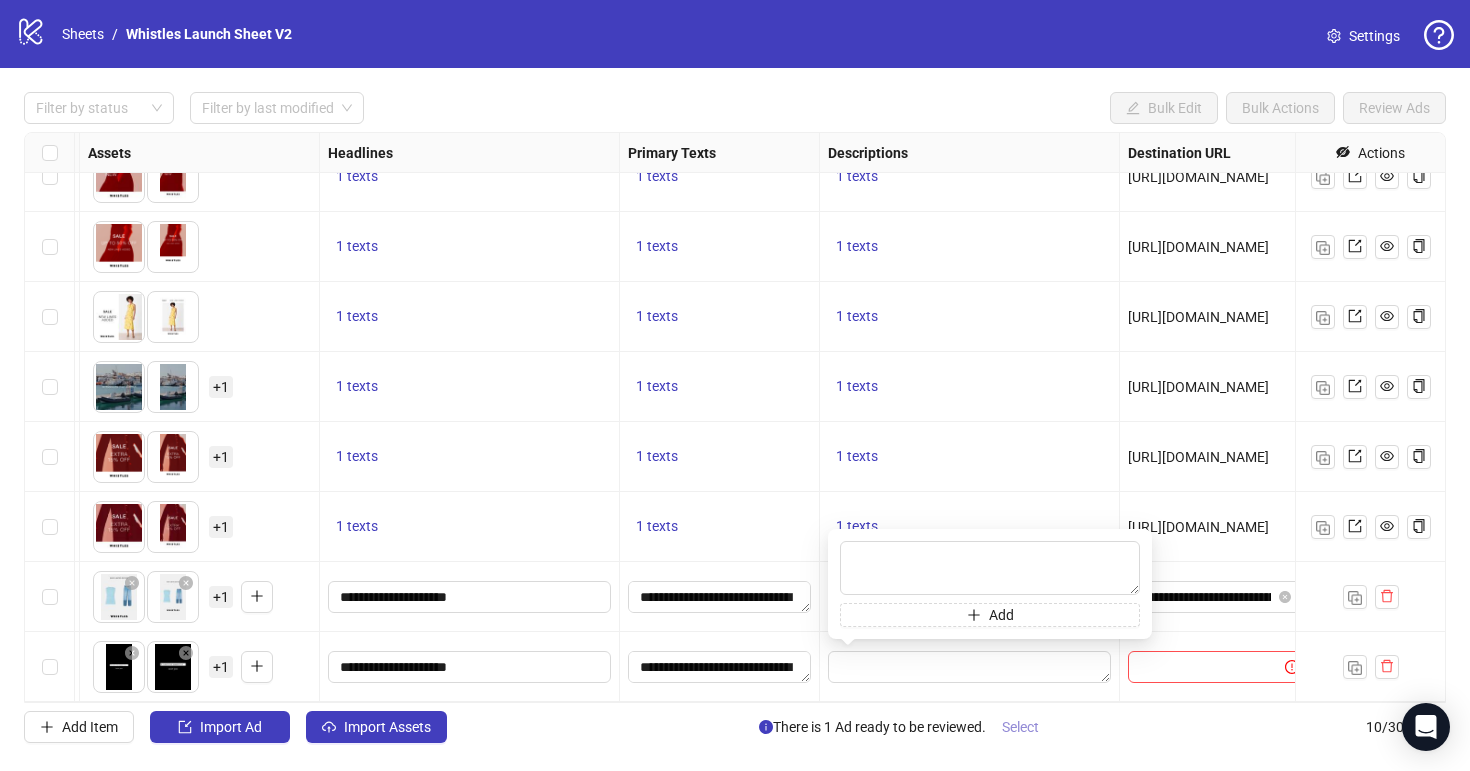 click on "Select" at bounding box center (1020, 727) 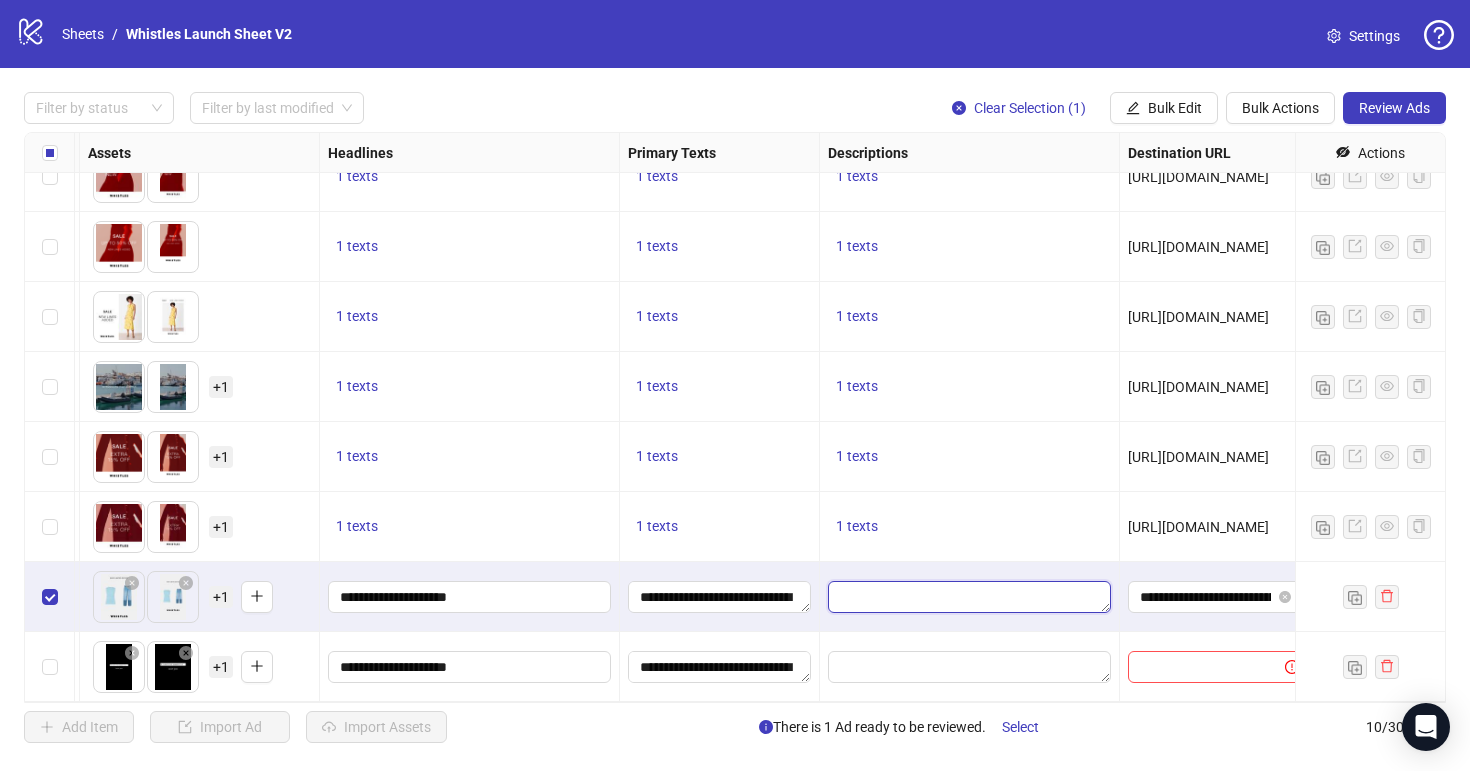 click at bounding box center (969, 597) 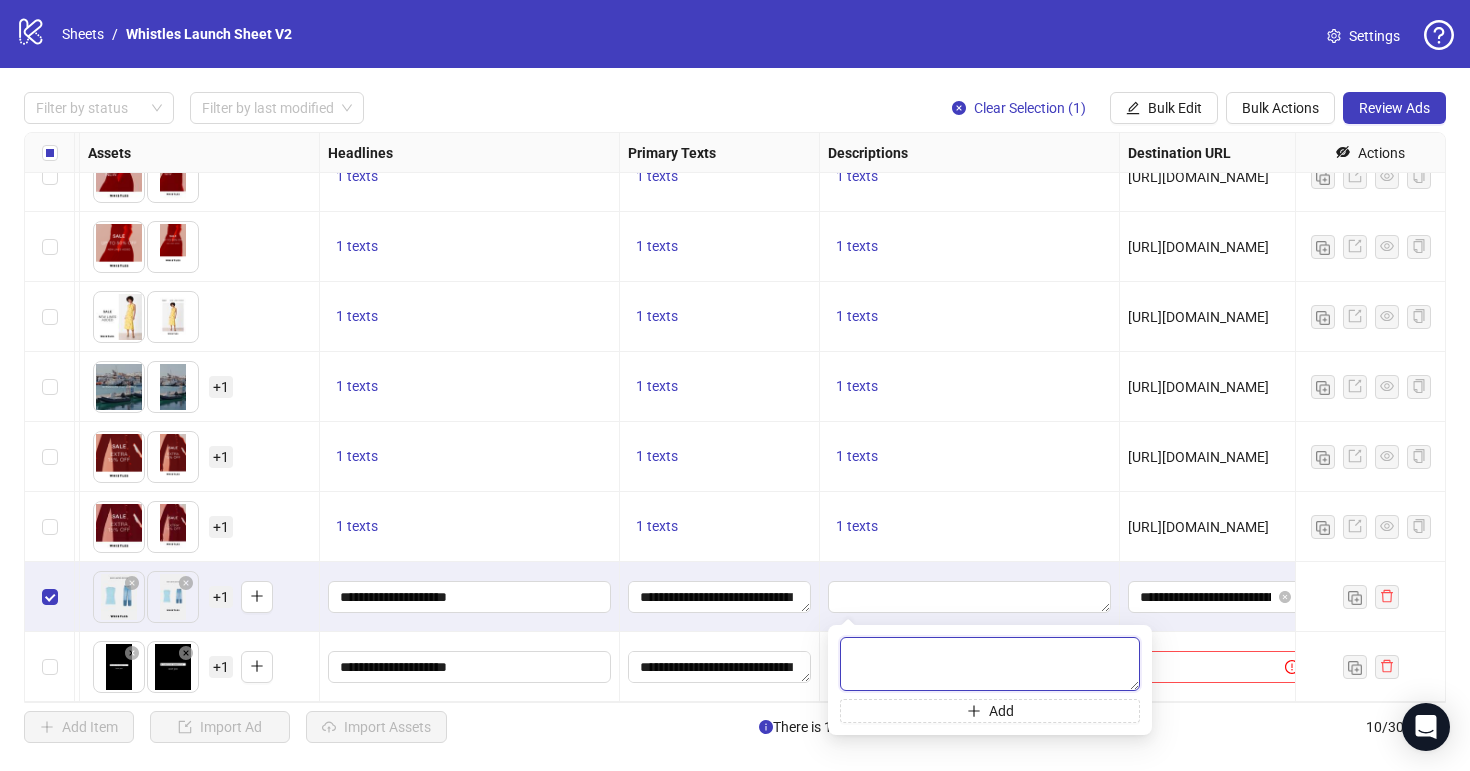 paste on "**********" 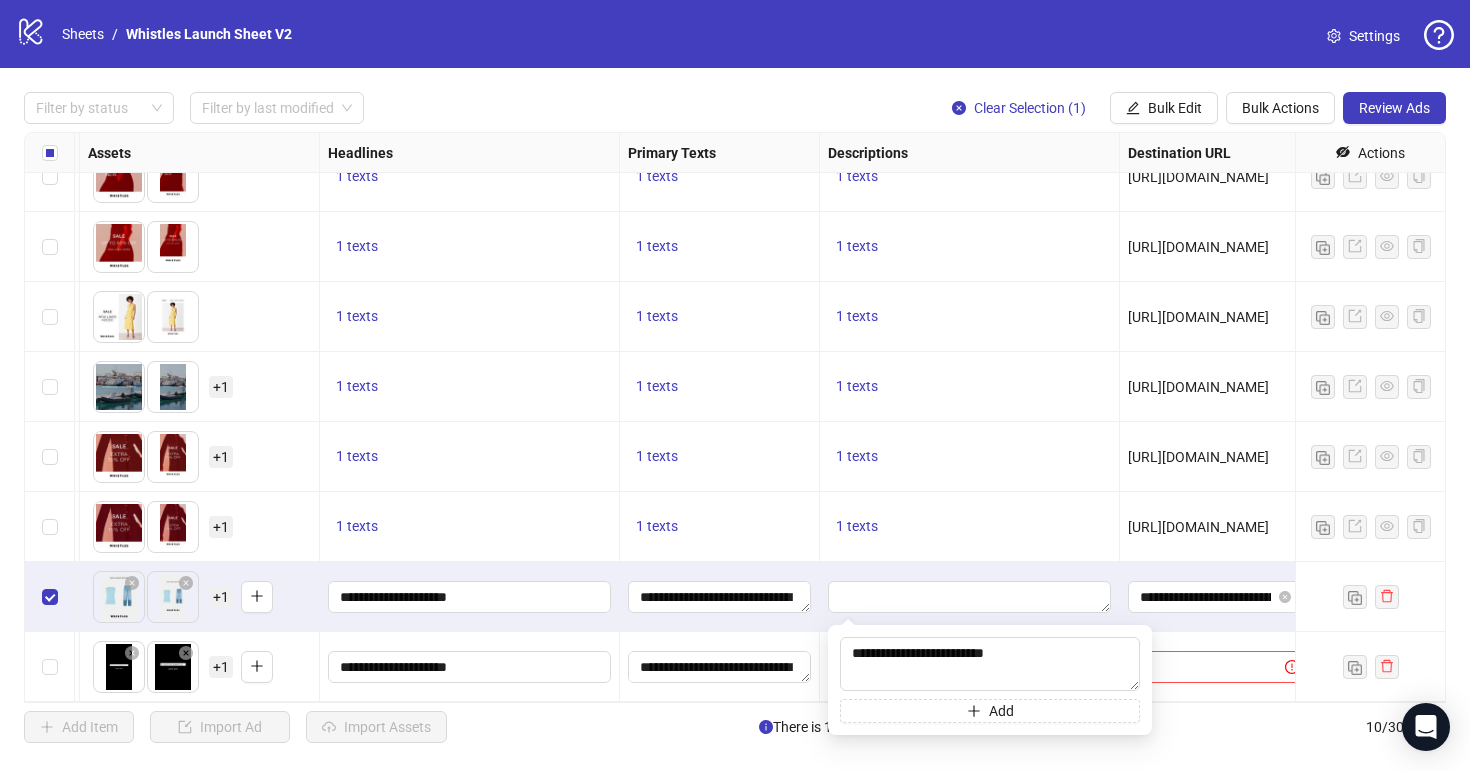 click on "Add Item Import Ad Import Assets  There is 1 Ad ready to be reviewed. Select 10 / 300  items" at bounding box center (735, 727) 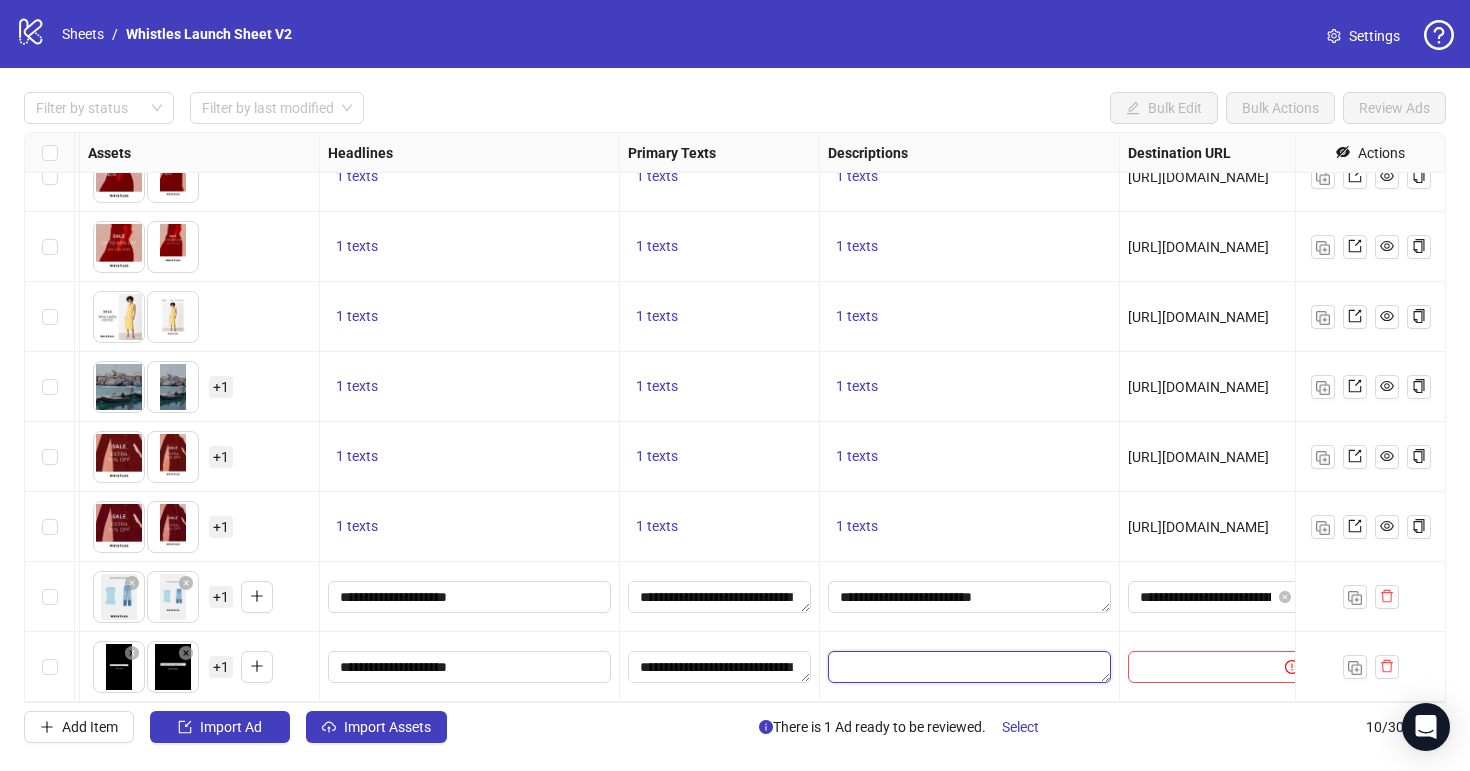 click at bounding box center (969, 667) 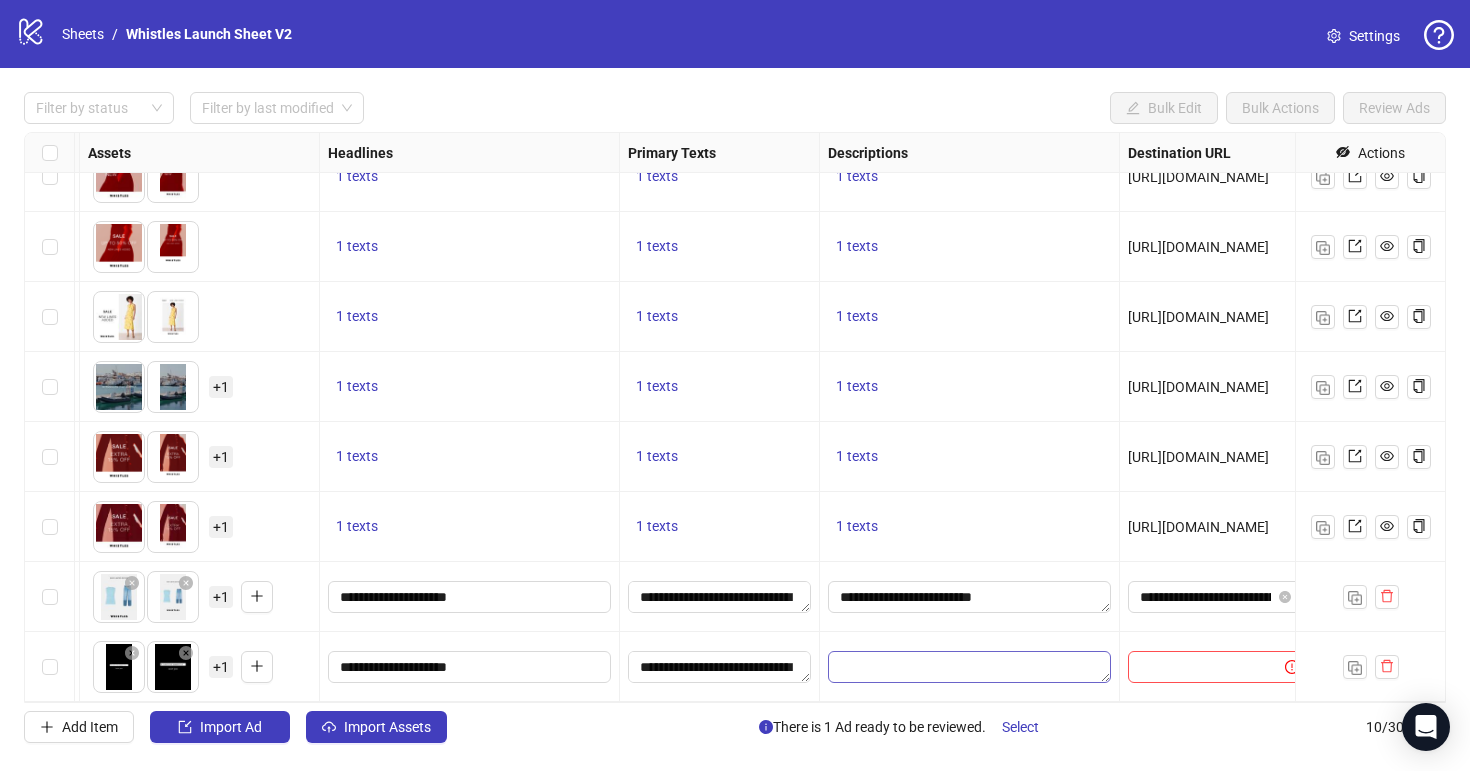 paste on "**********" 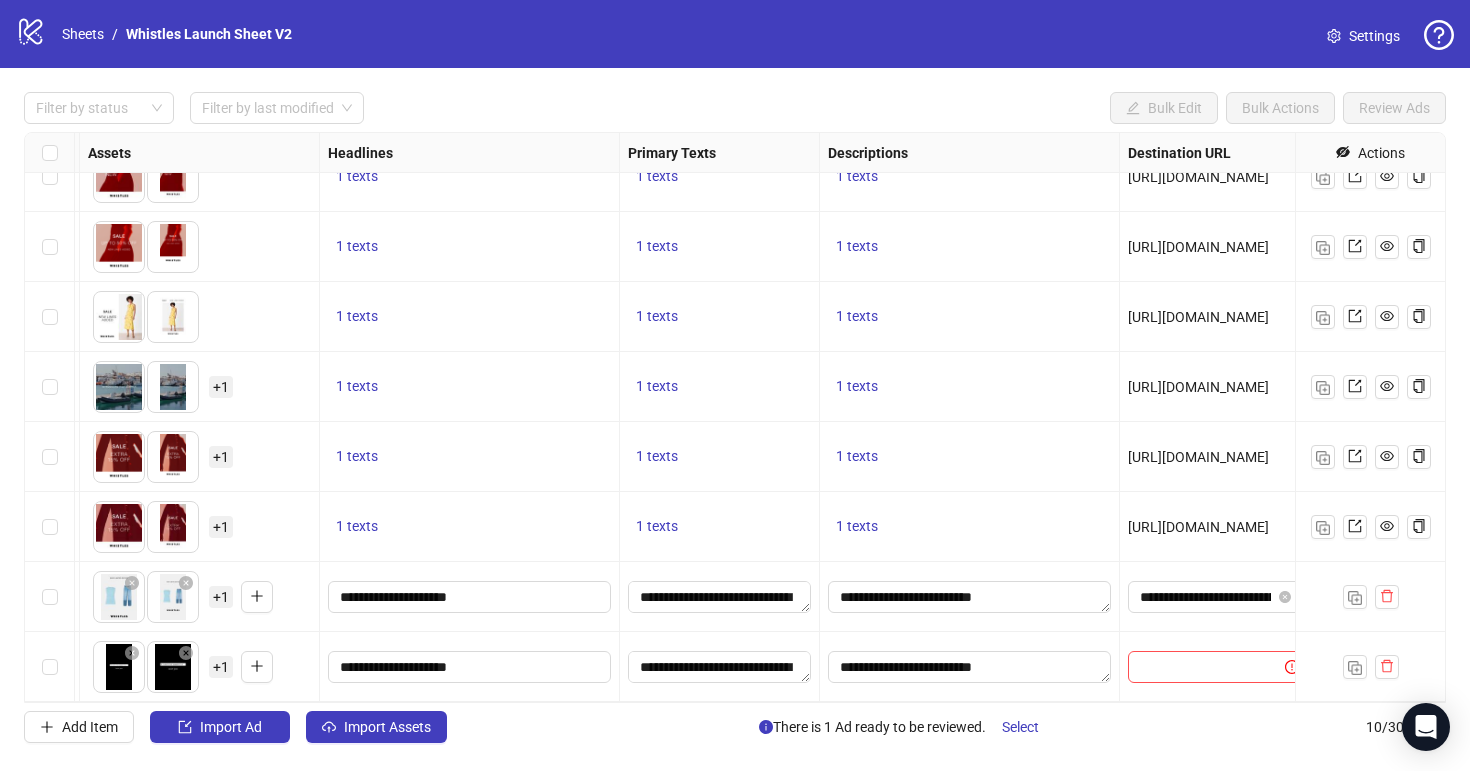 click on "Add Item Import Ad Import Assets  There is 1 Ad ready to be reviewed. Select 10 / 300  items" at bounding box center (735, 727) 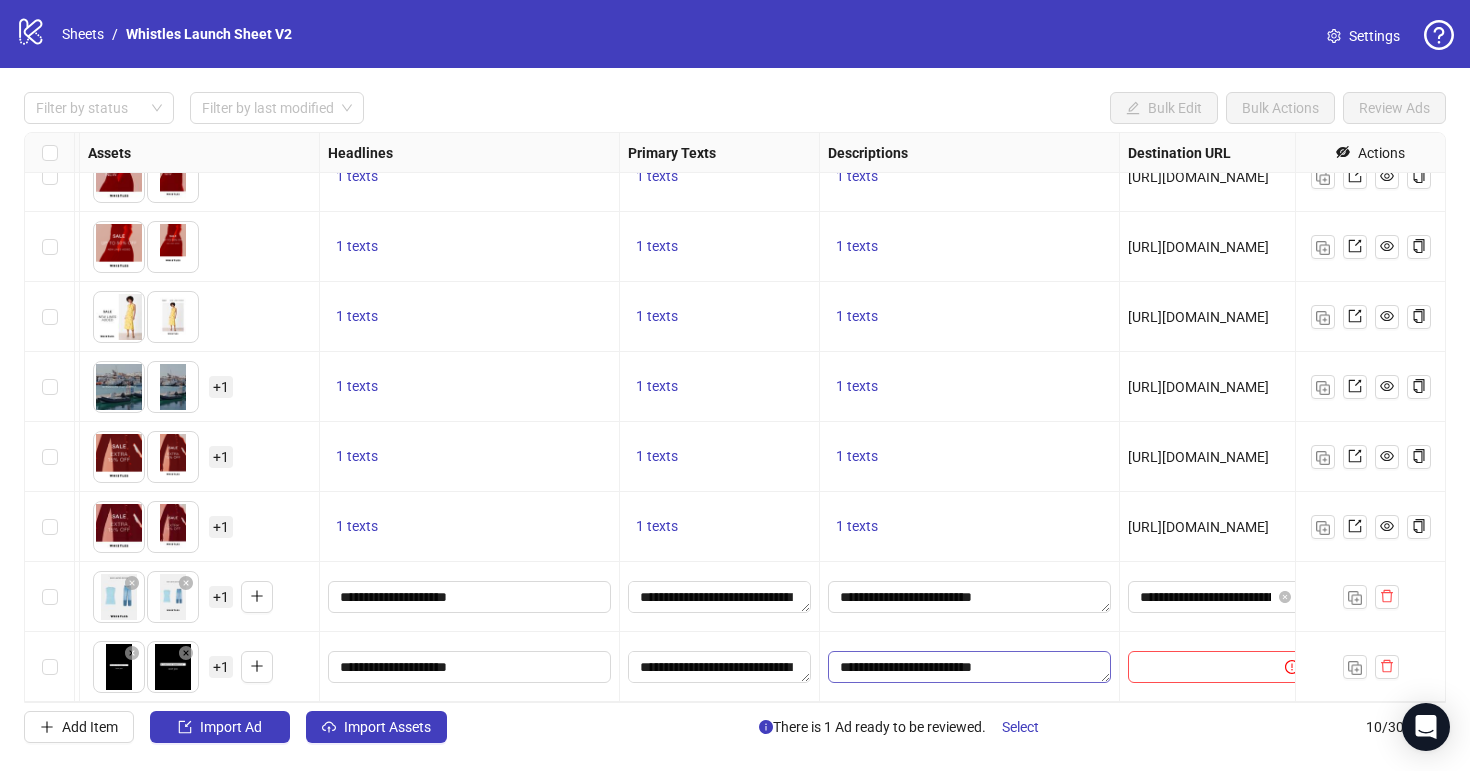 scroll, scrollTop: 171, scrollLeft: 1419, axis: both 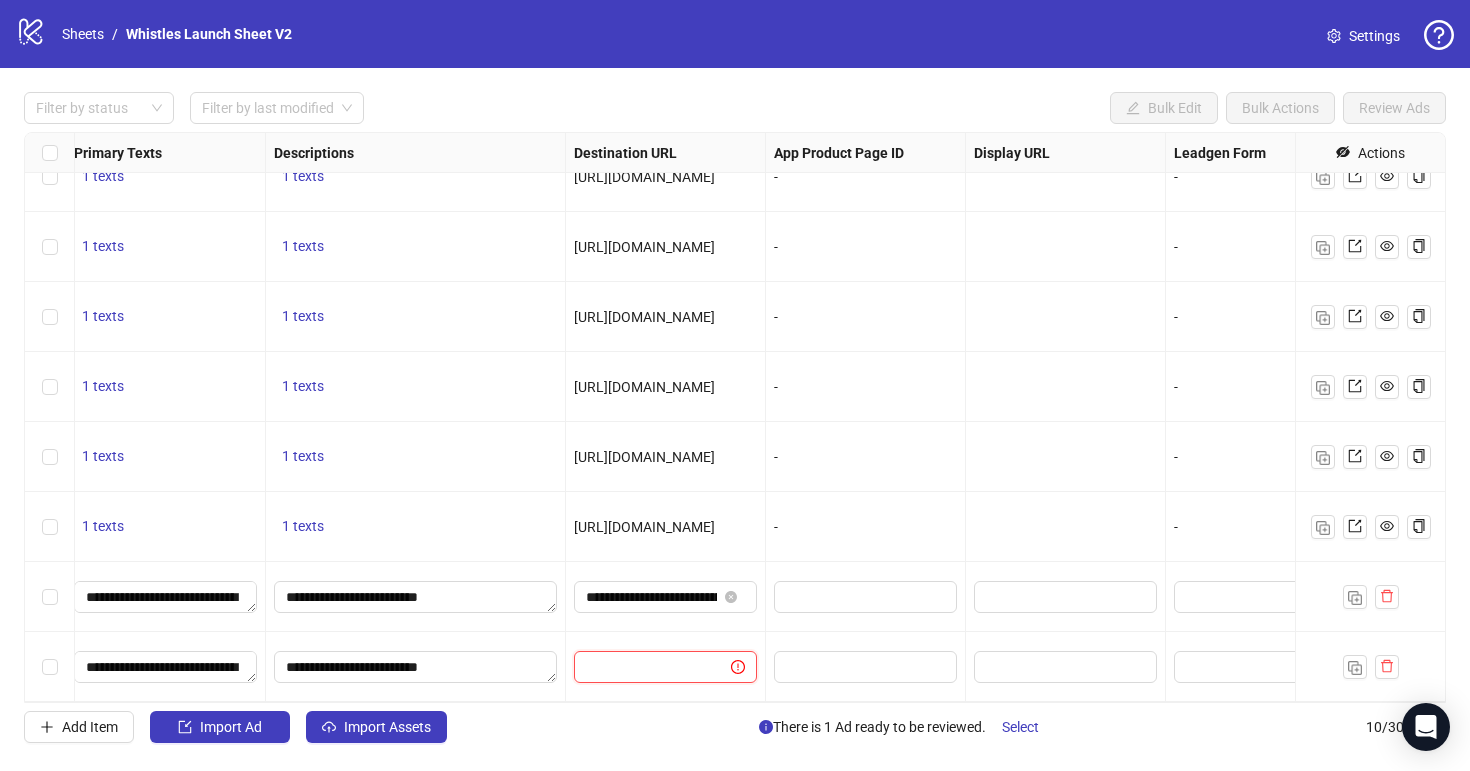 click at bounding box center [644, 667] 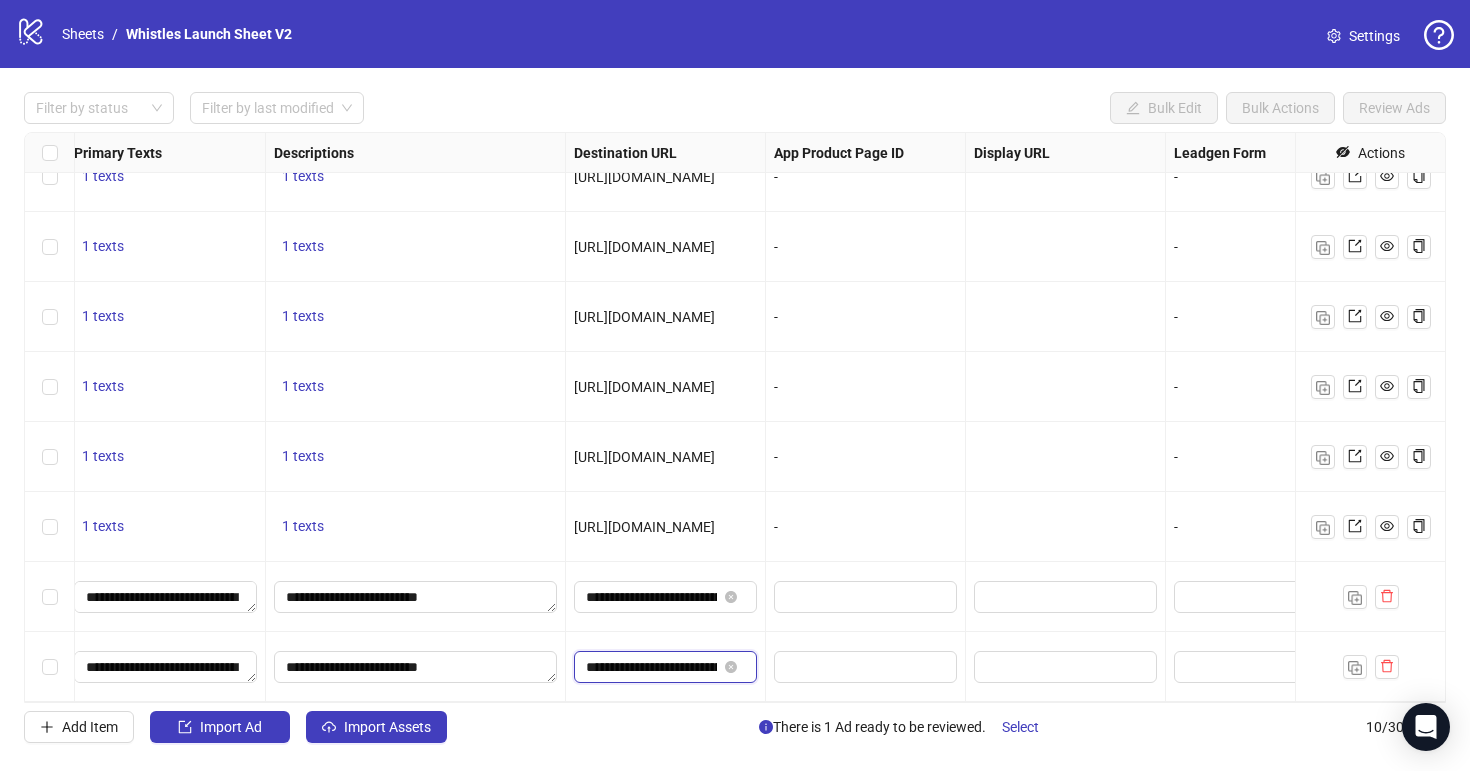 scroll, scrollTop: 0, scrollLeft: 205, axis: horizontal 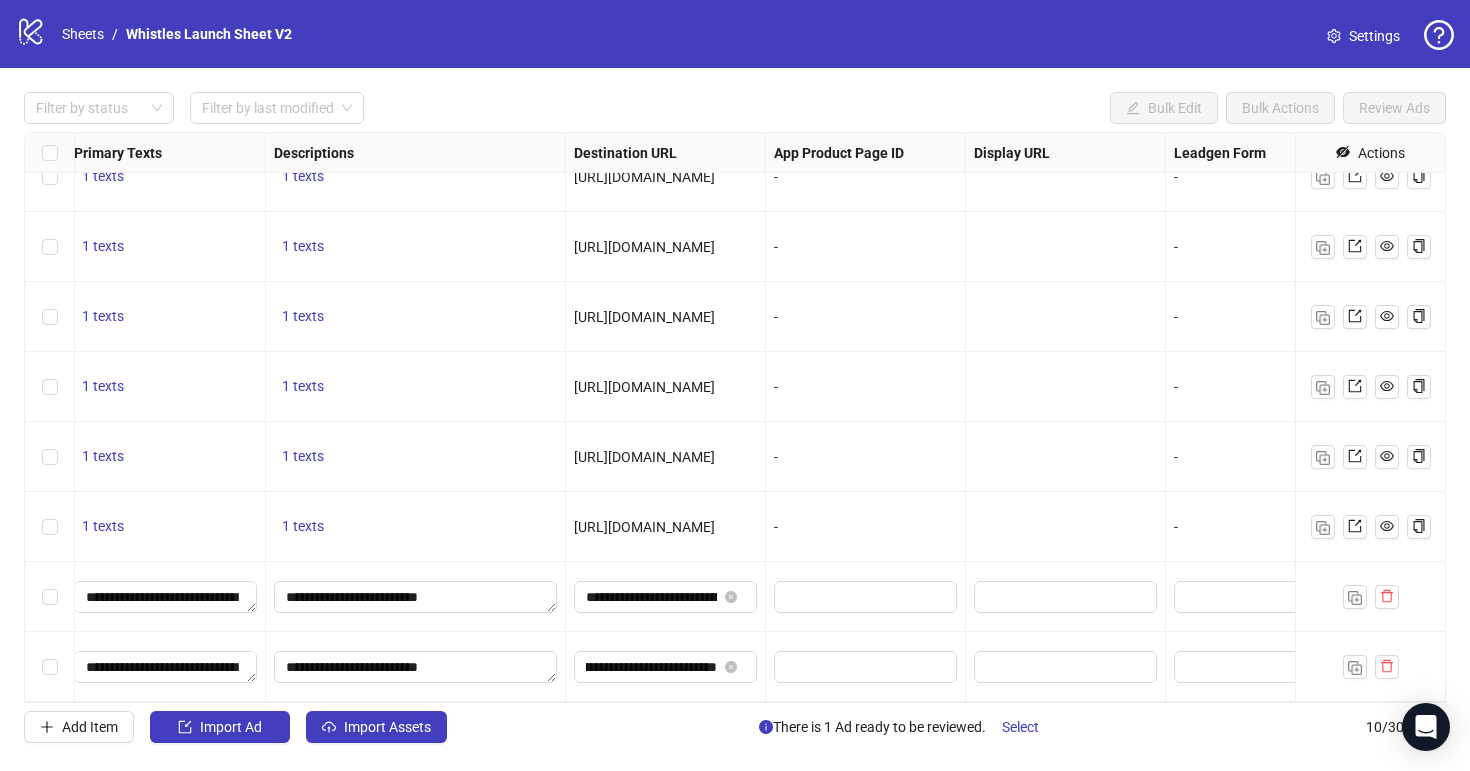 click on "Add Item Import Ad Import Assets  There is 1 Ad ready to be reviewed. Select 10 / 300  items" at bounding box center [735, 727] 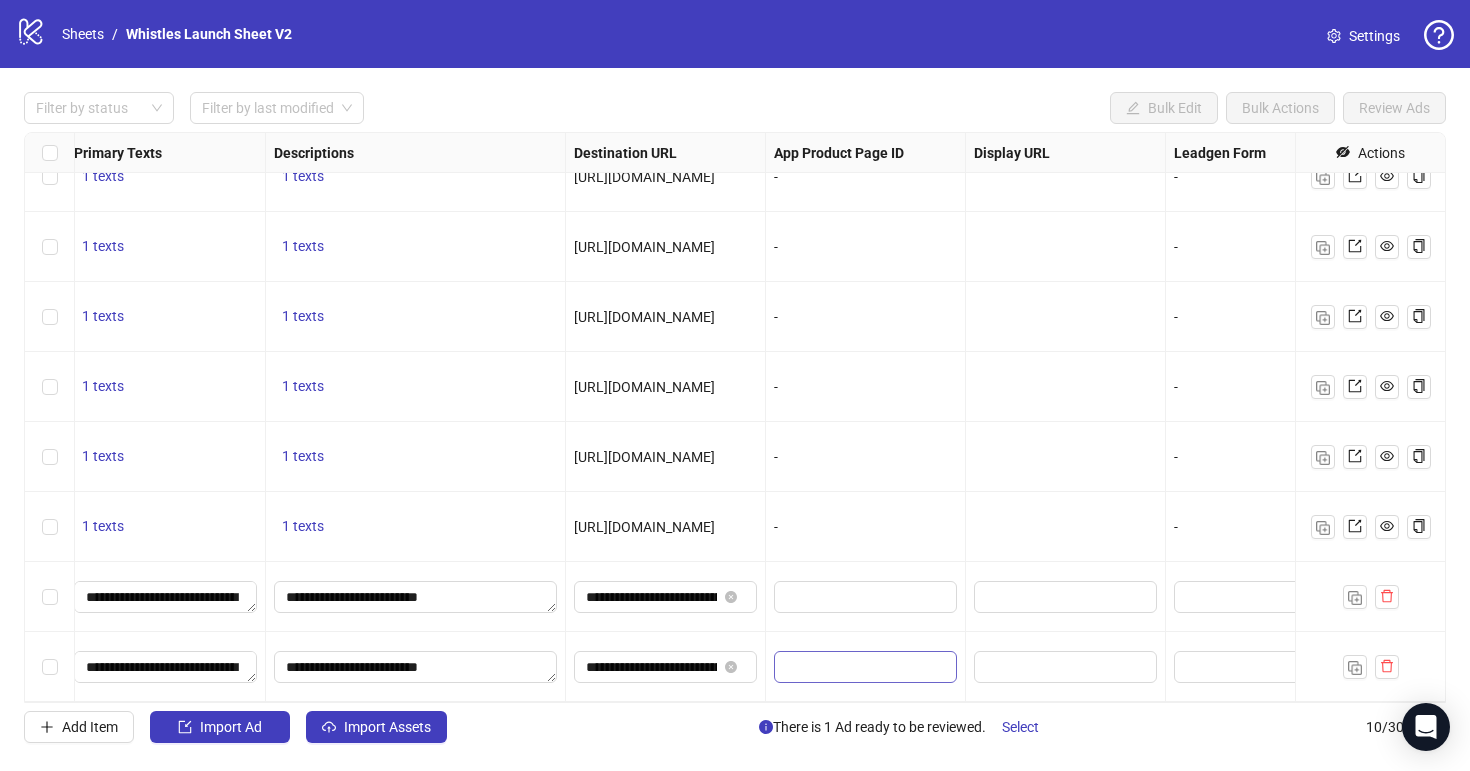 scroll, scrollTop: 171, scrollLeft: 1850, axis: both 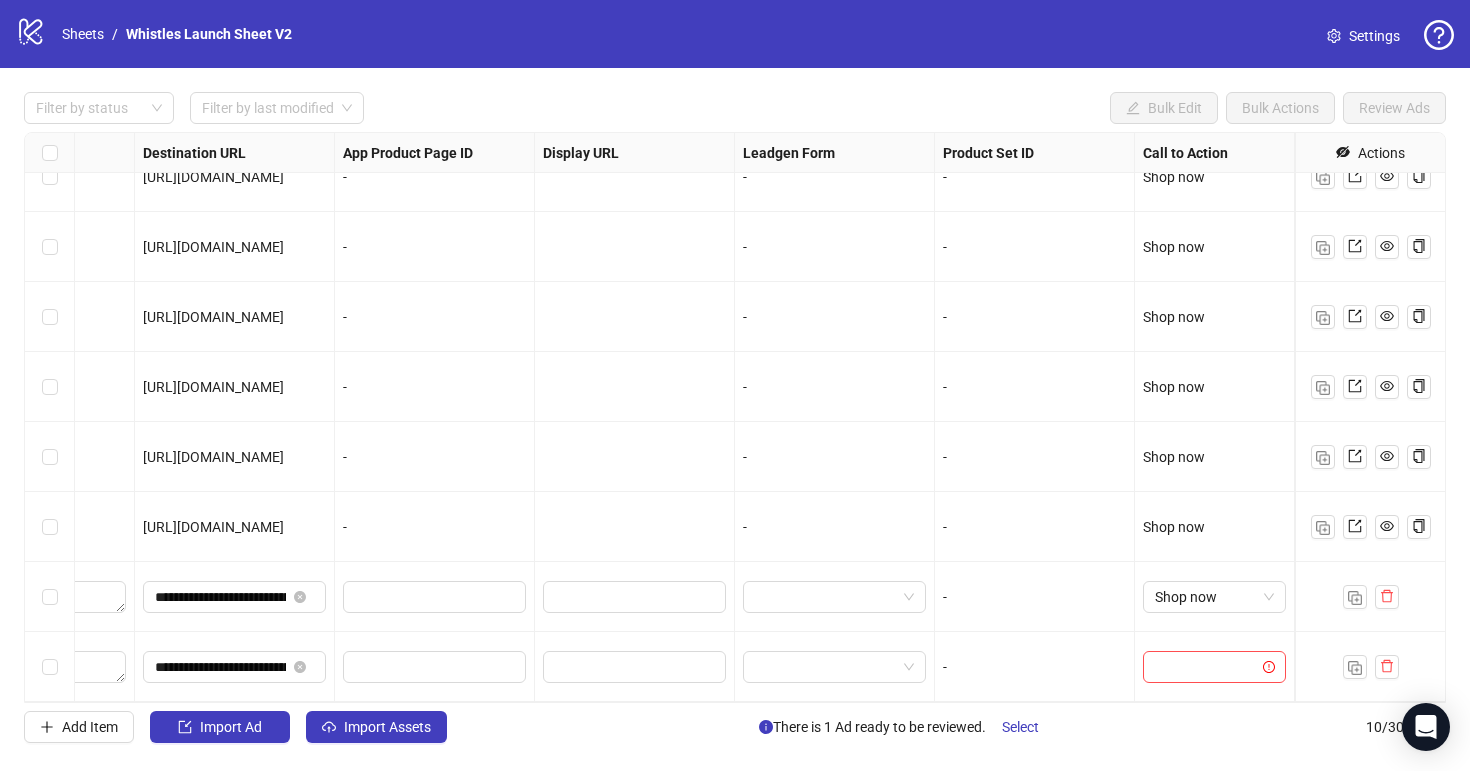 click at bounding box center (1215, 667) 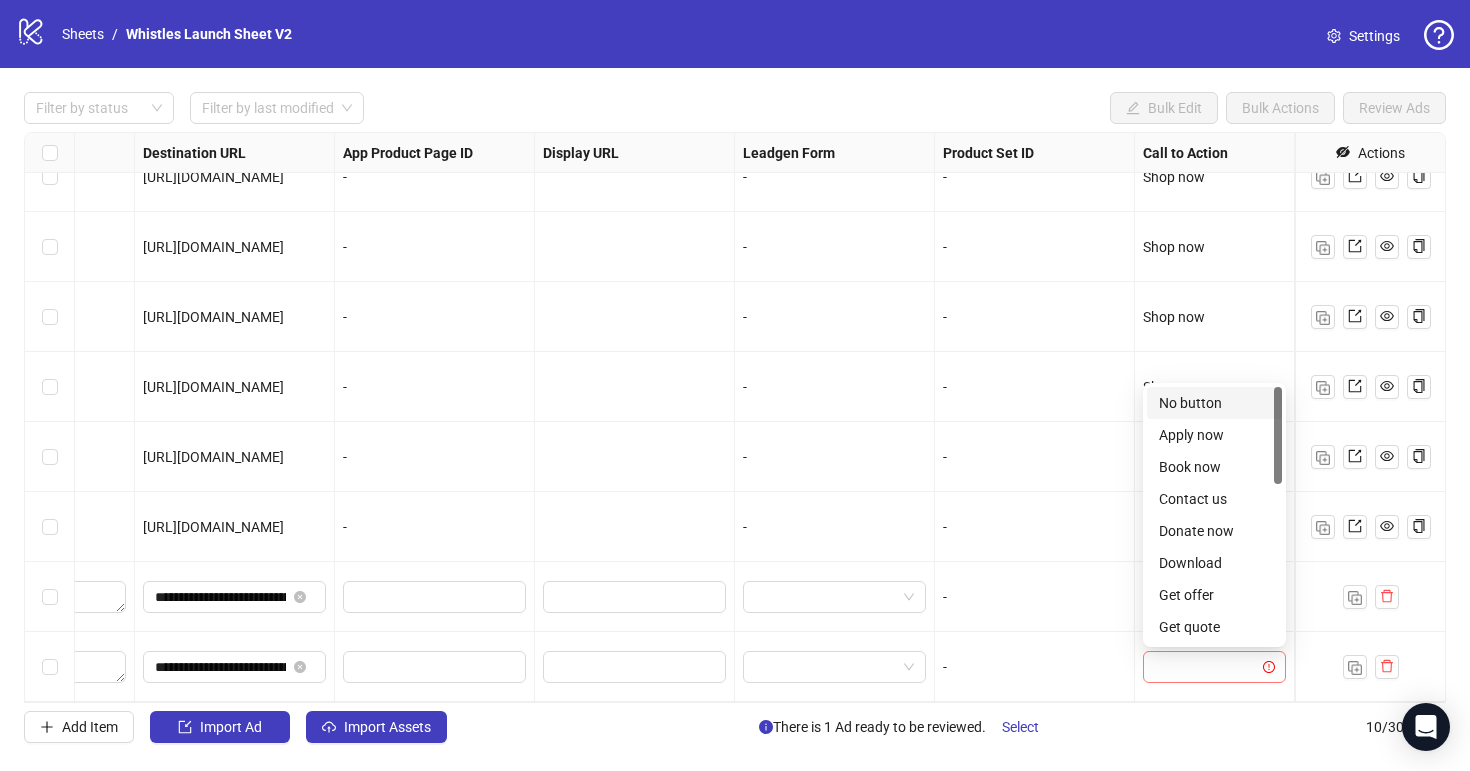 click at bounding box center [1205, 667] 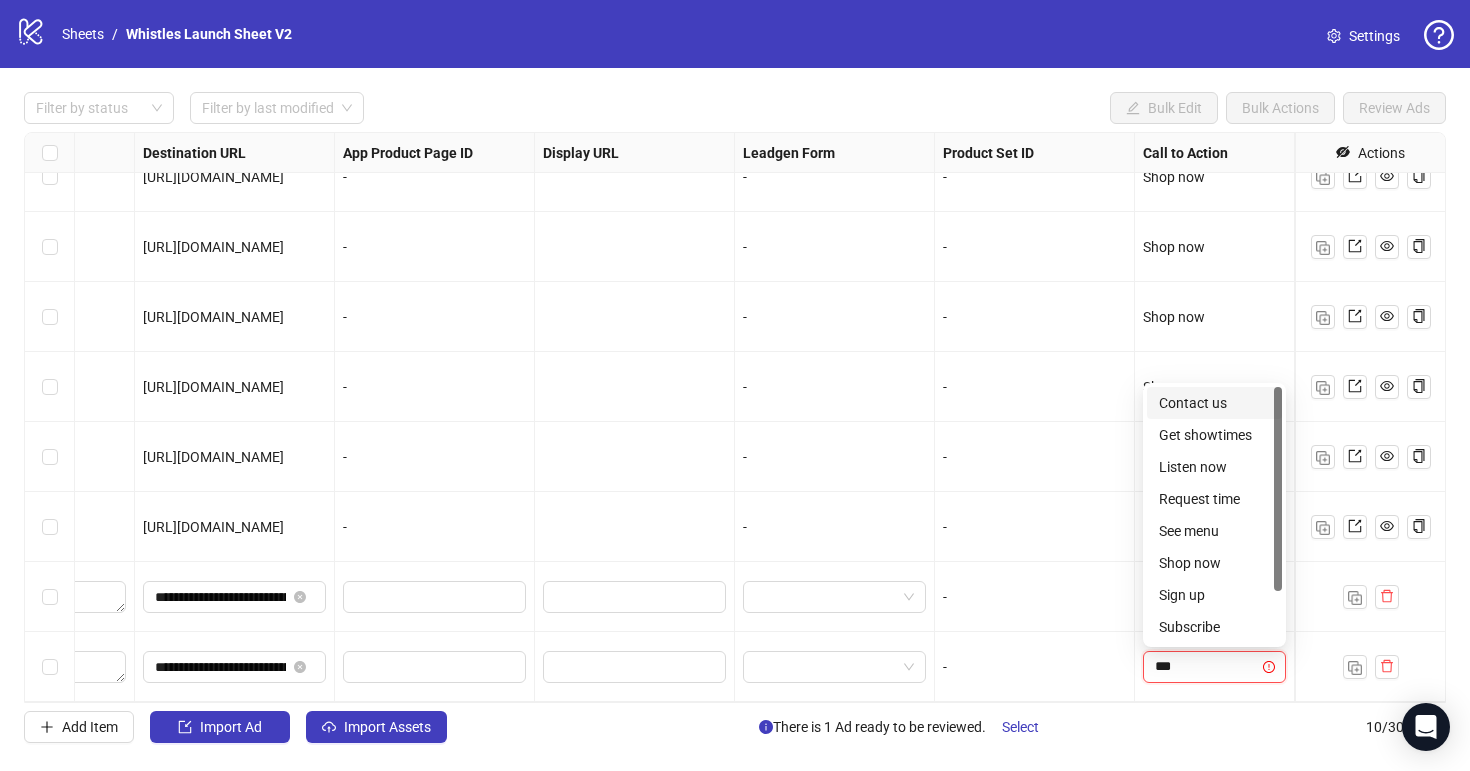 type on "****" 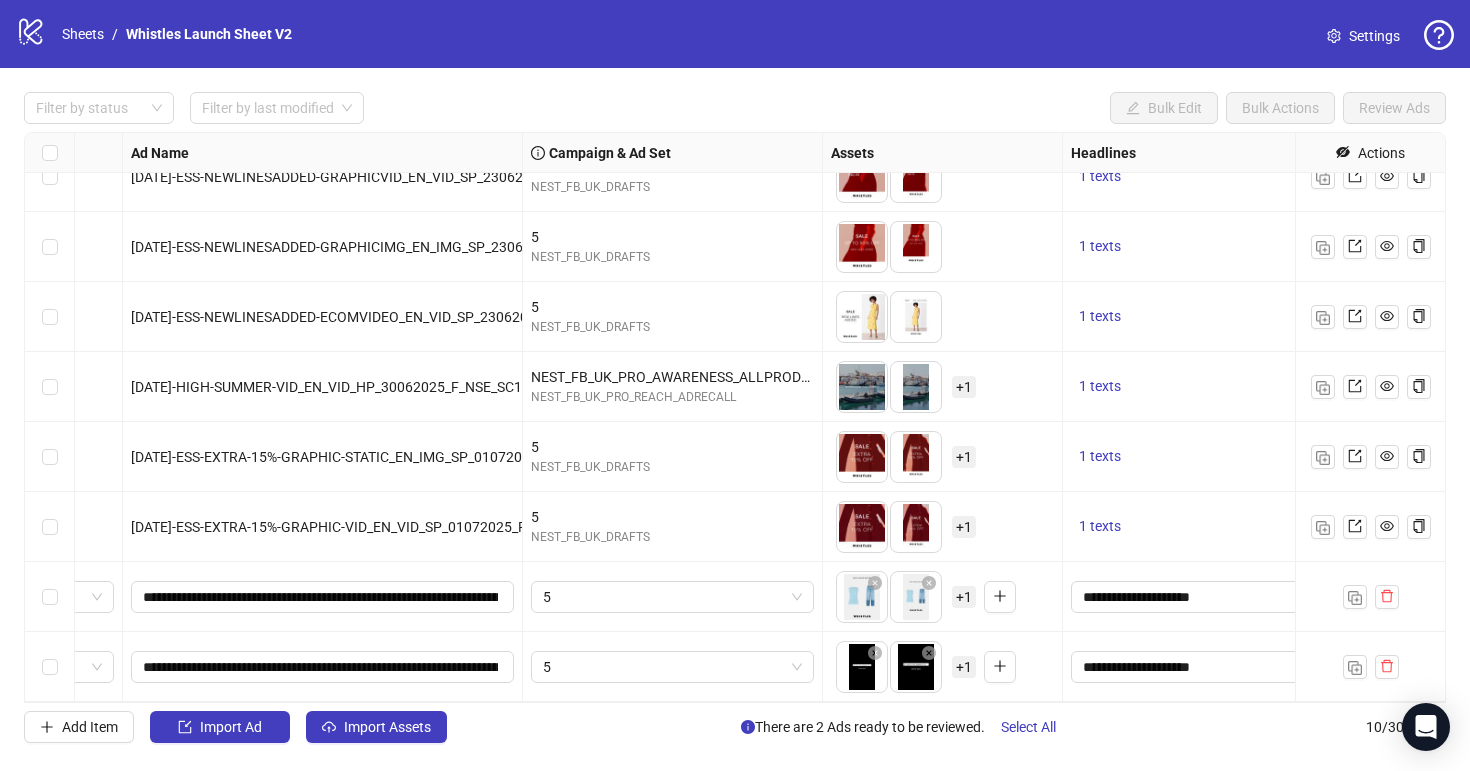 scroll, scrollTop: 171, scrollLeft: 0, axis: vertical 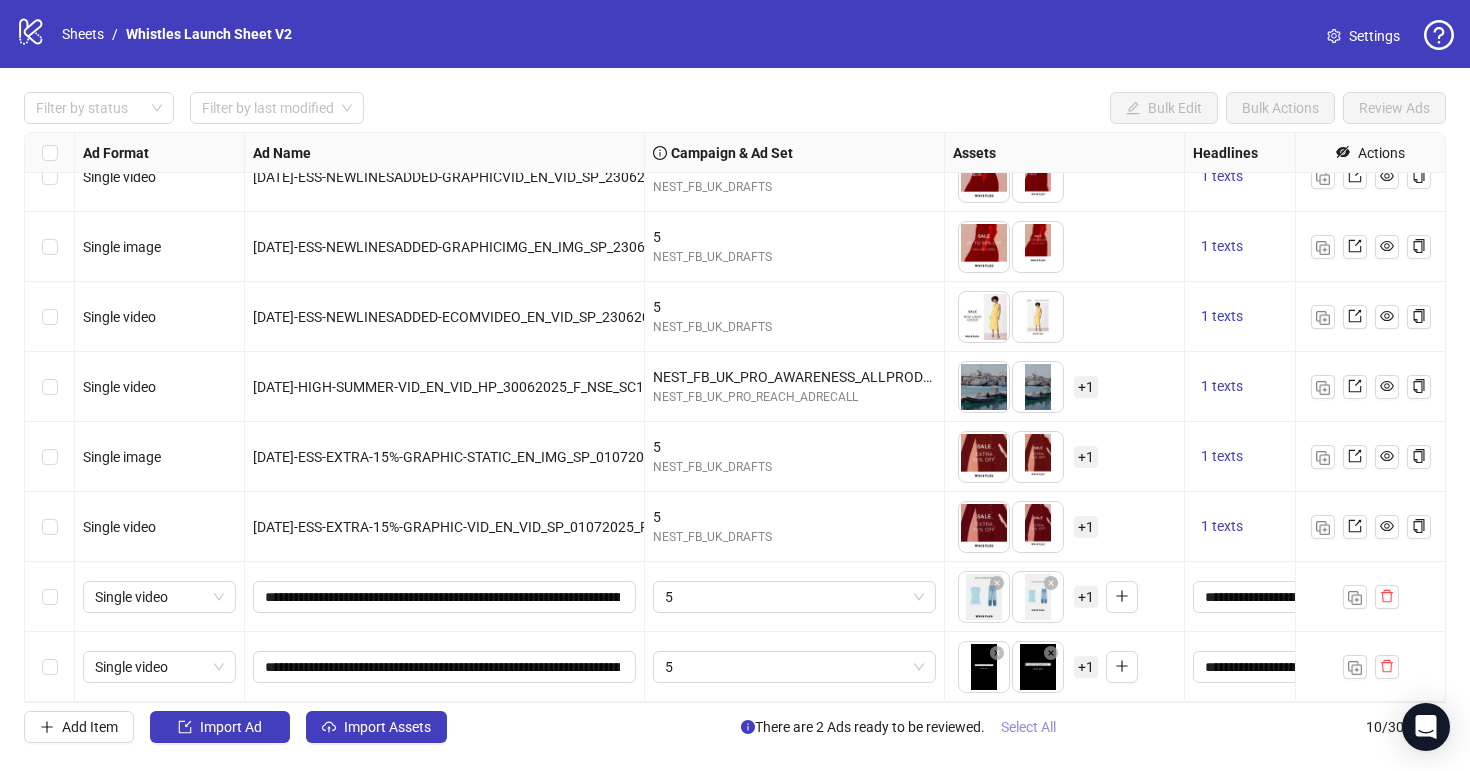 click on "Select All" at bounding box center [1028, 727] 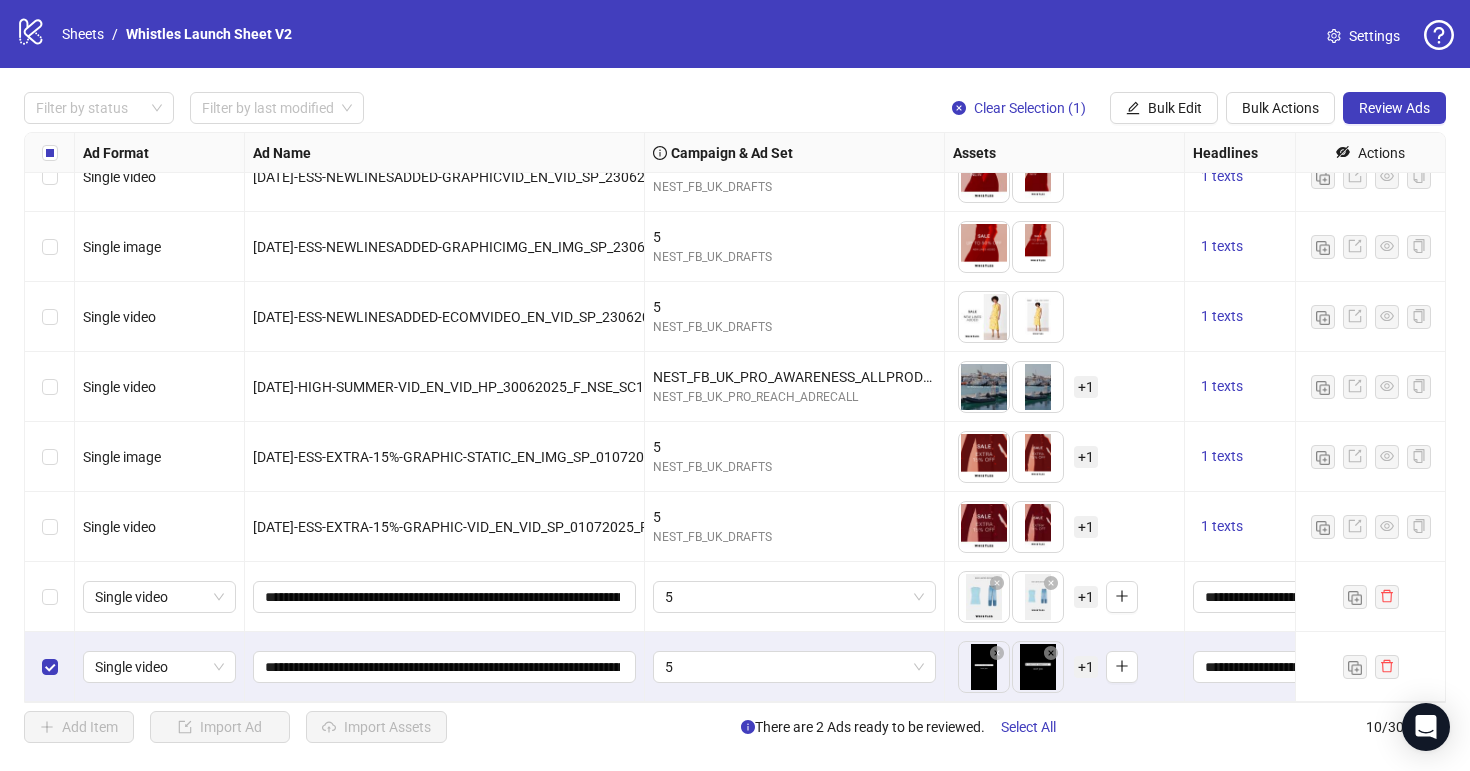 click at bounding box center [50, 667] 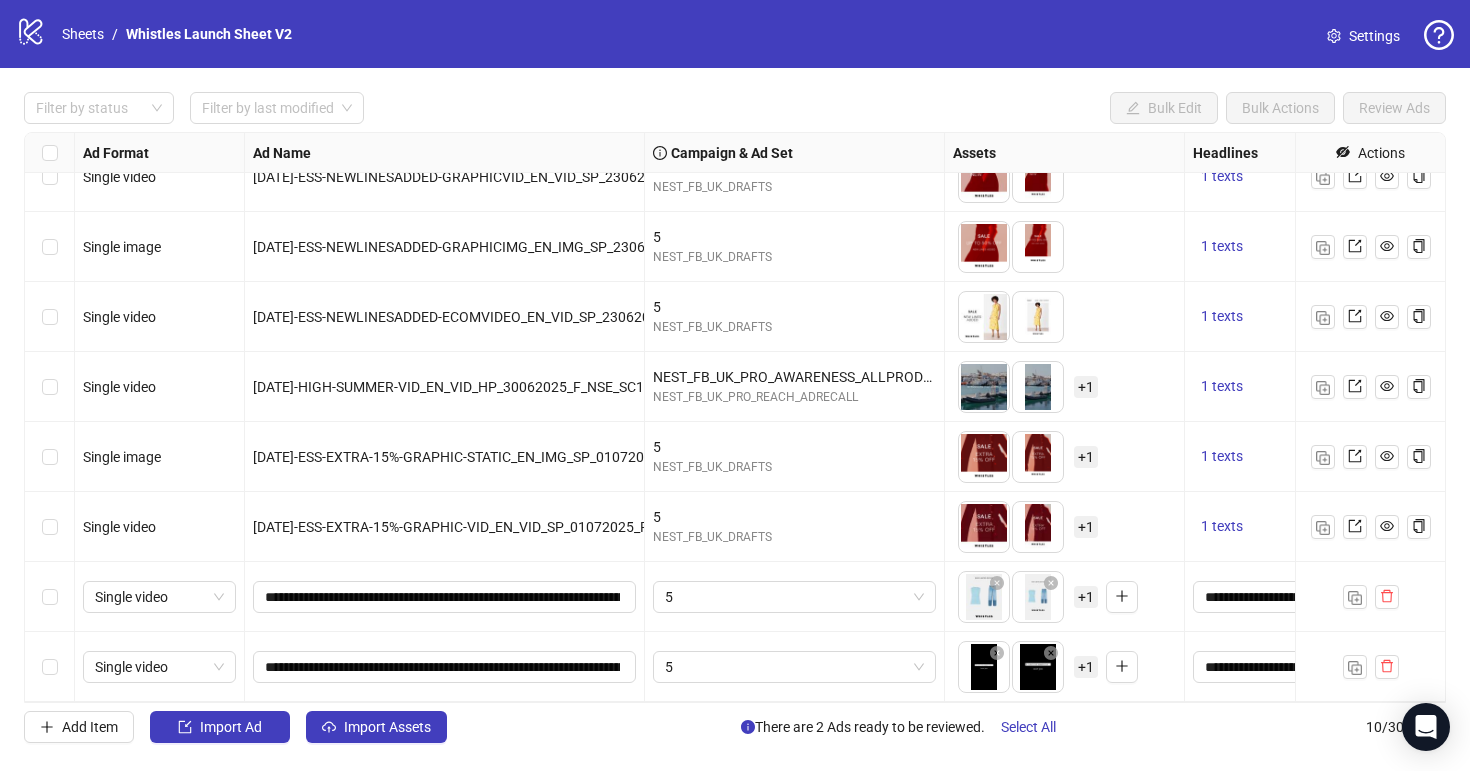 click at bounding box center (50, 667) 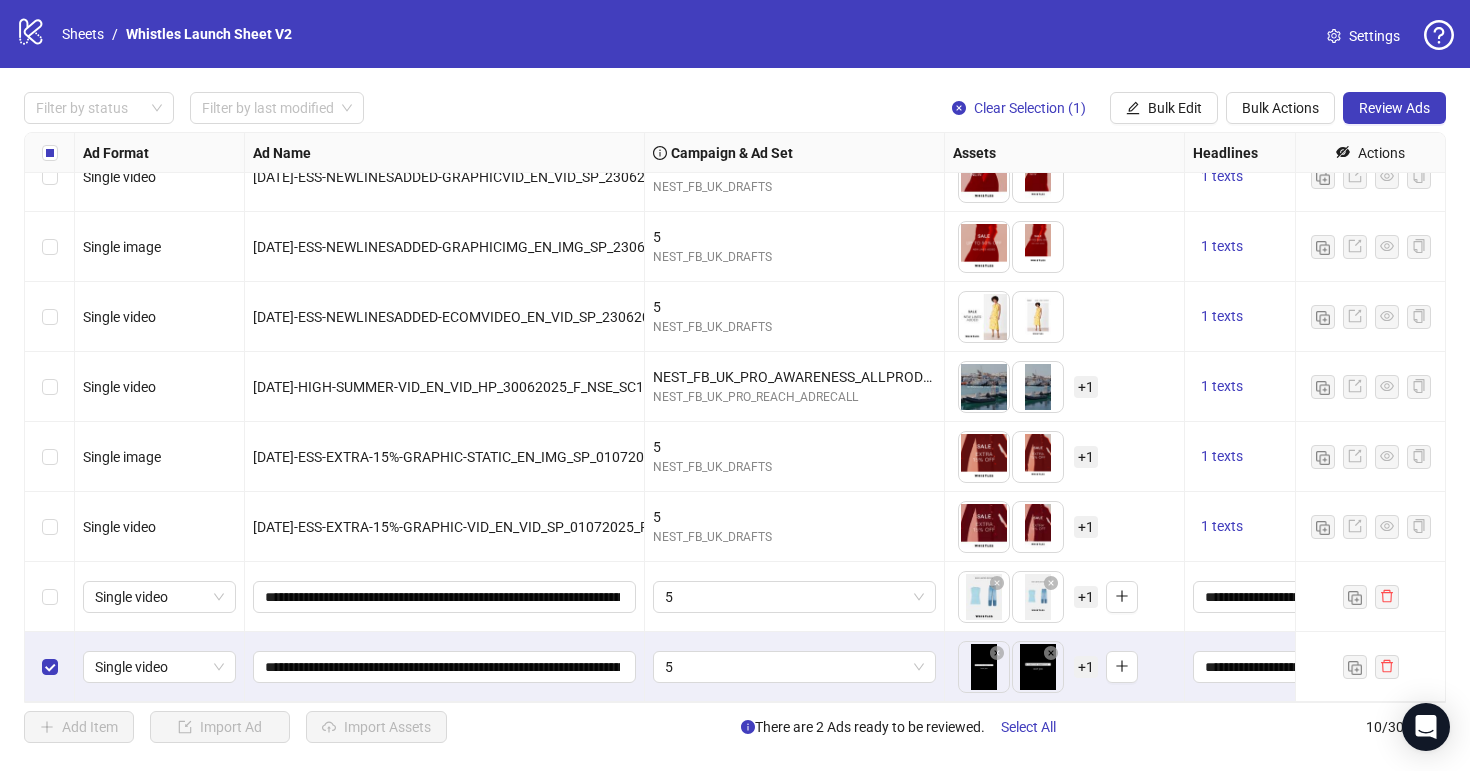 click at bounding box center (50, 667) 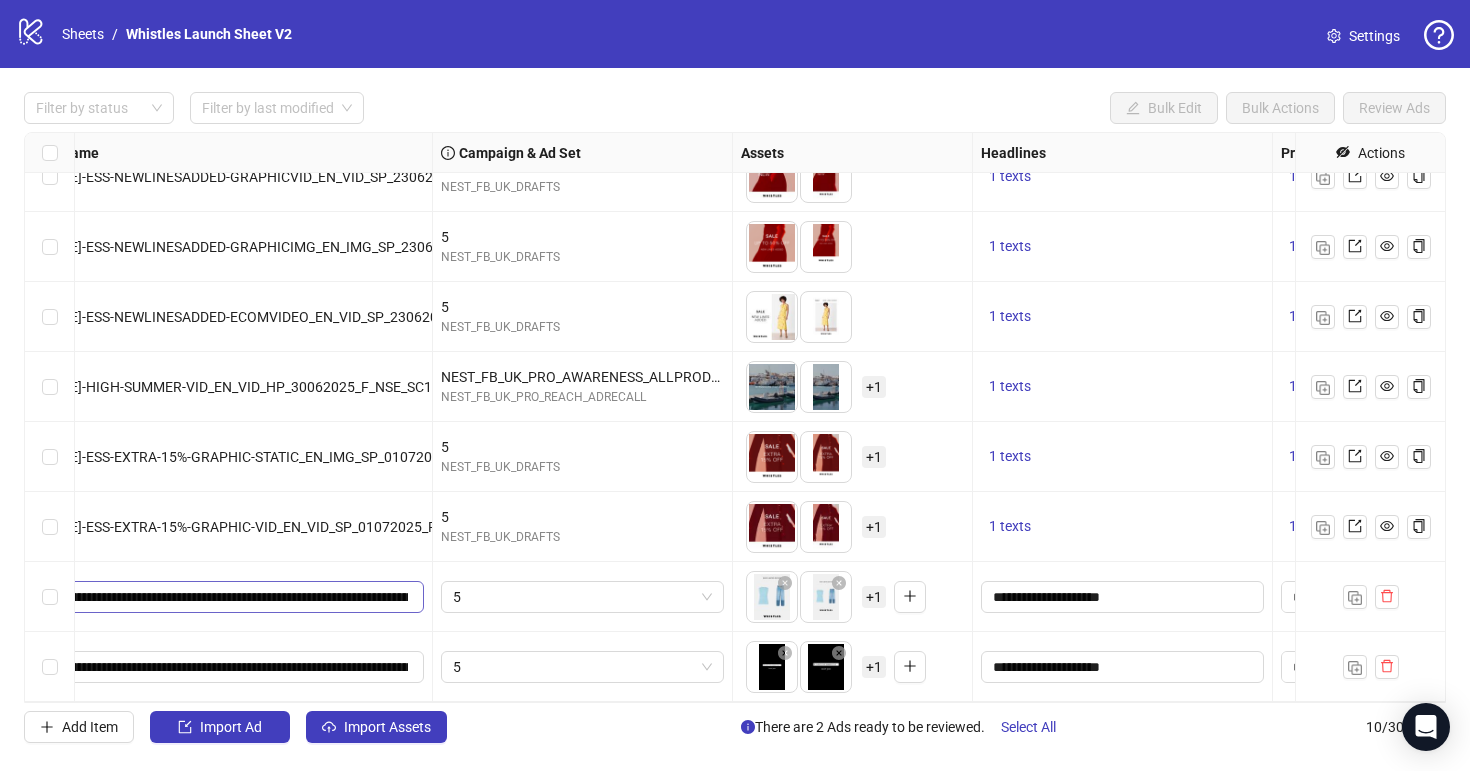 scroll, scrollTop: 171, scrollLeft: 283, axis: both 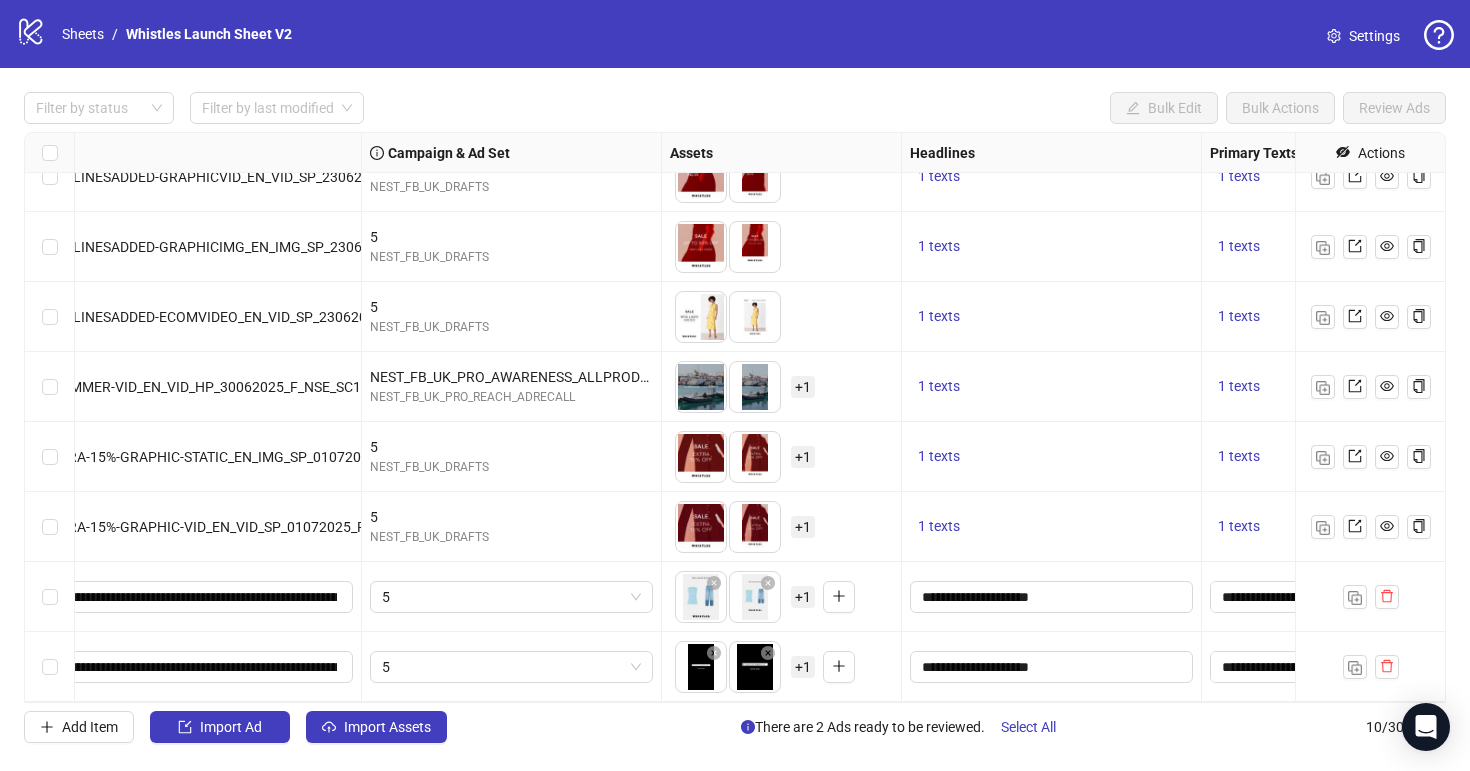click on "+ 1" at bounding box center [803, 597] 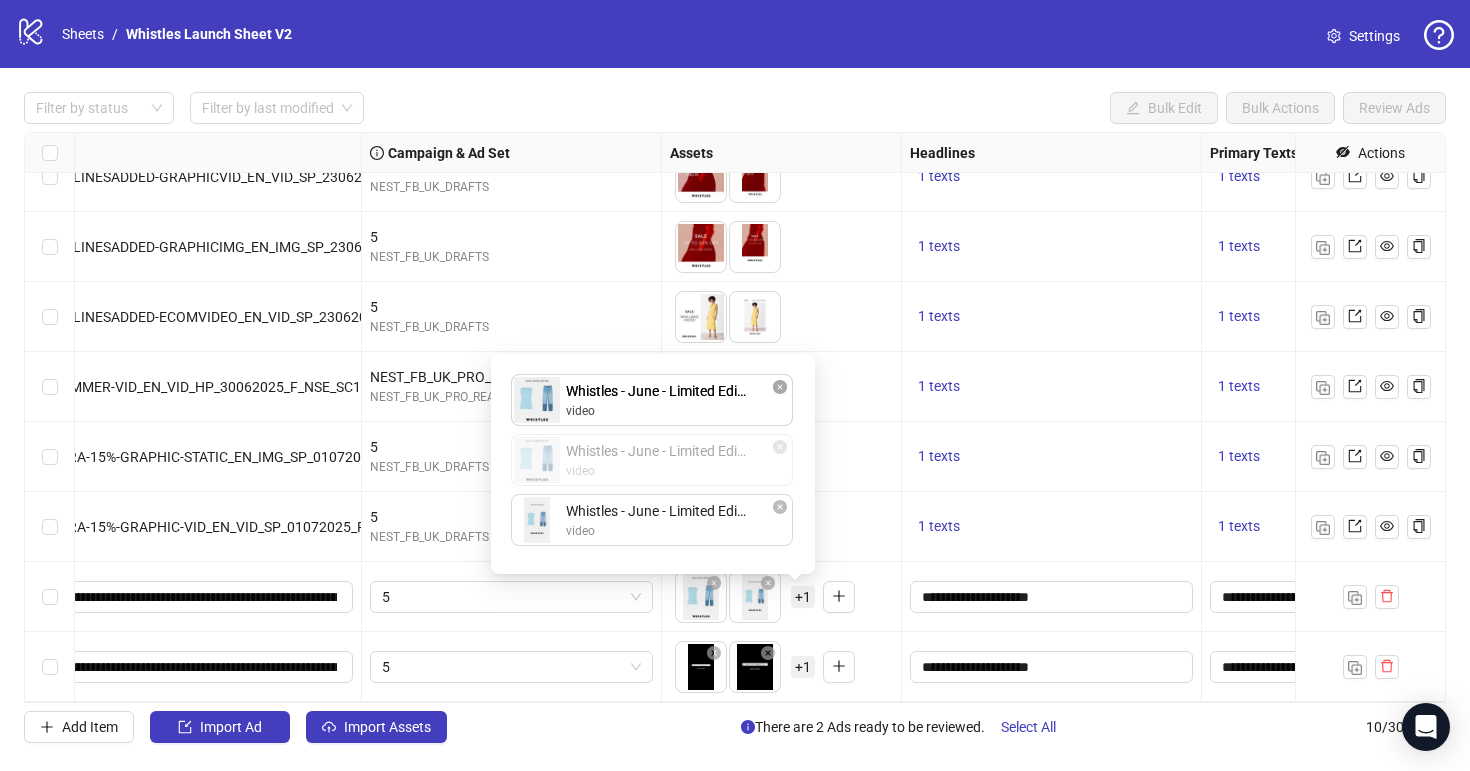 drag, startPoint x: 715, startPoint y: 516, endPoint x: 714, endPoint y: 389, distance: 127.00394 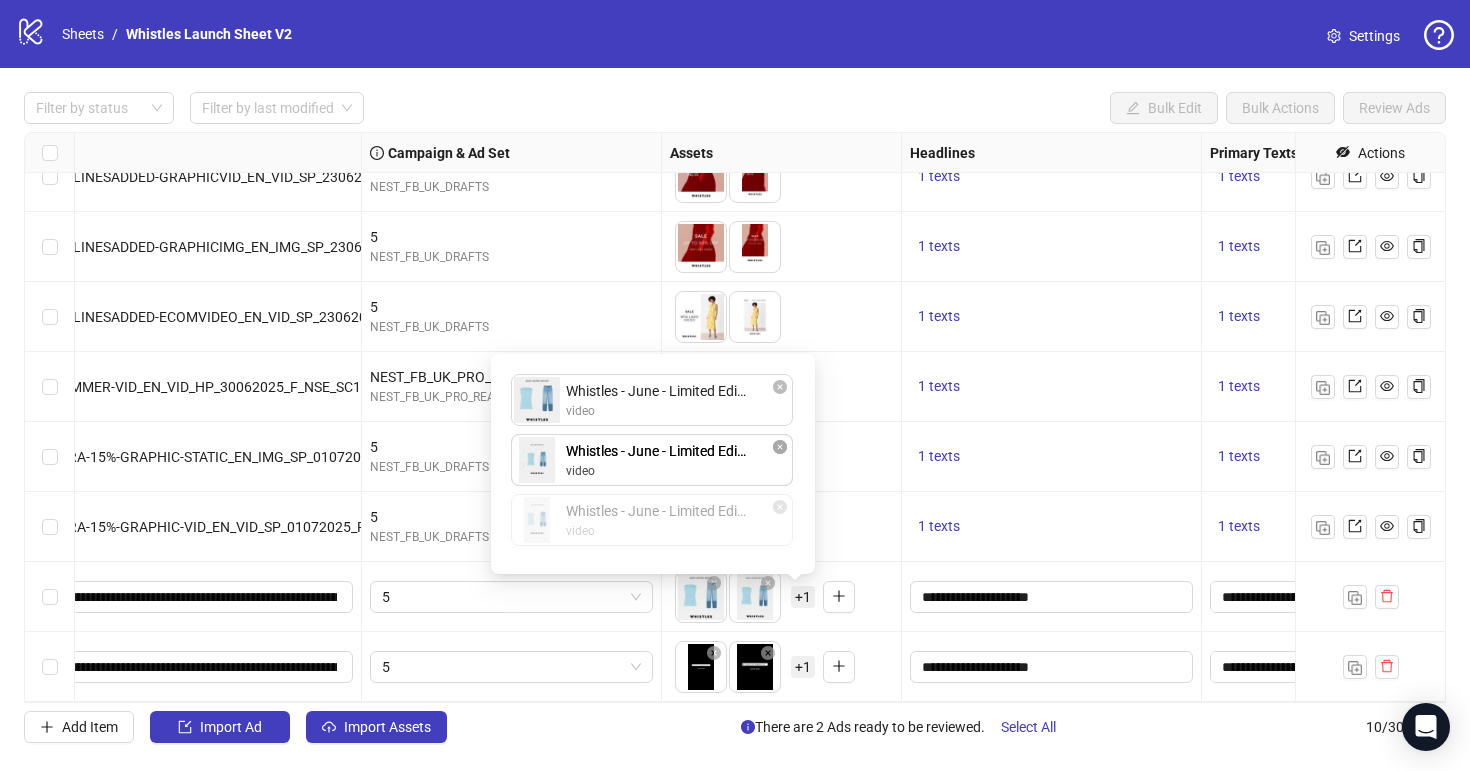 drag, startPoint x: 686, startPoint y: 516, endPoint x: 687, endPoint y: 468, distance: 48.010414 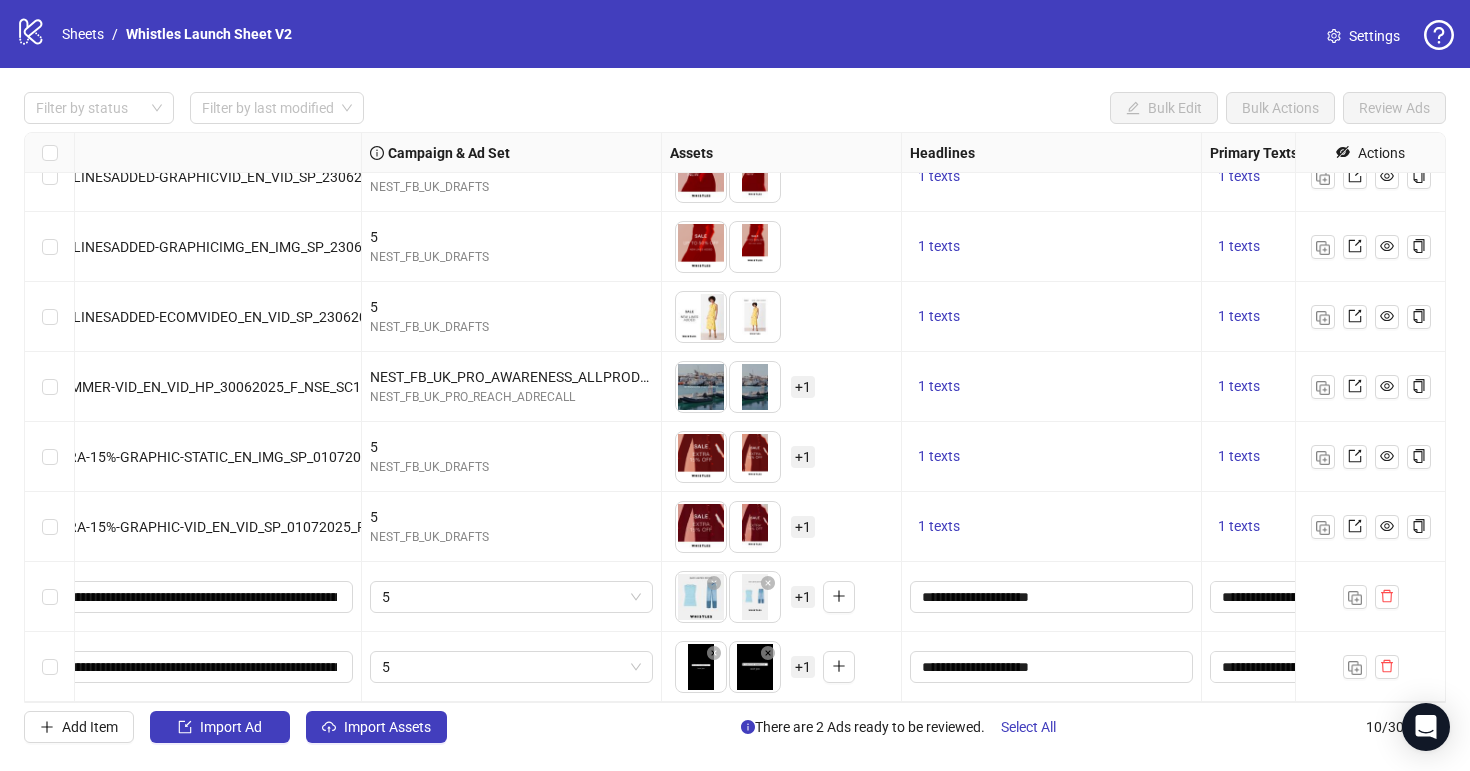 click on "+ 1" at bounding box center (803, 667) 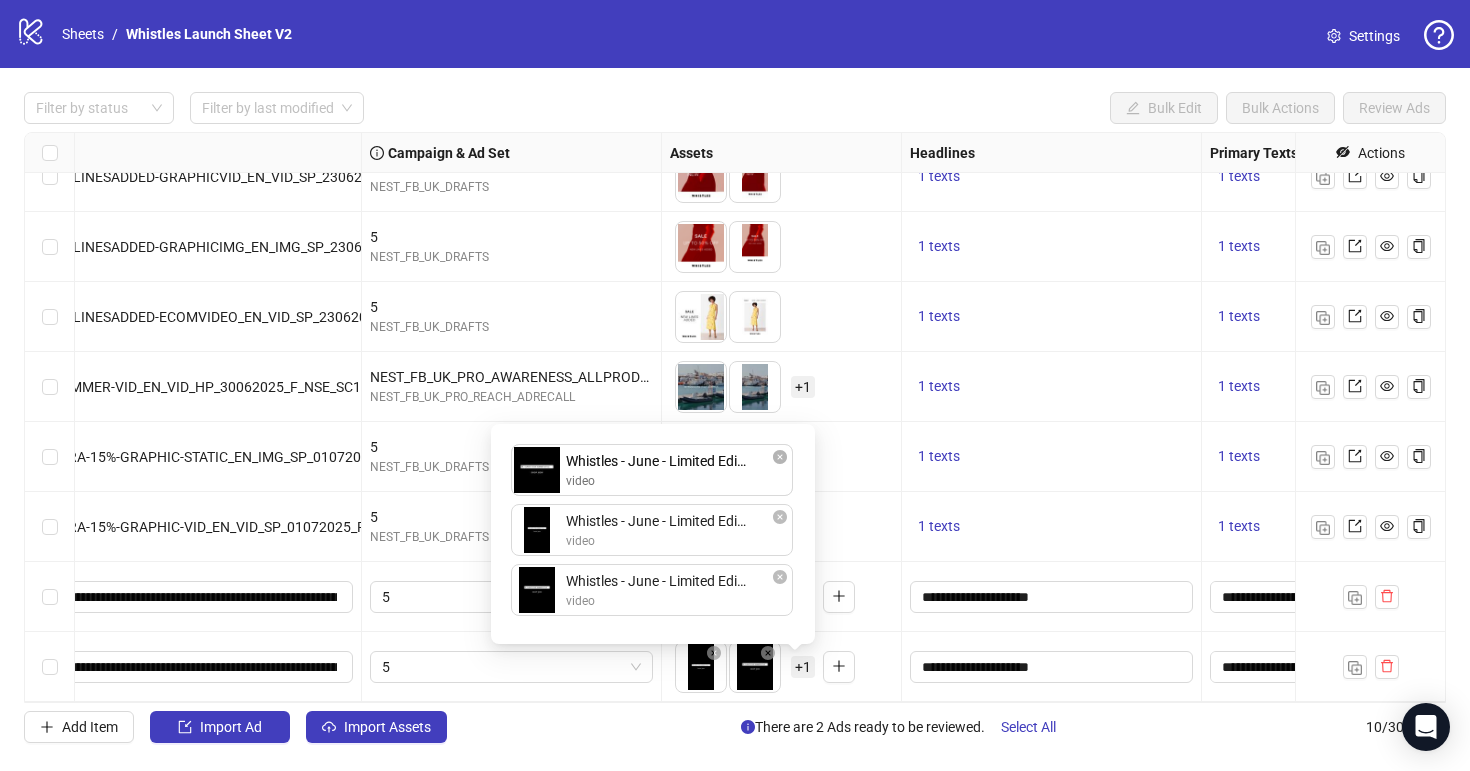 drag, startPoint x: 689, startPoint y: 606, endPoint x: 690, endPoint y: 468, distance: 138.00362 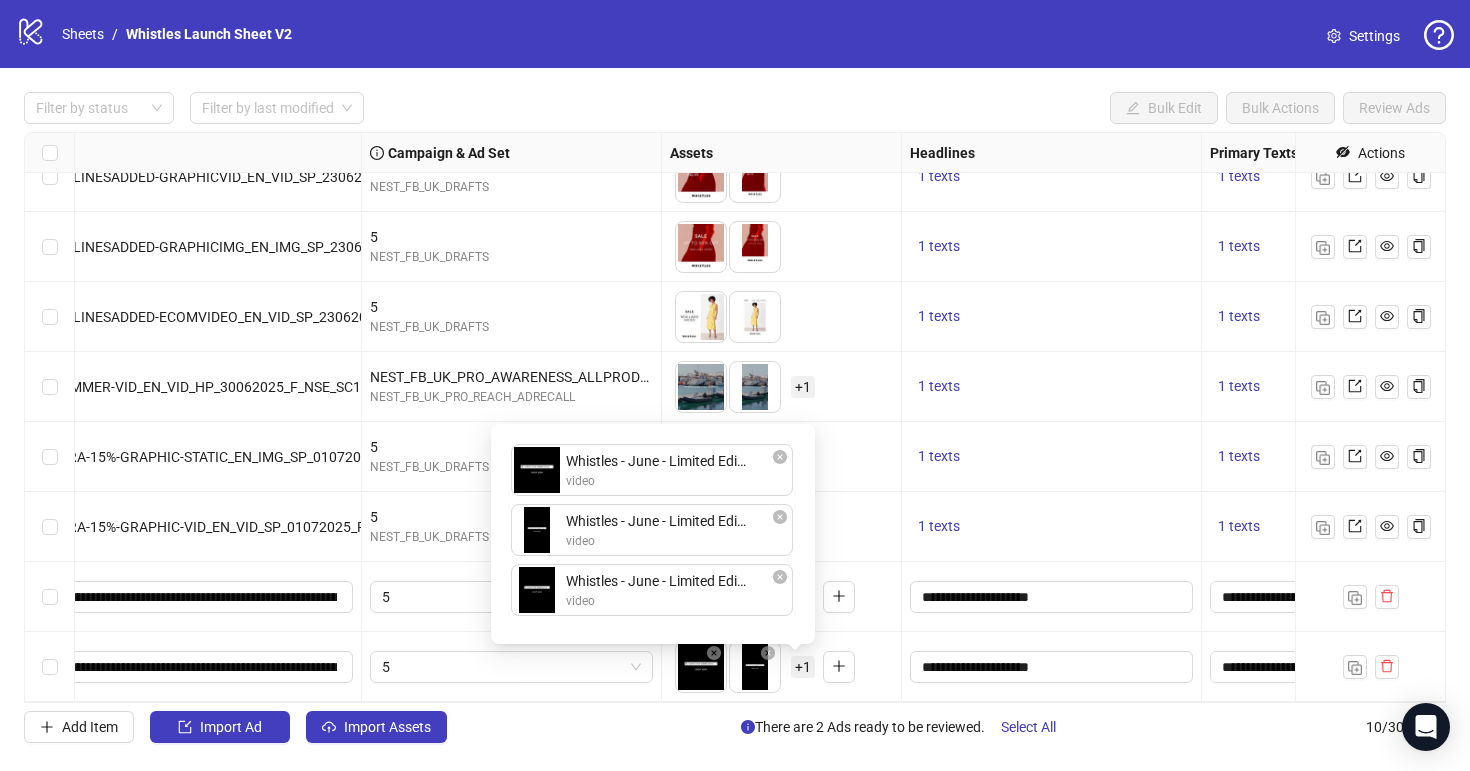 click on "Filter by status Filter by last modified Bulk Edit Bulk Actions Review Ads Ad Format Ad Name Campaign & Ad Set Assets Headlines Primary Texts Descriptions Destination URL App Product Page ID Display URL Leadgen Form Product Set ID Call to Action Actions Single video AD218-ESS-NEWLINESADDED-ECOMVIDEO_EN_VID_SP_23062025_F_CC_SC3_USP1_ESS25 NEST_FB_UK_PRO_TRAFFIC_ALLPRODUCTS_INT_BROAD_ALLP_F_18-65+_14052025 NEST_FB_UK_PRO_TRAFFIC
To pick up a draggable item, press the space bar.
While dragging, use the arrow keys to move the item.
Press space again to drop the item in its new position, or press escape to cancel.
1 texts 1 texts 1 texts https://www.whistles.com/sale/ Single image AD219-ESS-NEWLINESADDED-GRAPHICIMG_EN_IMG_SP_23062025_F_CC_SC1_USP1_ESS25 NEST_FB_UK_PRO_TRAFFIC_ALLPRODUCTS_INT_BROAD_ALLP_F_18-65+_14052025 NEST_FB_UK_PRO_TRAFFIC 1 texts 1 texts 1 texts https://www.whistles.com/sale/ Single video AD220-ESS-NEWLINESADDED-GRAPHICVID_EN_VID_SP_23062025_F_CC_SC1_USP1_ESS25 5 1 texts 5 5" at bounding box center (735, 417) 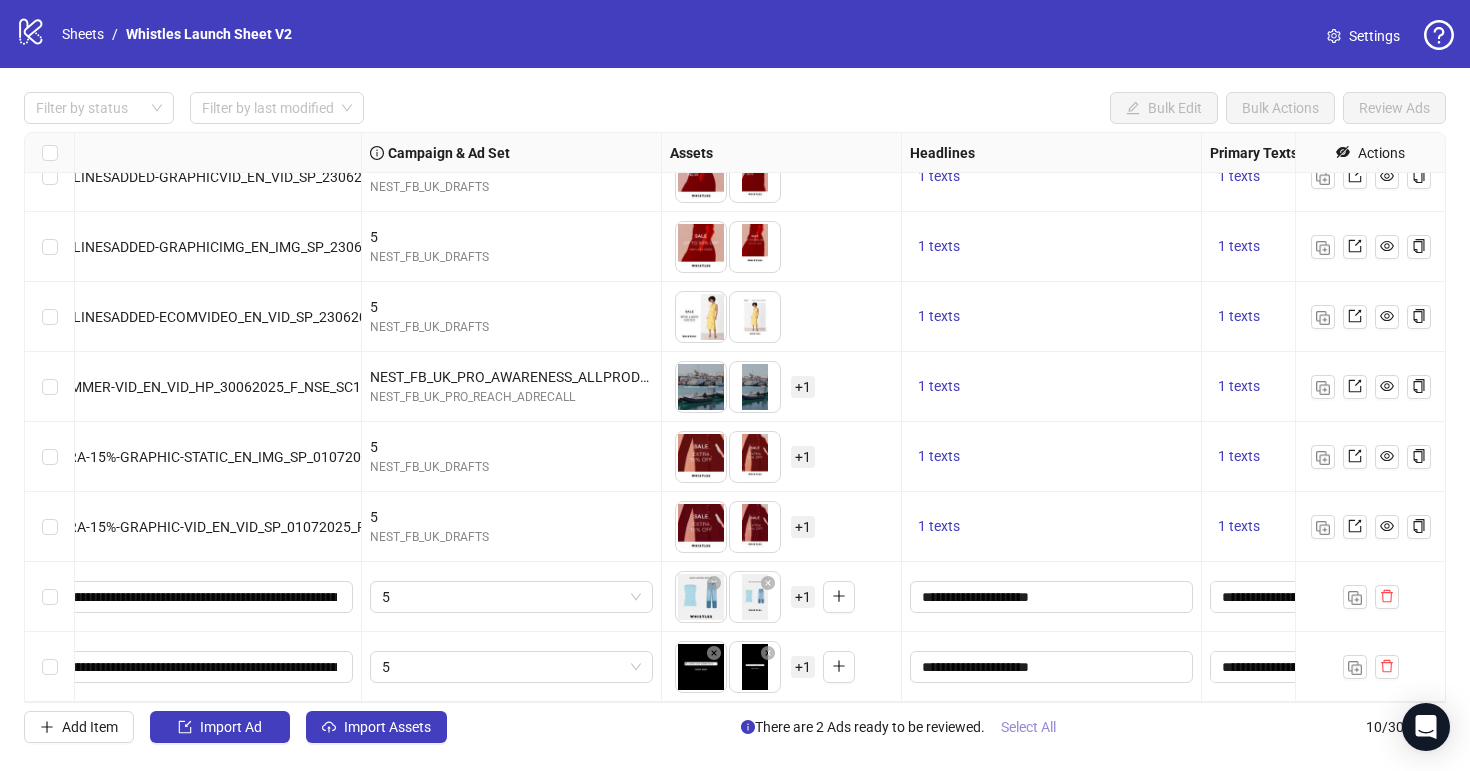 click on "Select All" at bounding box center (1028, 727) 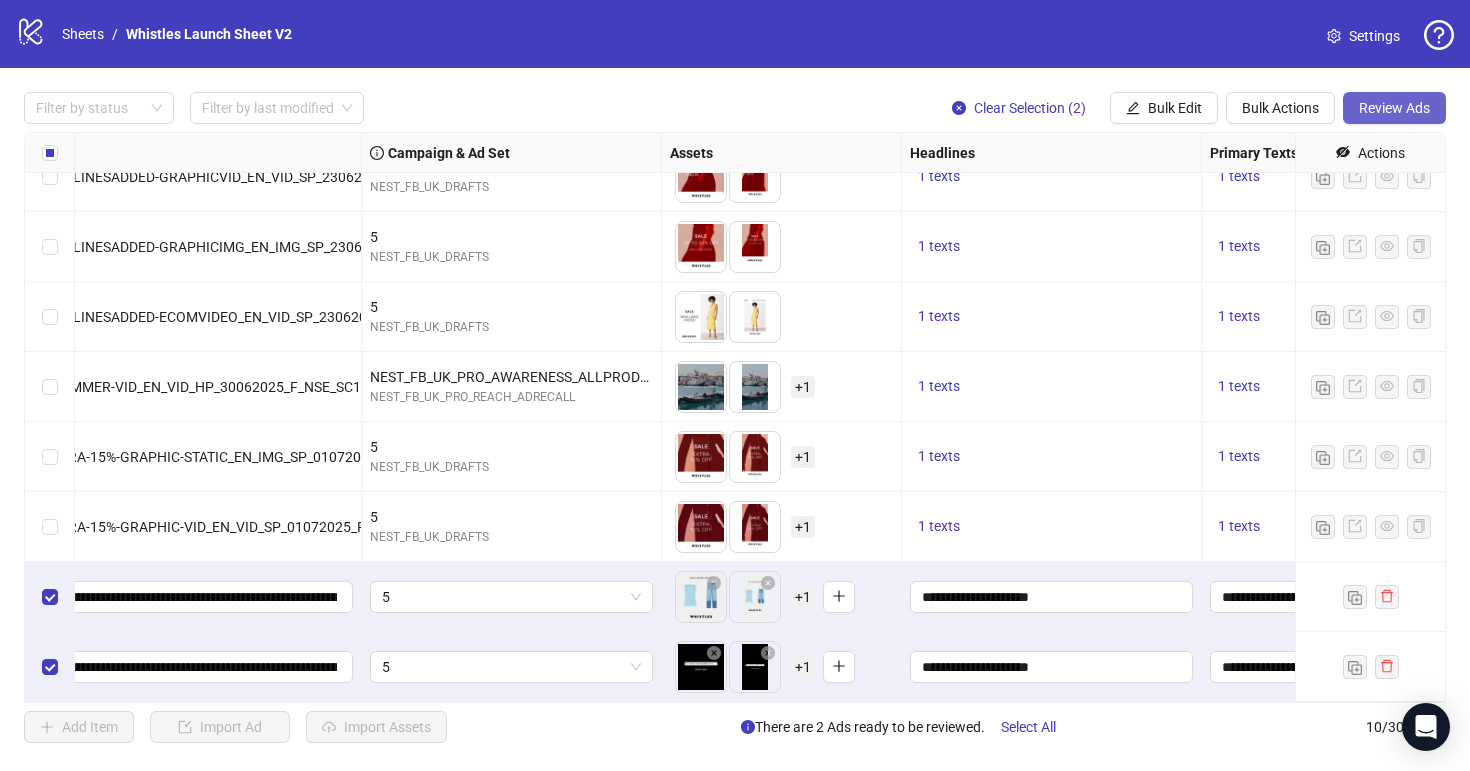 click on "Review Ads" at bounding box center [1394, 108] 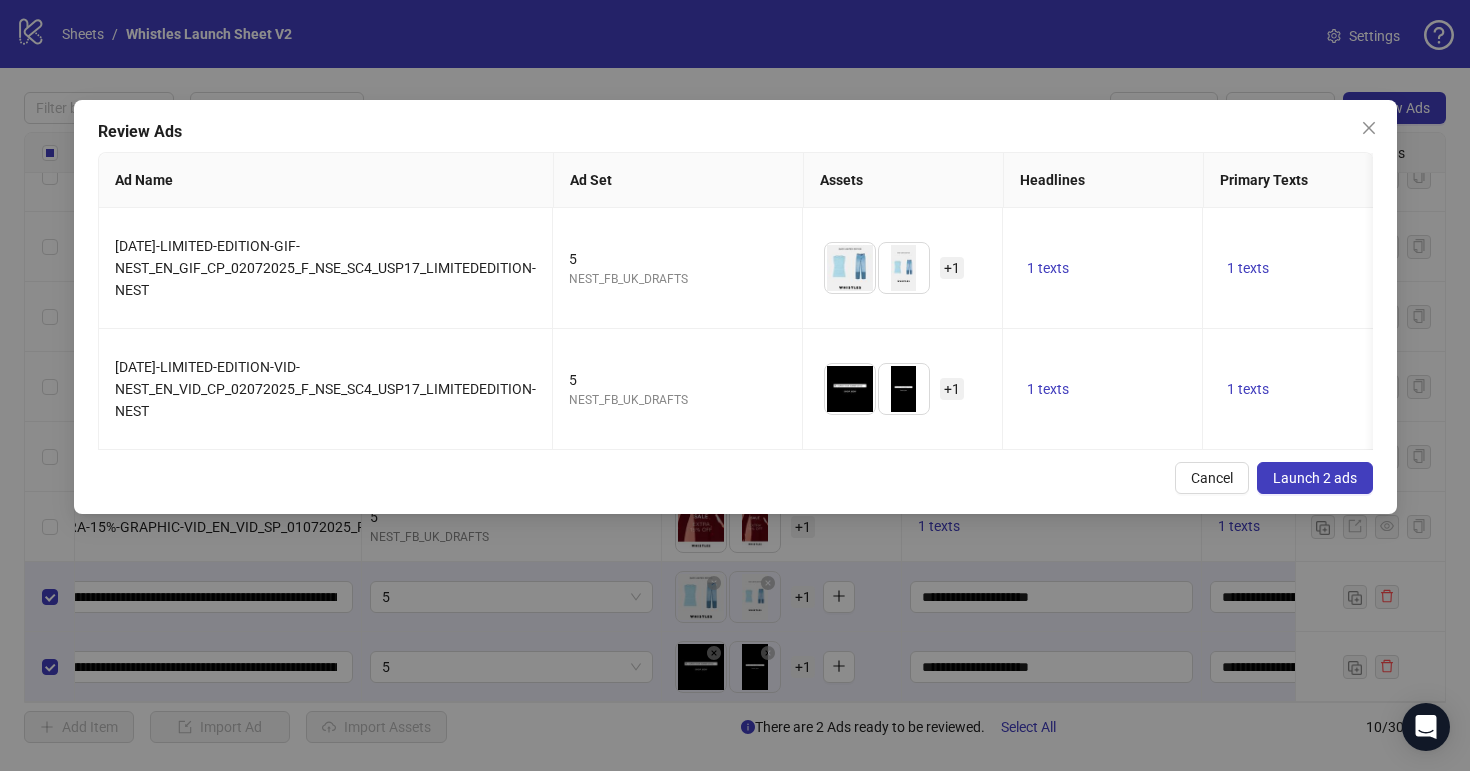 click on "Launch 2 ads" at bounding box center [1315, 478] 